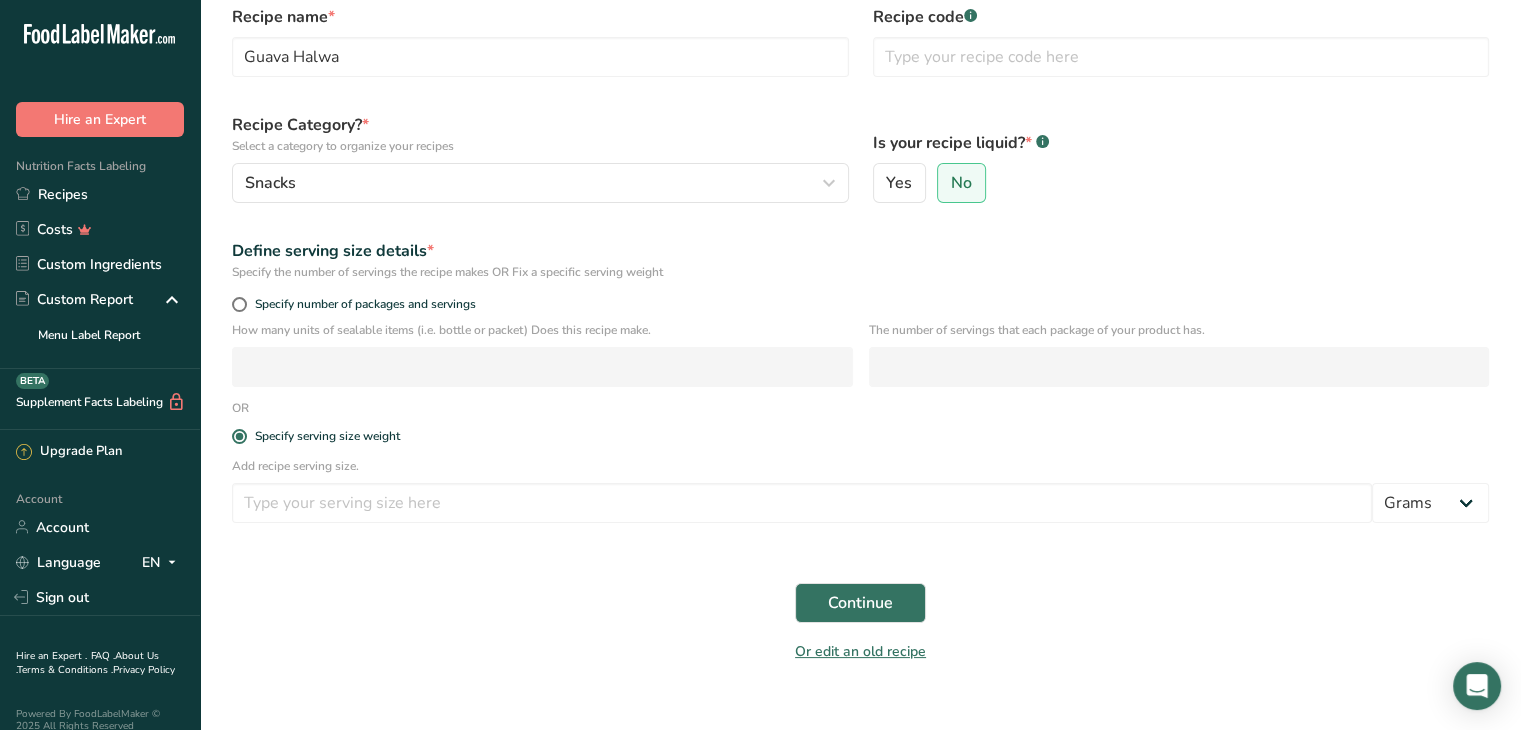 scroll, scrollTop: 0, scrollLeft: 0, axis: both 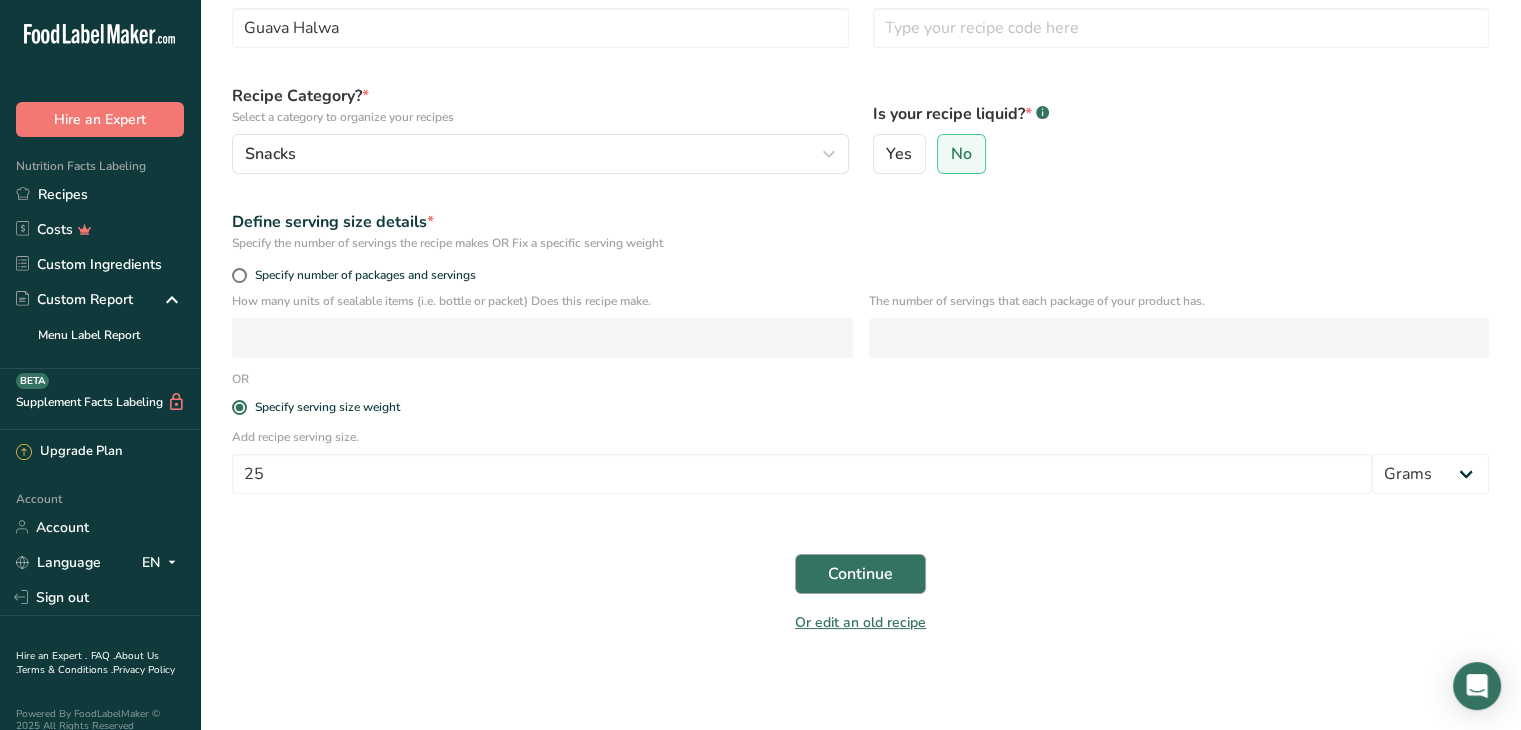 type on "25" 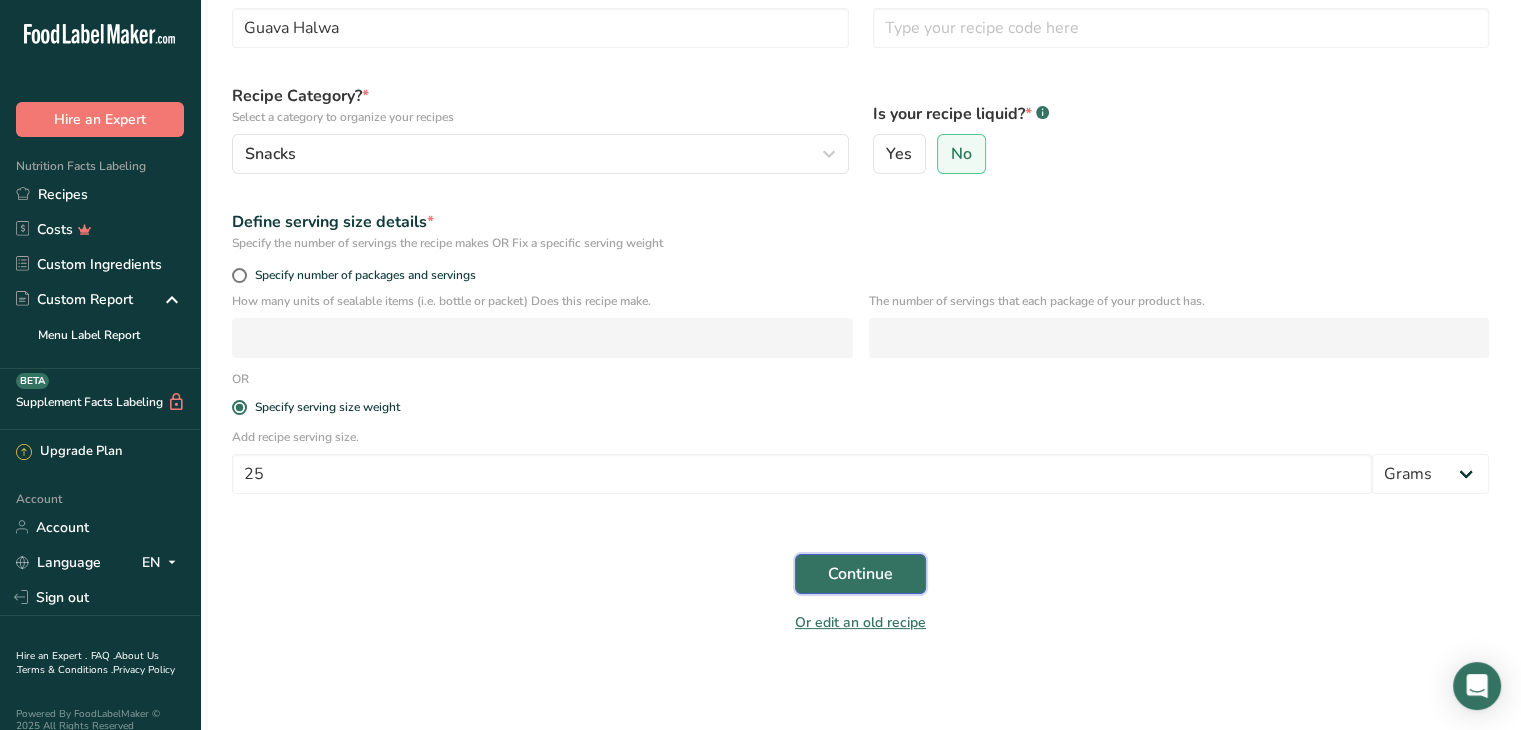 click on "Continue" at bounding box center (860, 574) 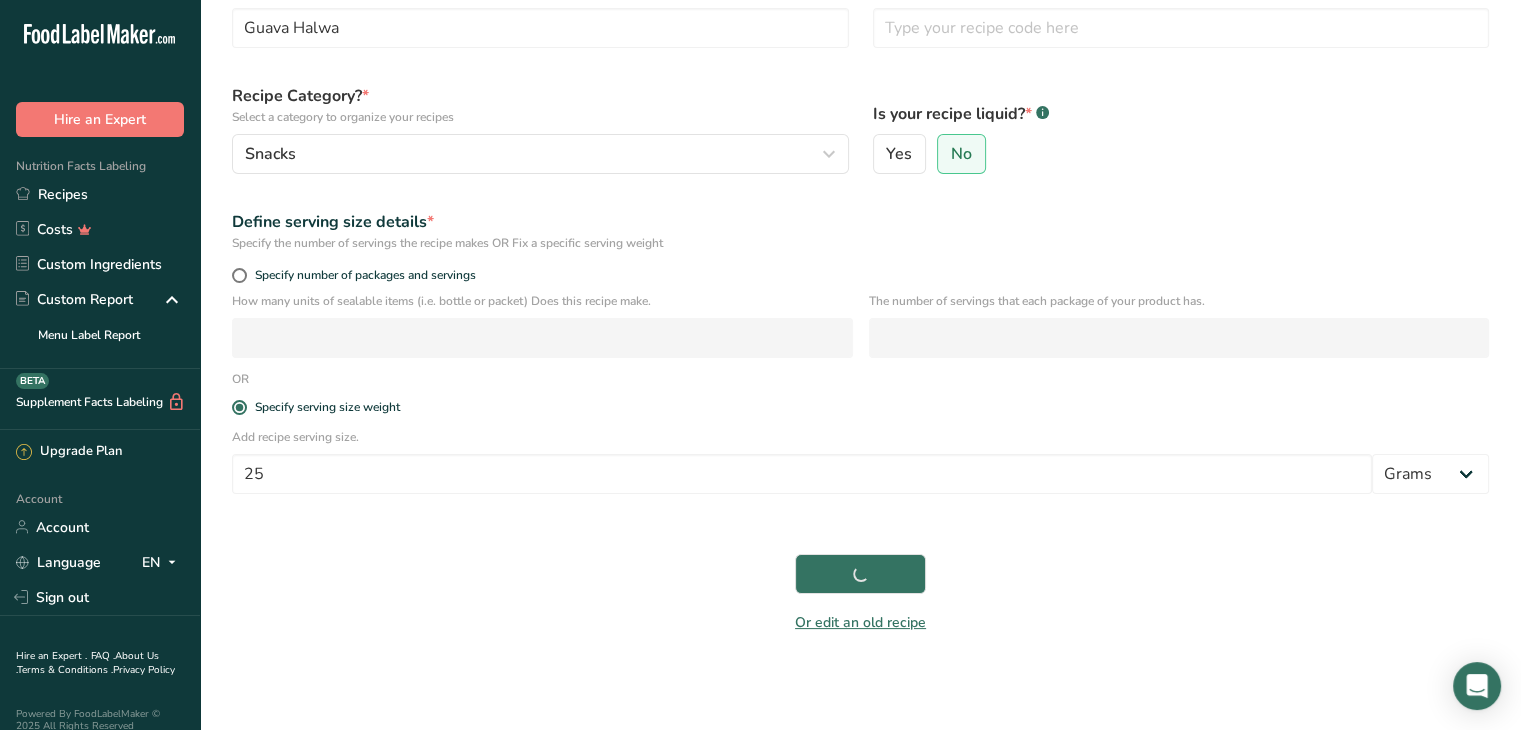 click on "Continue" at bounding box center (860, 574) 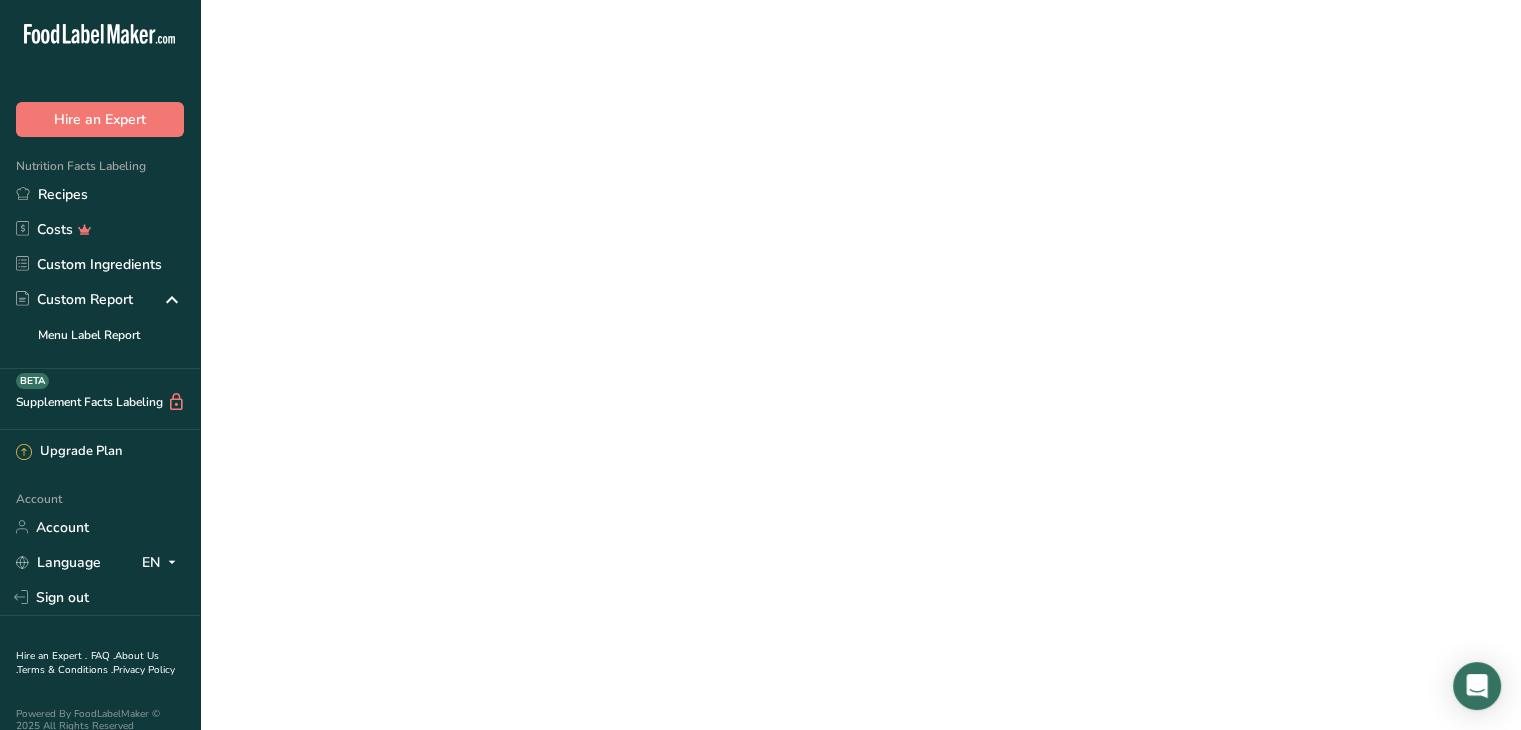 scroll, scrollTop: 0, scrollLeft: 0, axis: both 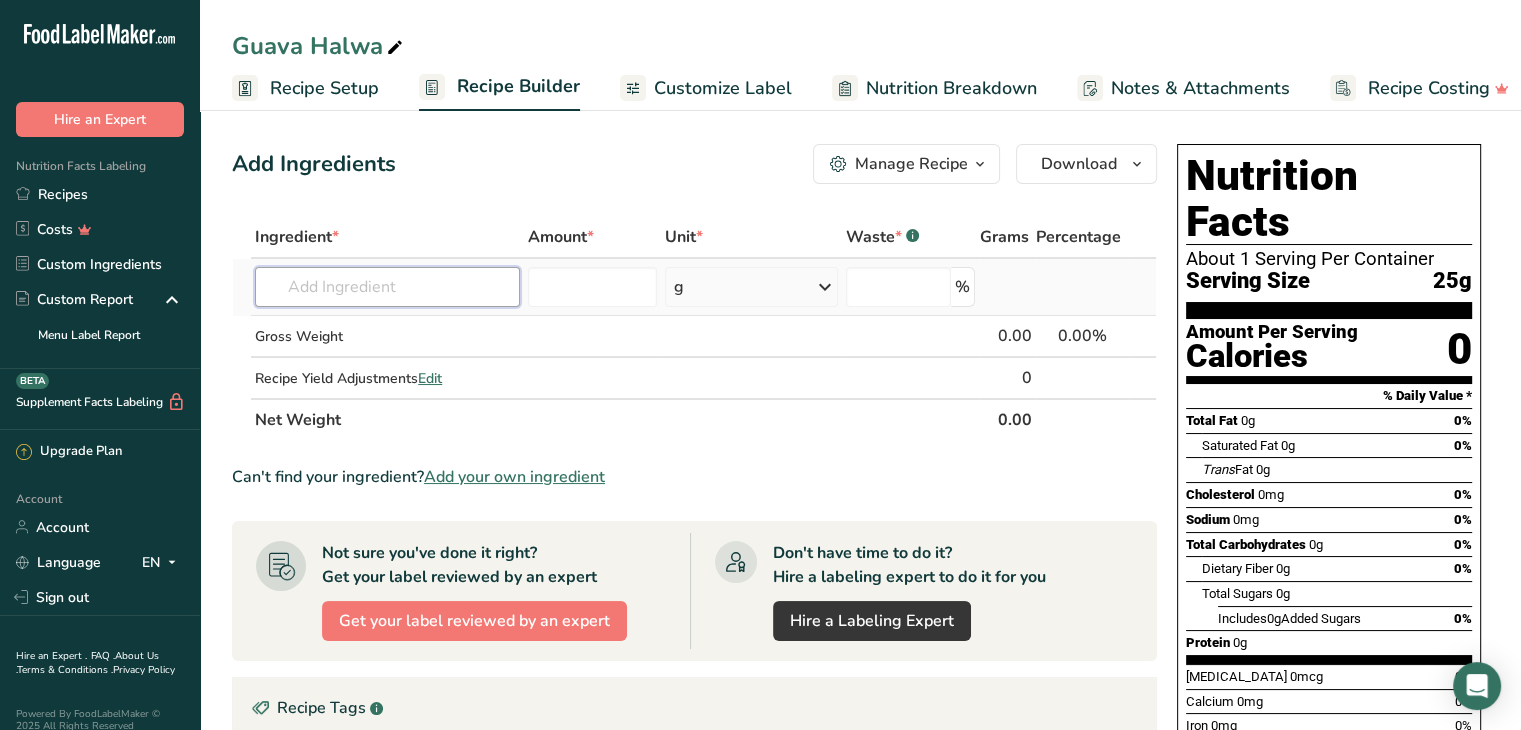 click at bounding box center (387, 287) 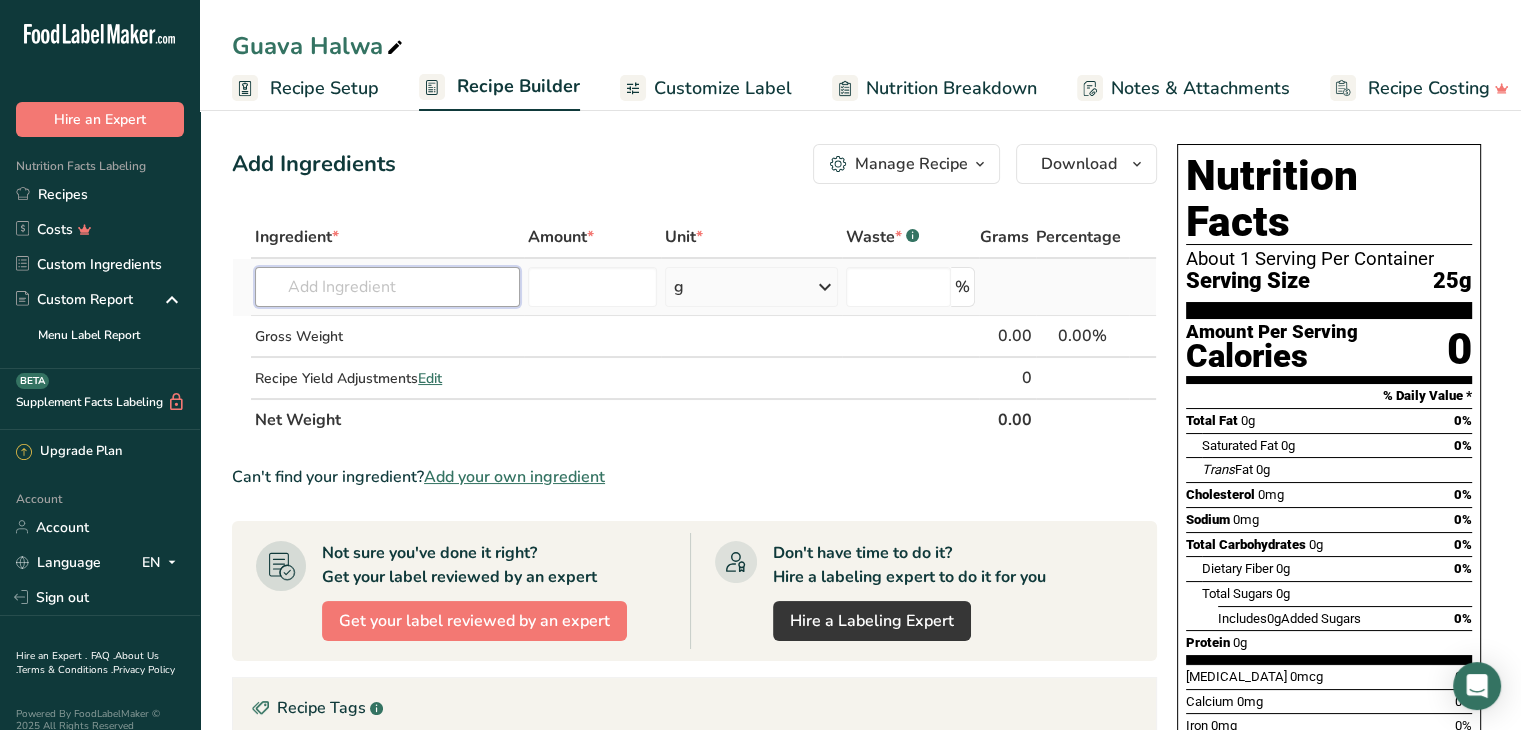type on "g" 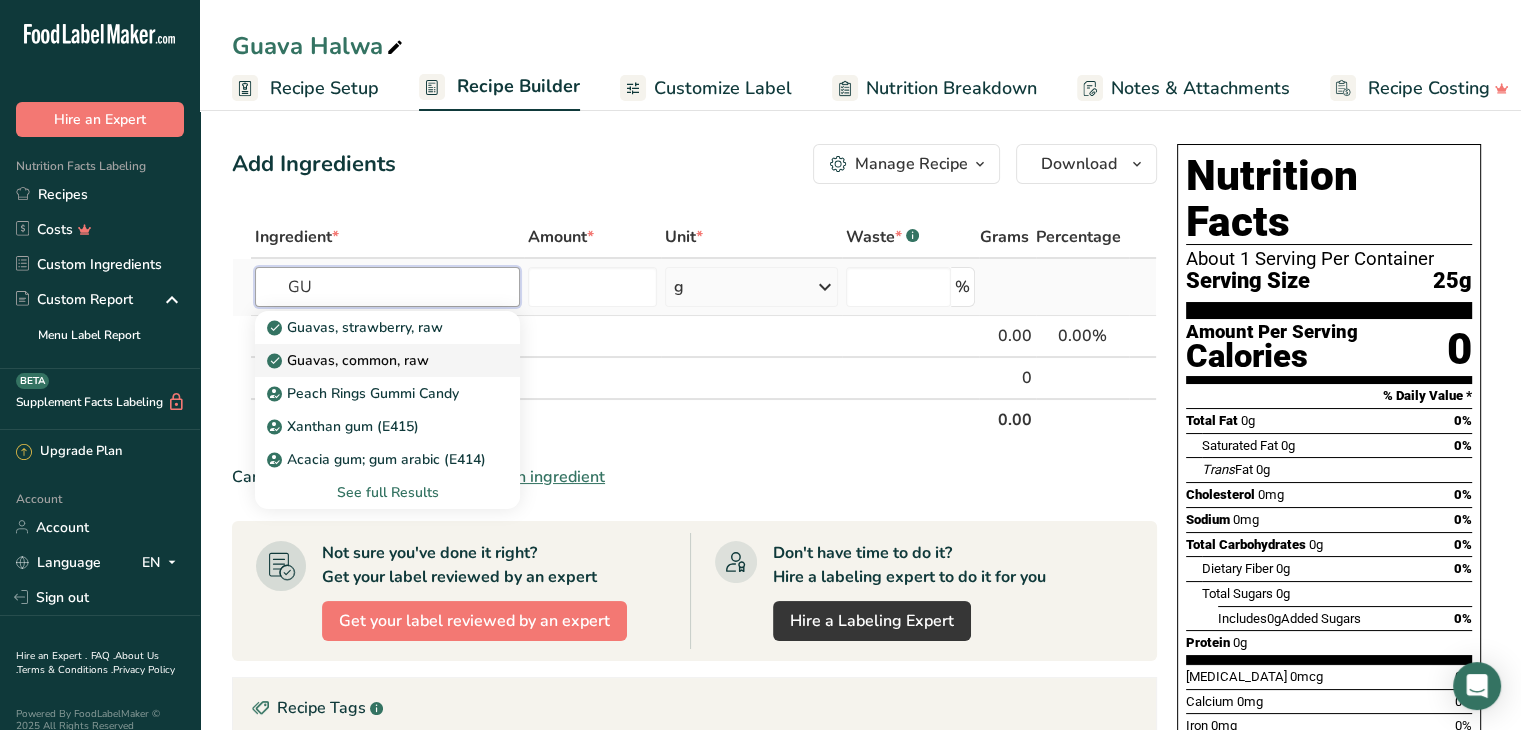 type on "GU" 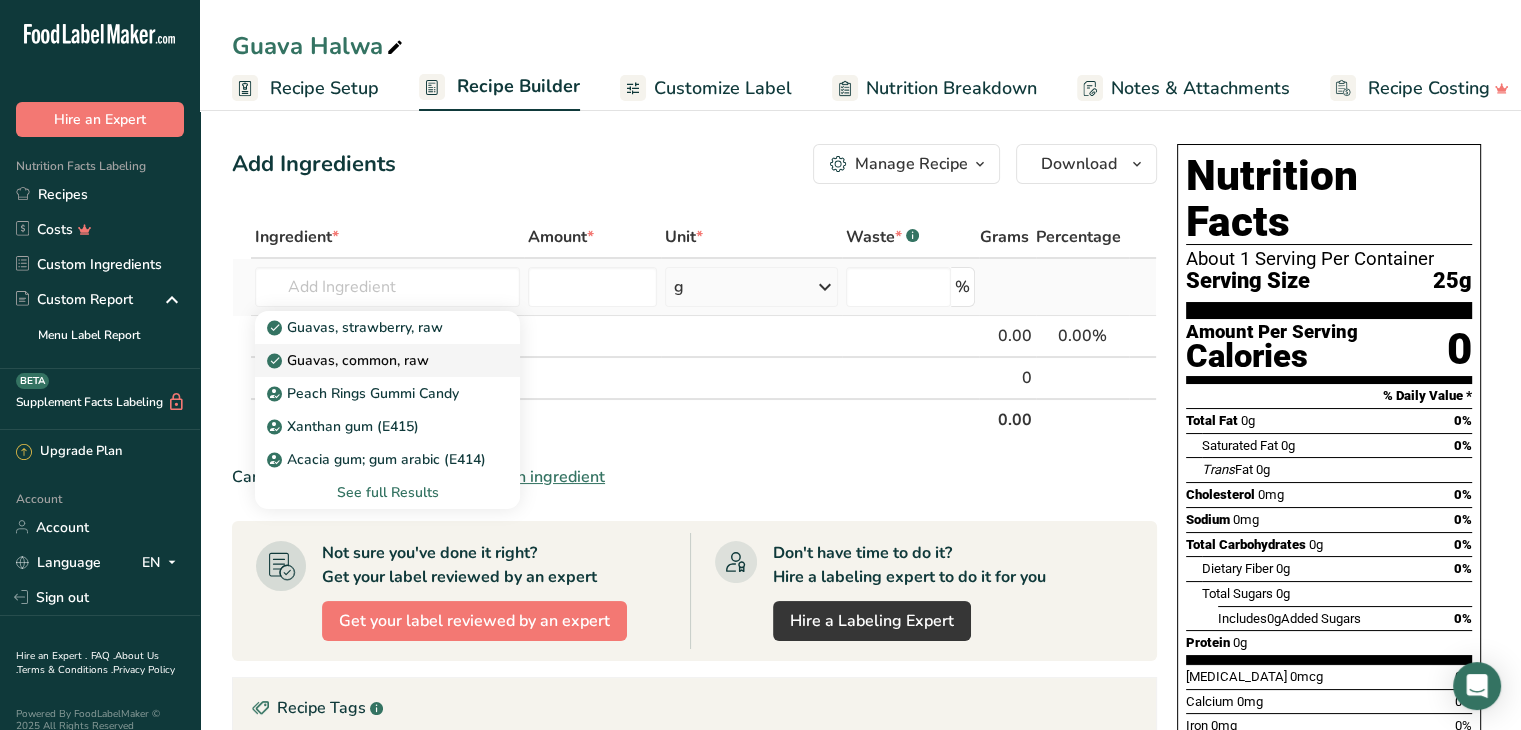click on "Guavas, common, raw" at bounding box center [350, 360] 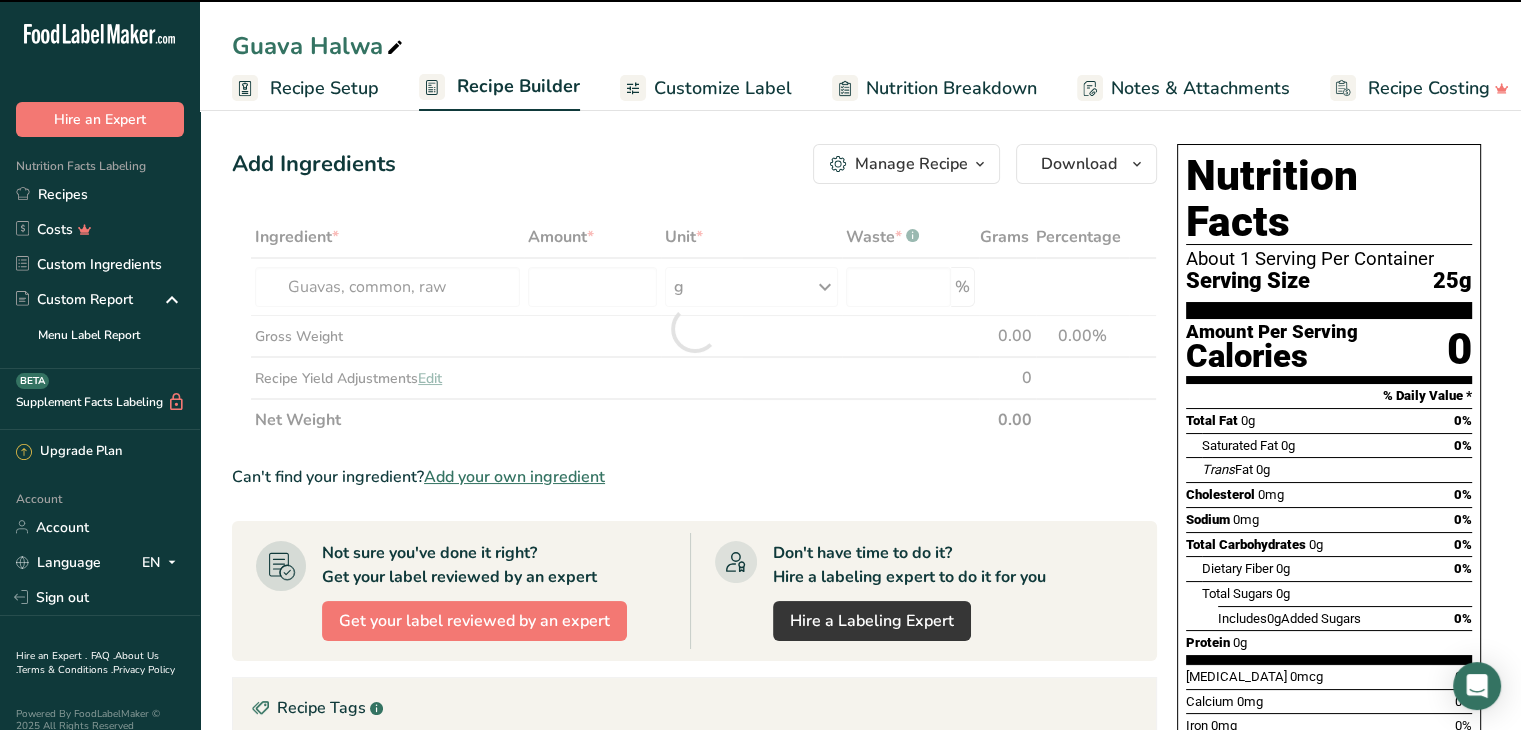 type on "0" 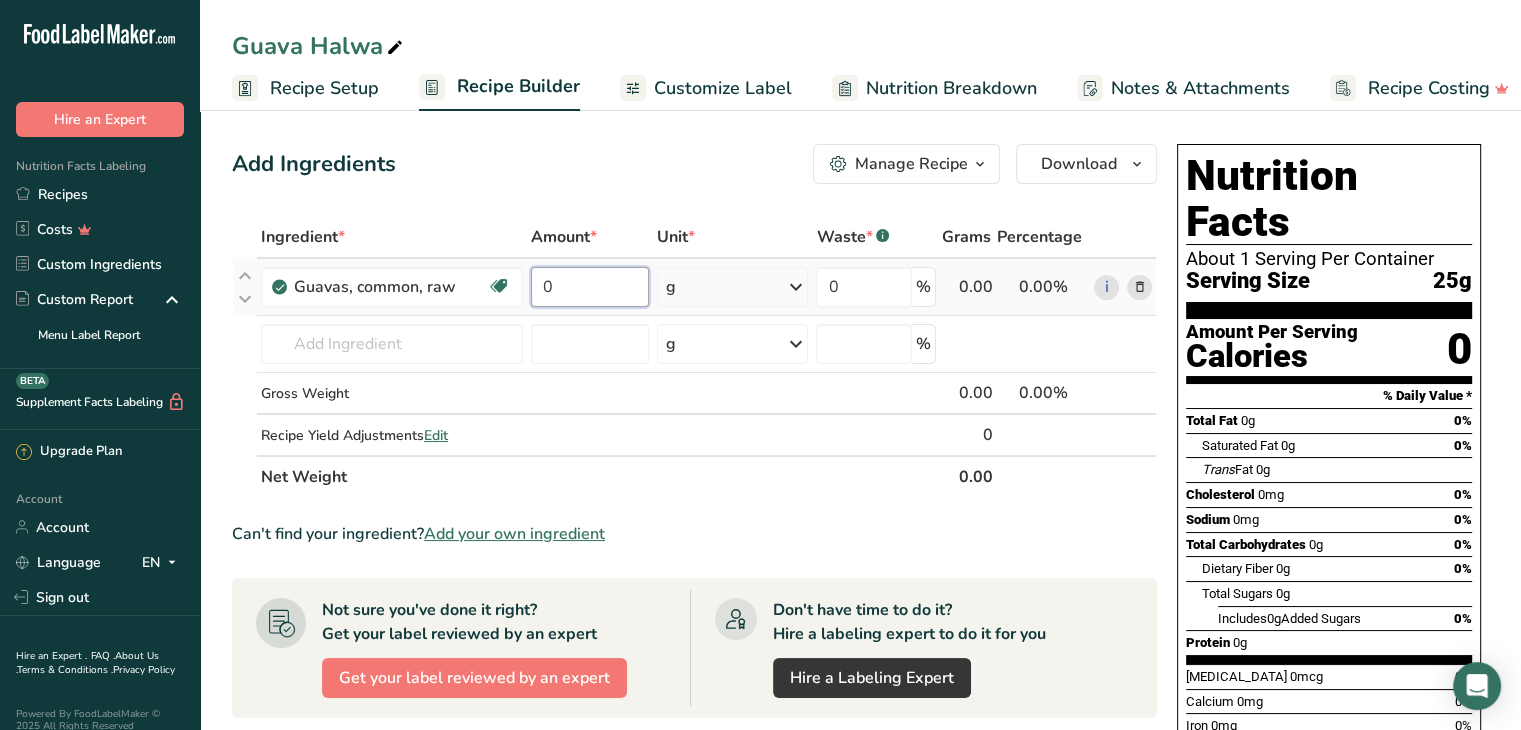 click on "0" at bounding box center [590, 287] 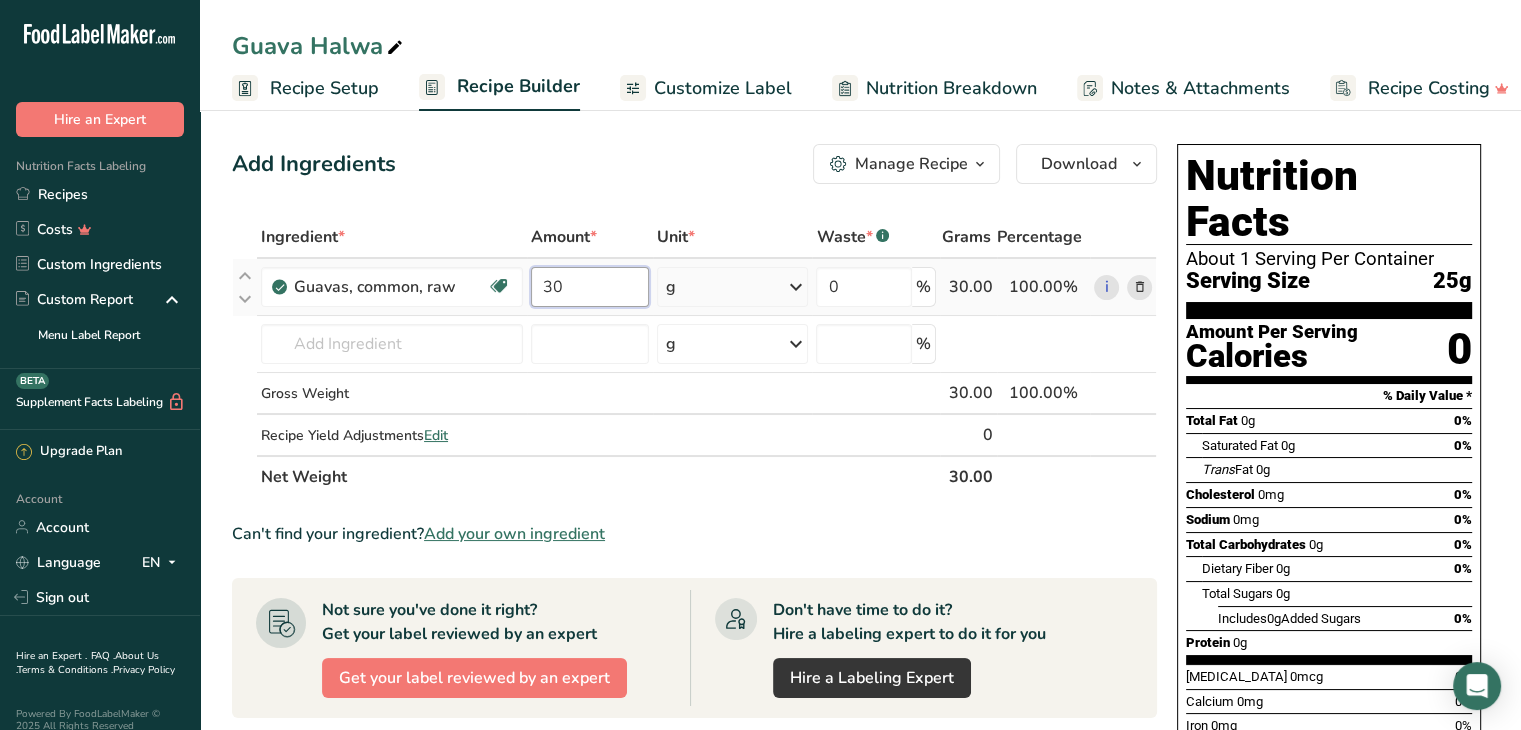 type on "30" 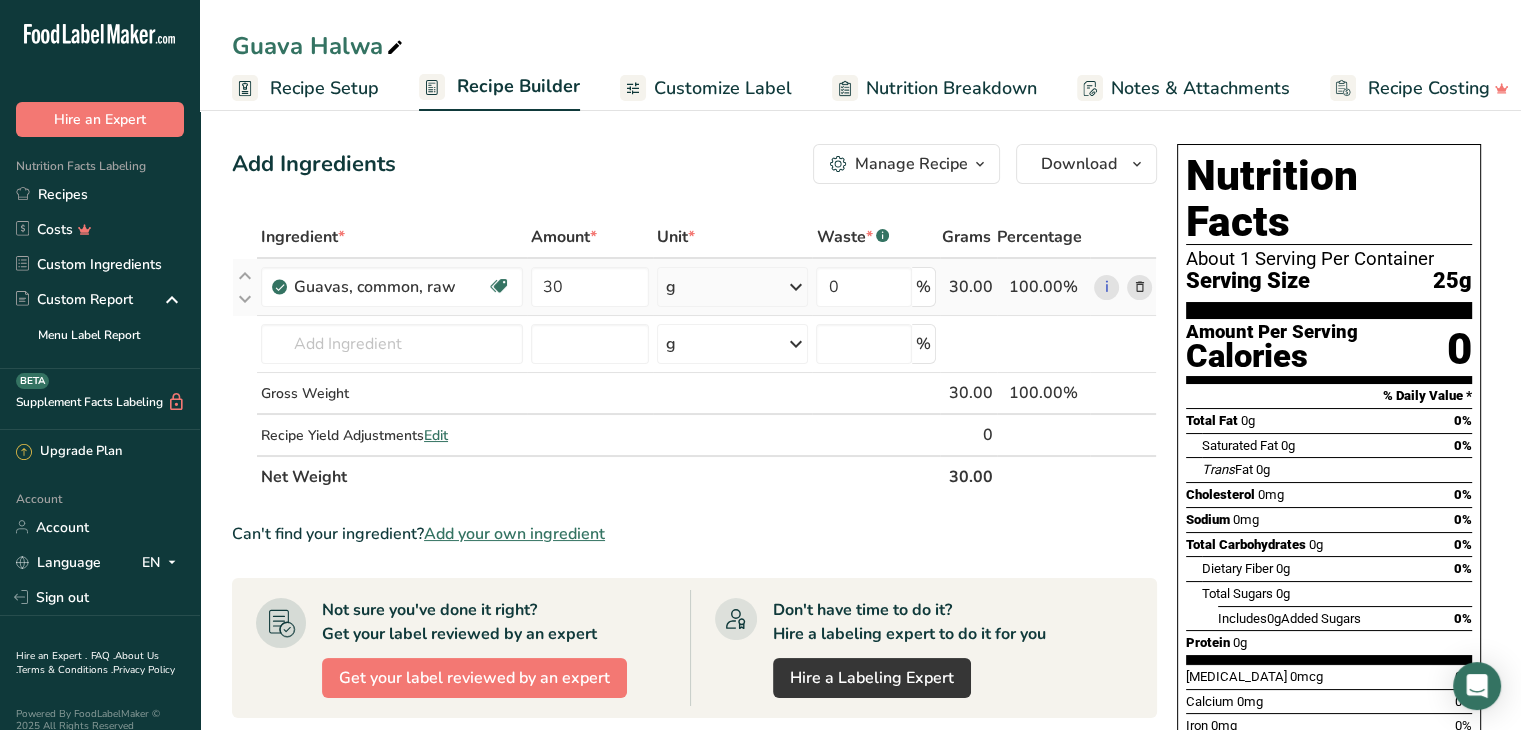 click on "Ingredient *
Amount *
Unit *
Waste *   .a-a{fill:#347362;}.b-a{fill:#fff;}          Grams
Percentage
Guavas, common, raw
Dairy free
Gluten free
Vegan
Vegetarian
Soy free
30
g
Portions
1 cup
1 fruit, without refuse
Weight Units
g
kg
mg
See more
Volume Units
l
Volume units require a density conversion. If you know your ingredient's density enter it below. Otherwise, click on "RIA" our AI Regulatory bot - she will be able to help you
lb/ft3
g/cm3
Confirm
mL
lb/ft3" at bounding box center [694, 357] 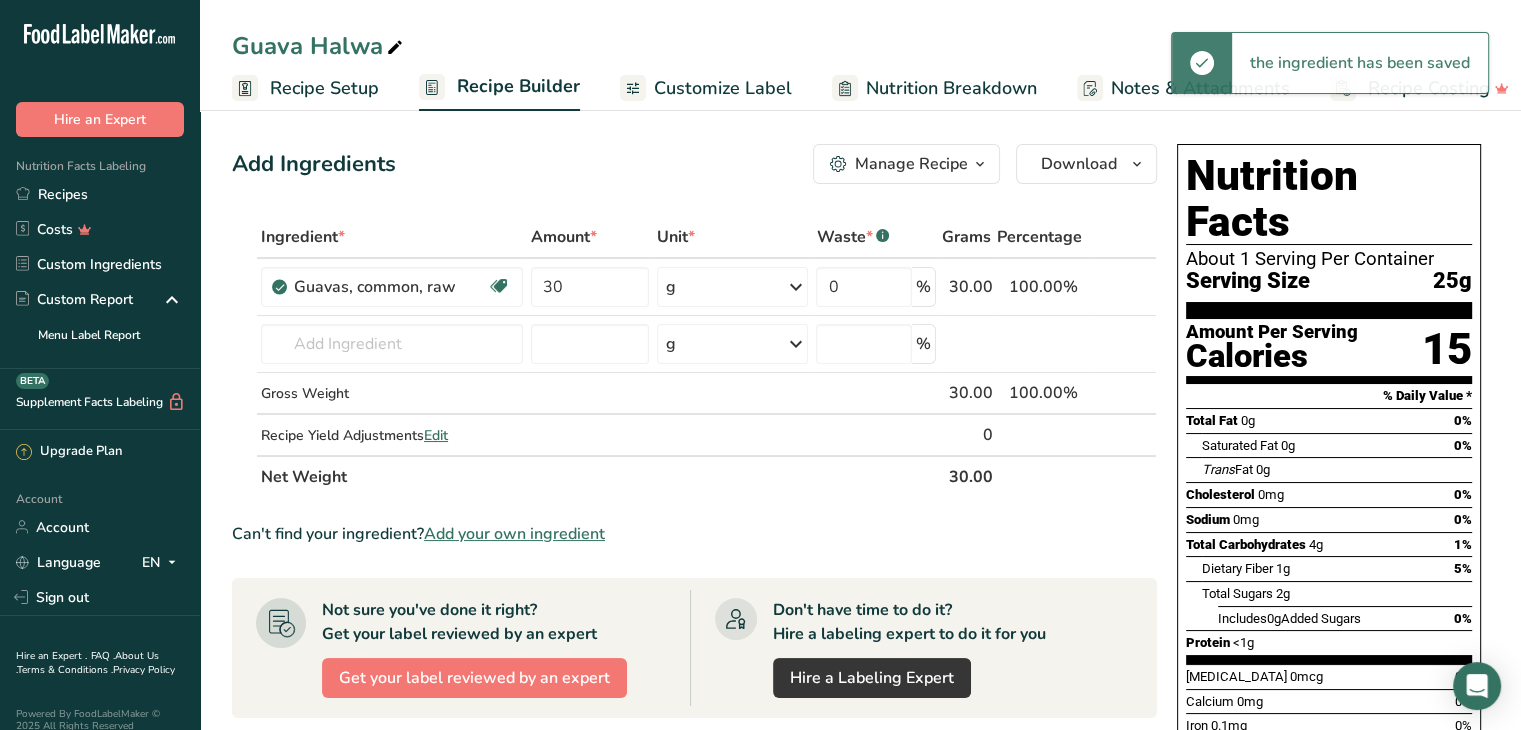 click at bounding box center [795, 287] 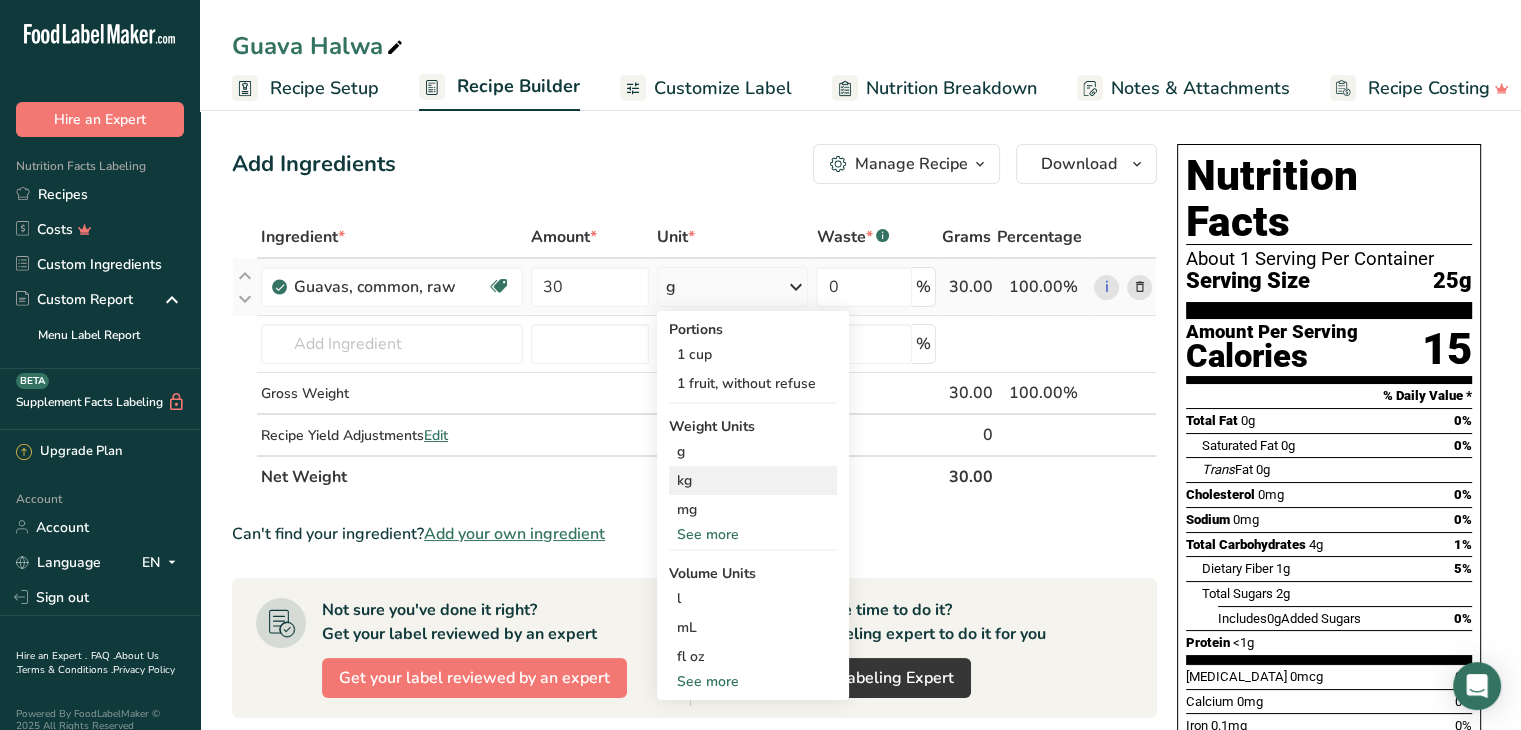 click on "kg" at bounding box center [753, 480] 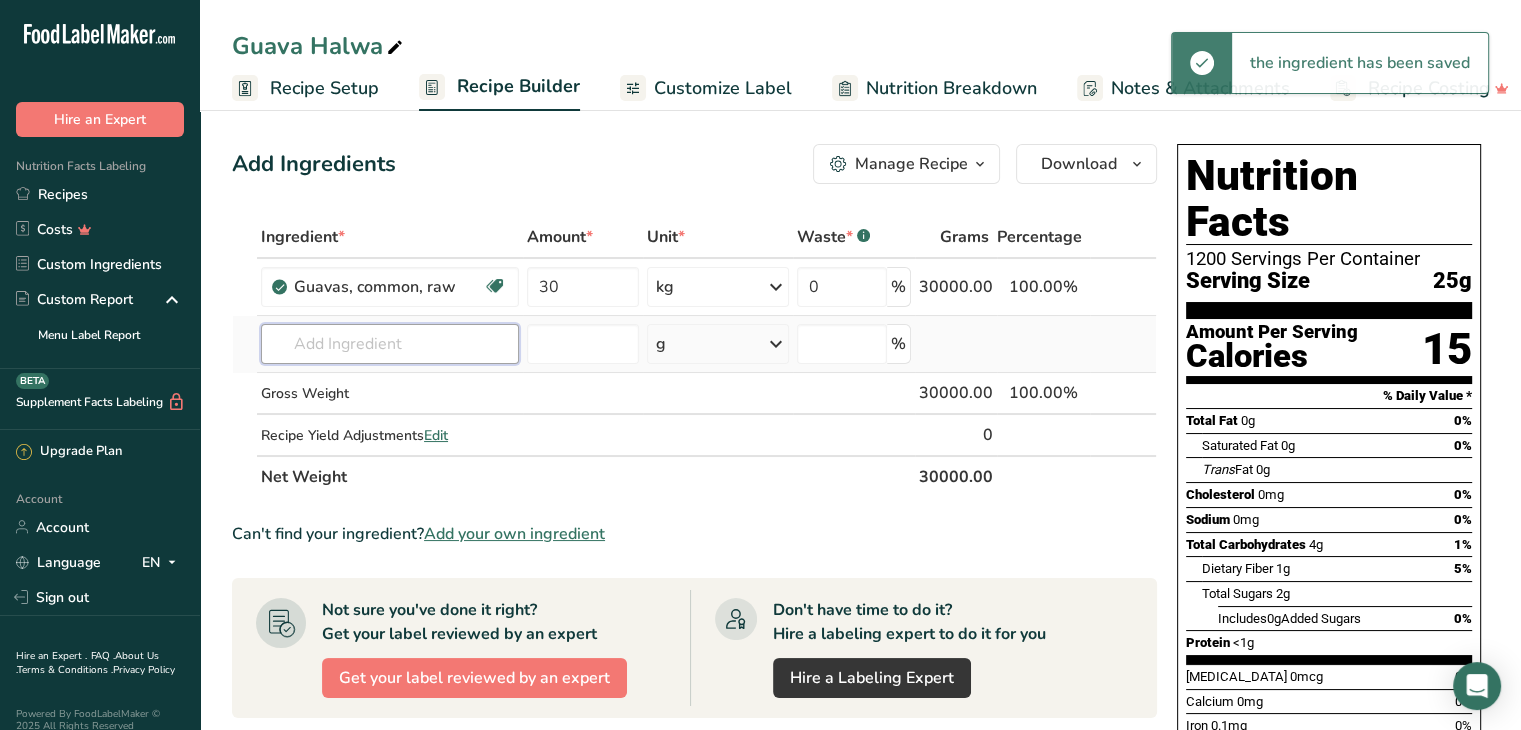 click at bounding box center [390, 344] 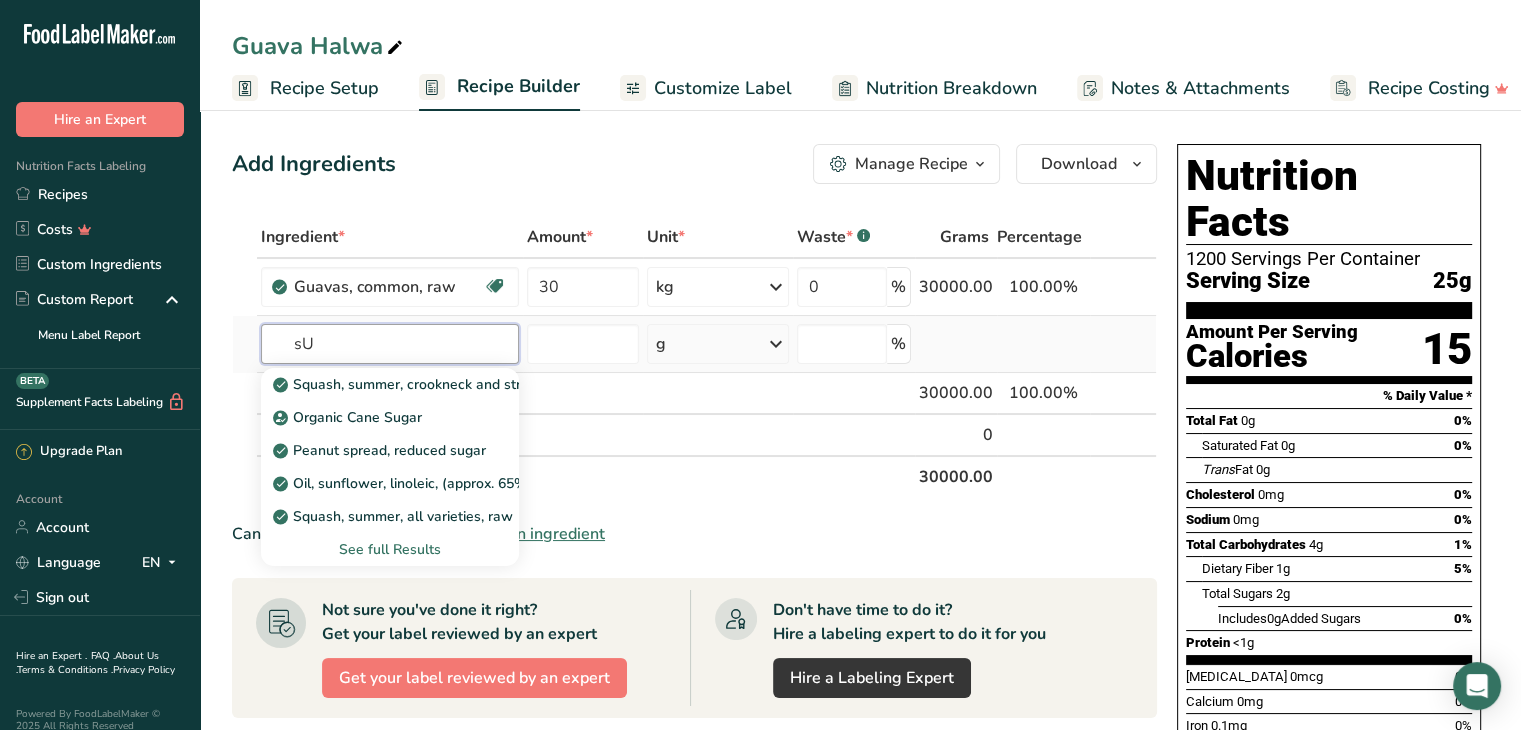 type on "s" 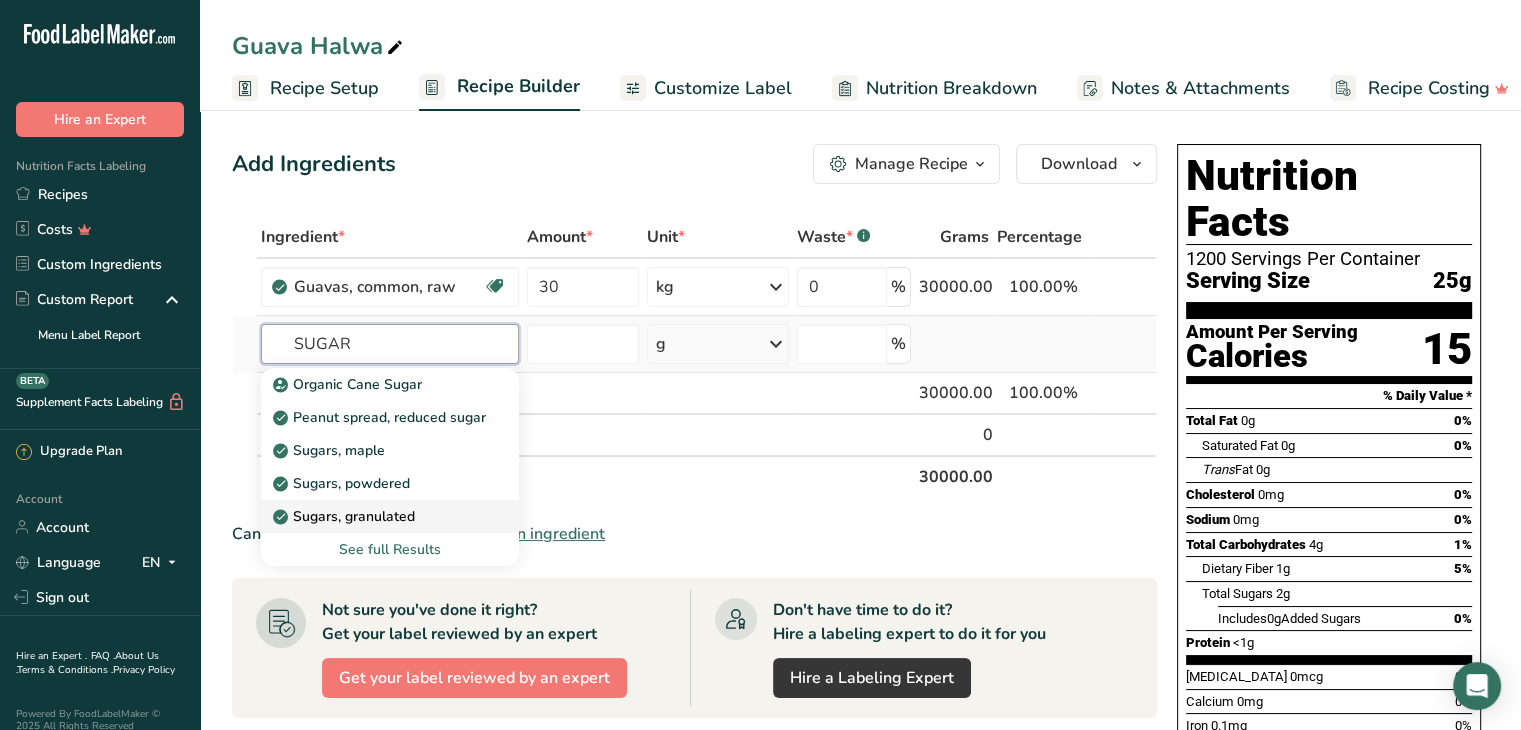 type on "SUGAR" 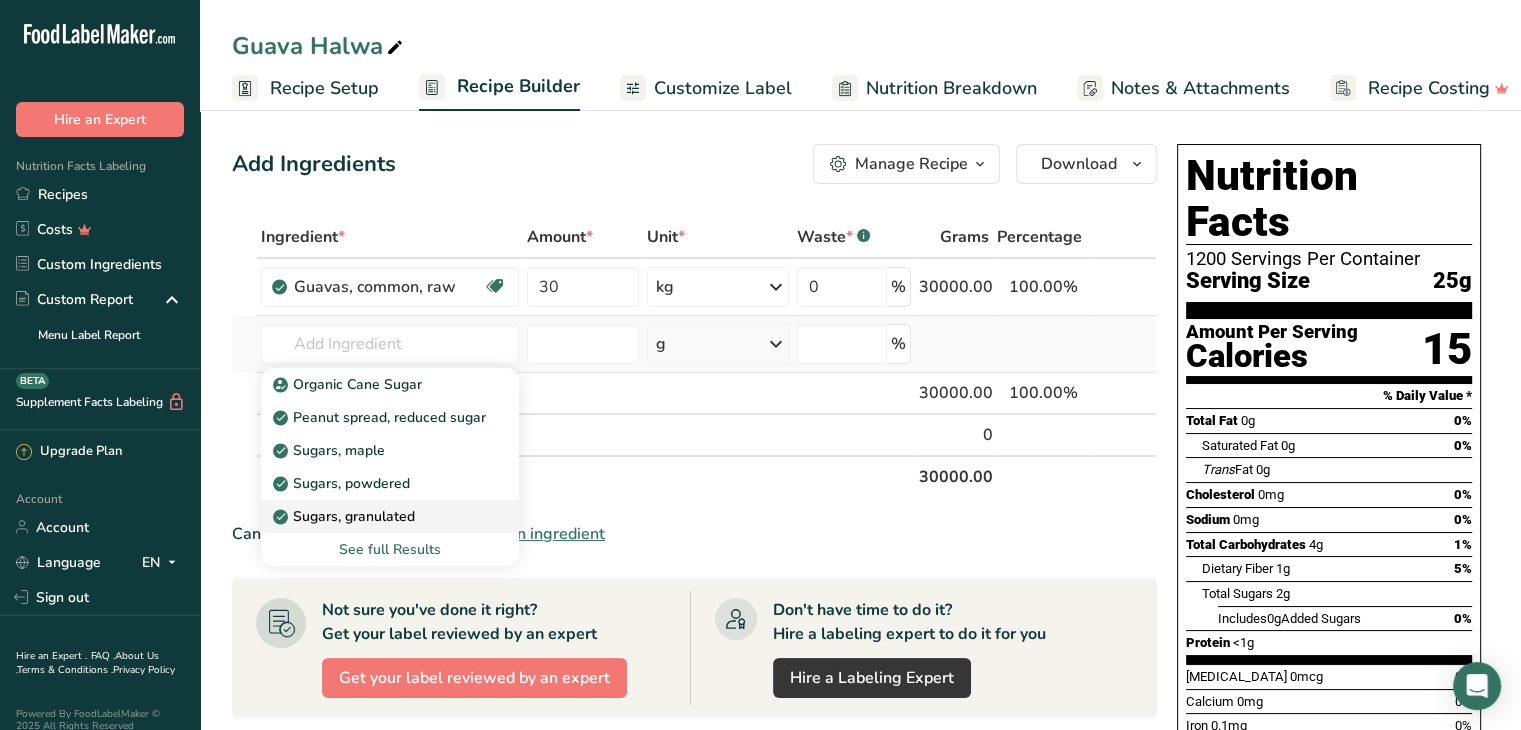 click on "Sugars, granulated" at bounding box center [346, 516] 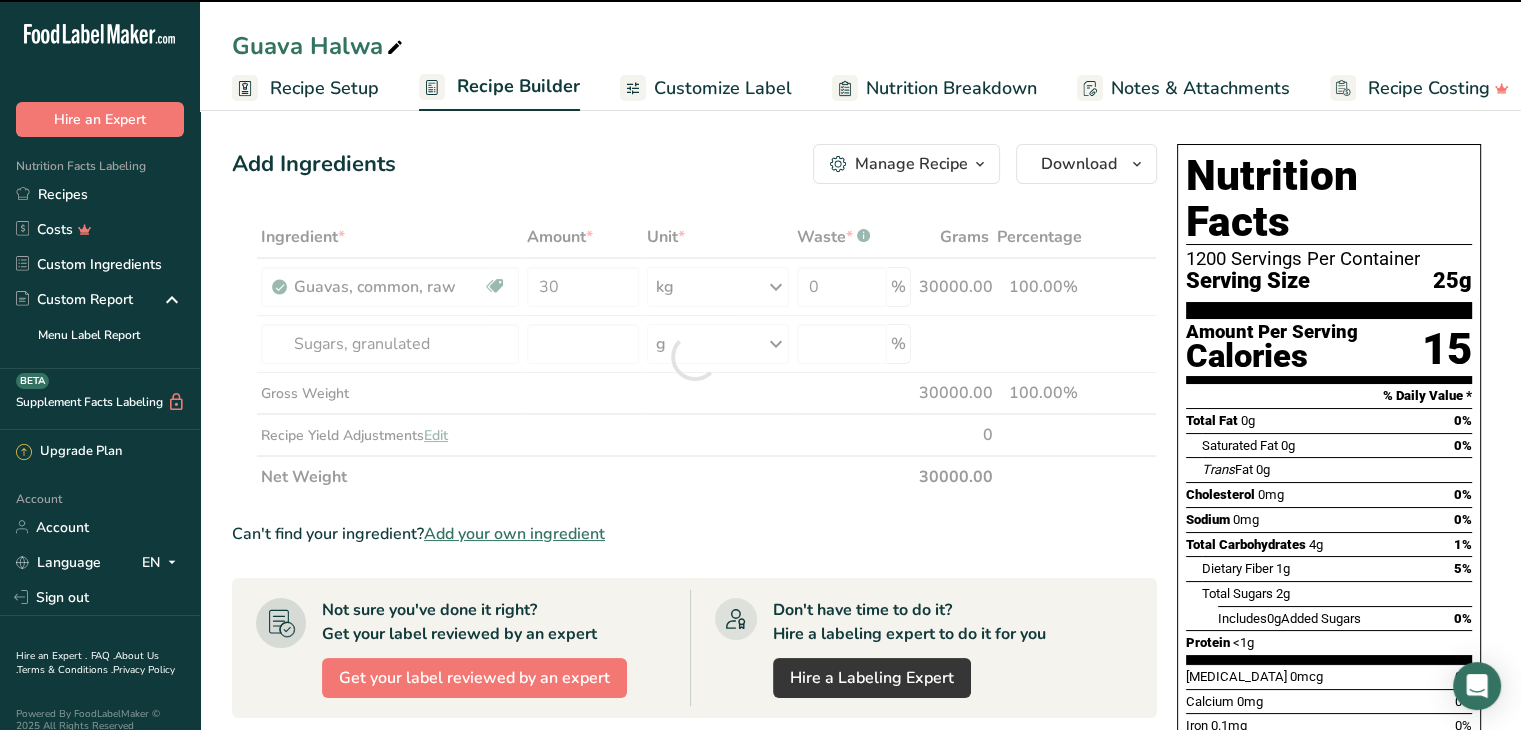 type on "0" 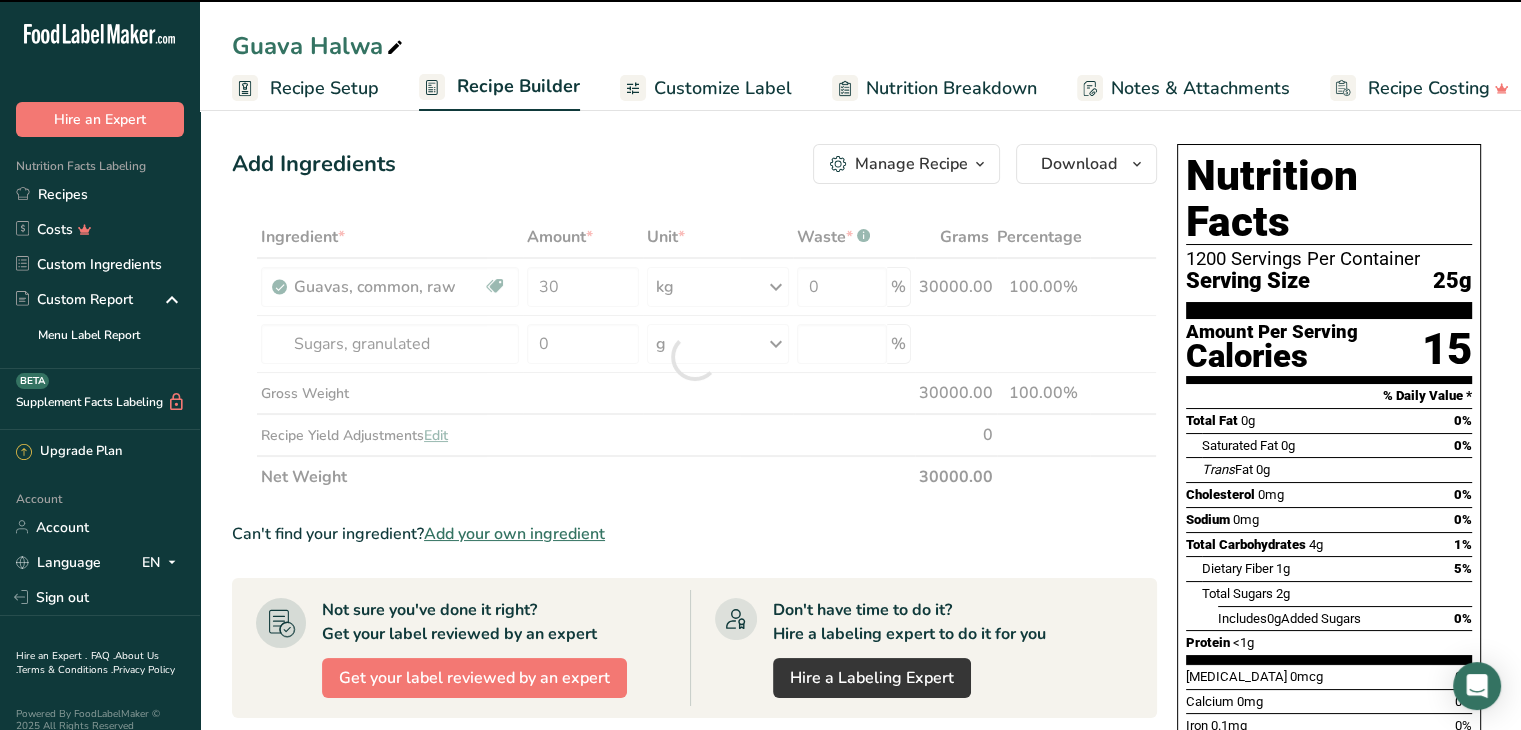 type on "0" 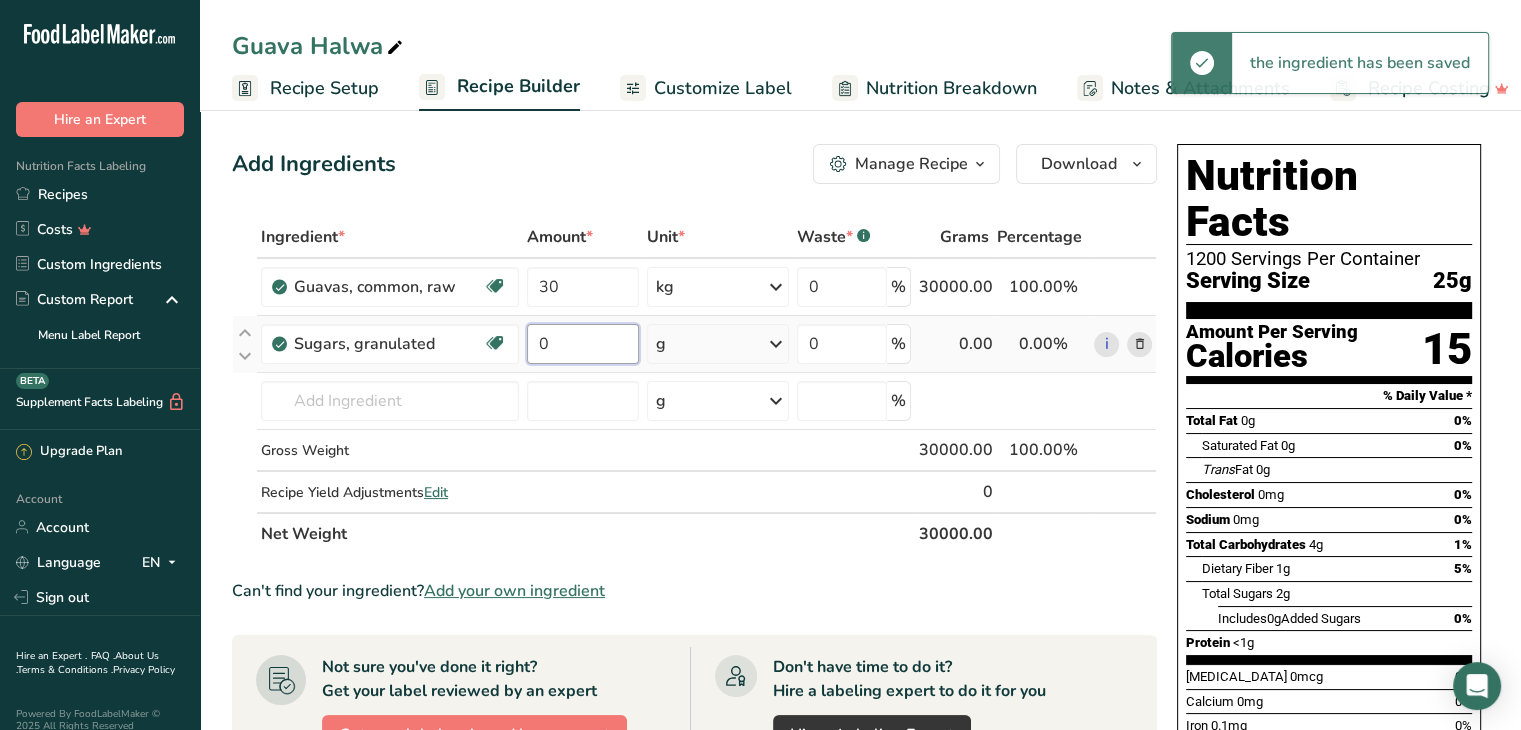 click on "0" at bounding box center (583, 344) 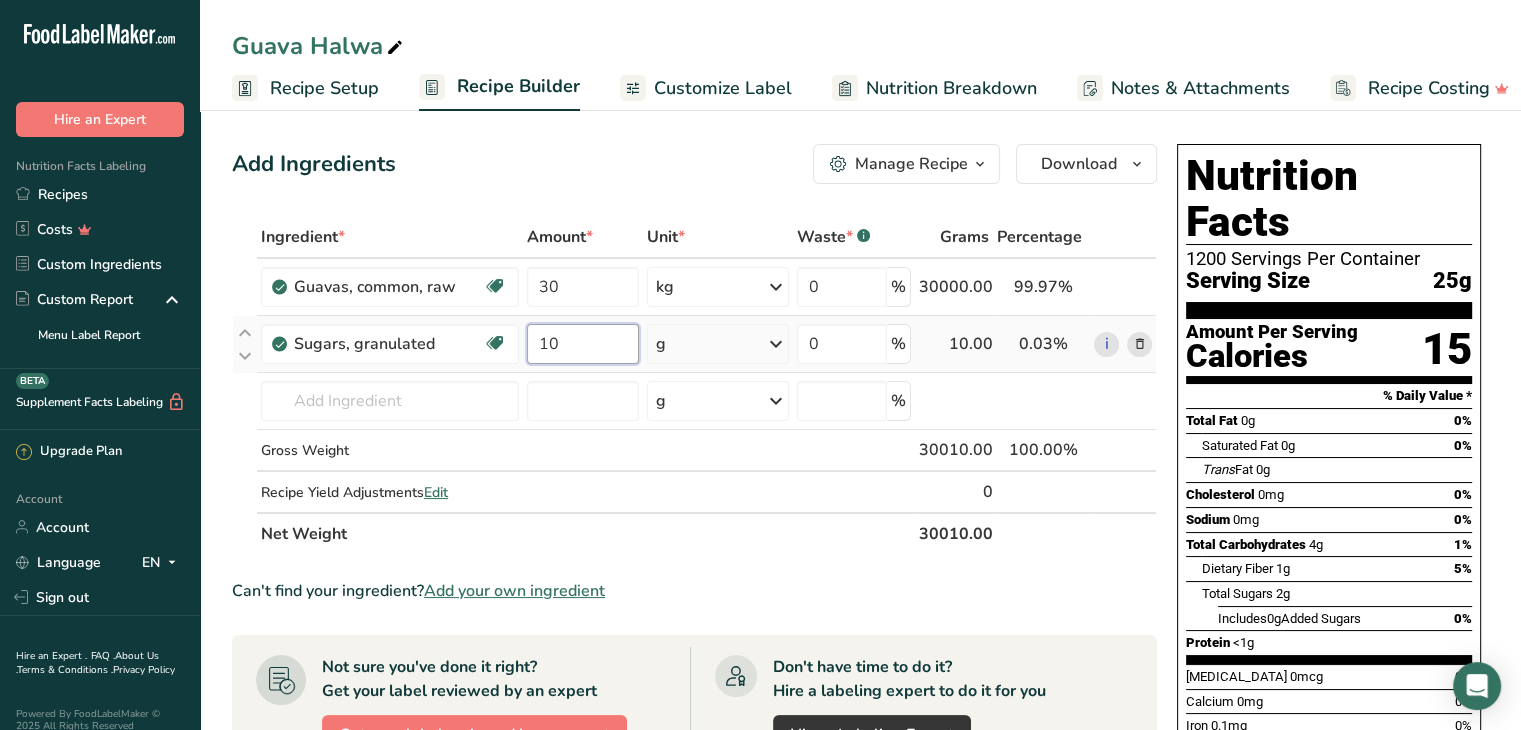 click on "10" at bounding box center (583, 344) 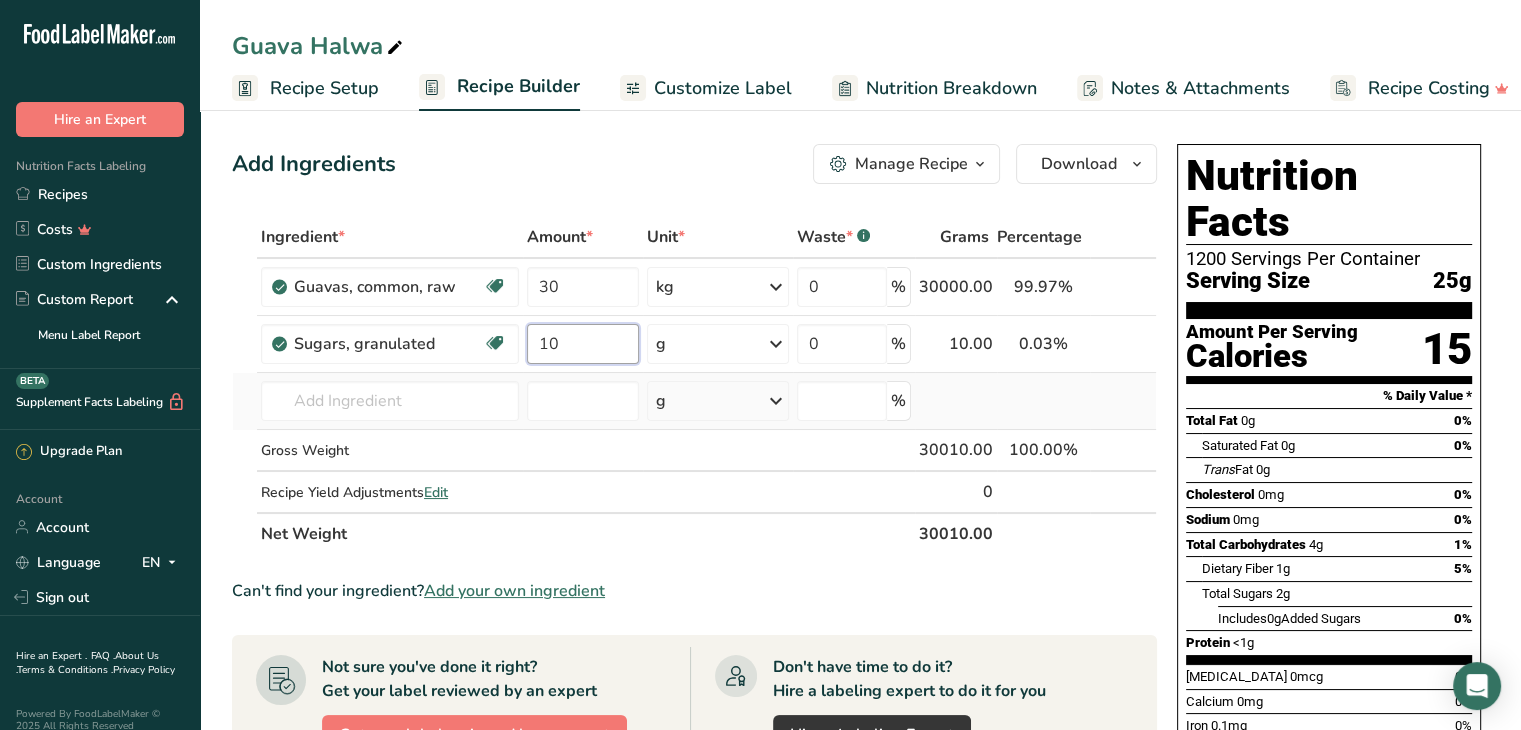 type on "10" 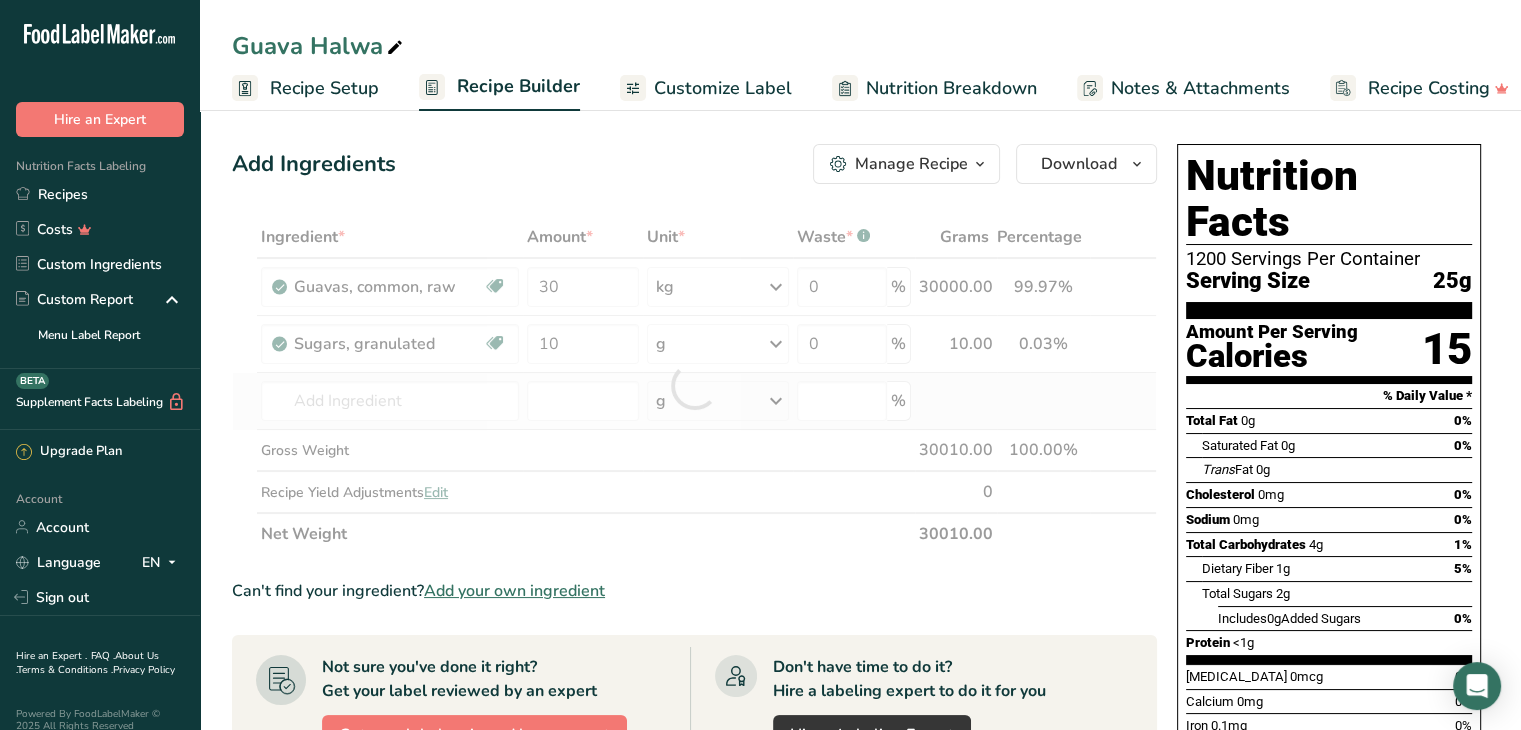 click on "Ingredient *
Amount *
Unit *
Waste *   .a-a{fill:#347362;}.b-a{fill:#fff;}          Grams
Percentage
Guavas, common, raw
Dairy free
Gluten free
Vegan
Vegetarian
Soy free
30
kg
Portions
1 cup
1 fruit, without refuse
Weight Units
g
kg
mg
See more
Volume Units
l
Volume units require a density conversion. If you know your ingredient's density enter it below. Otherwise, click on "RIA" our AI Regulatory bot - she will be able to help you
lb/ft3
g/cm3
Confirm
mL
lb/ft3" at bounding box center [694, 385] 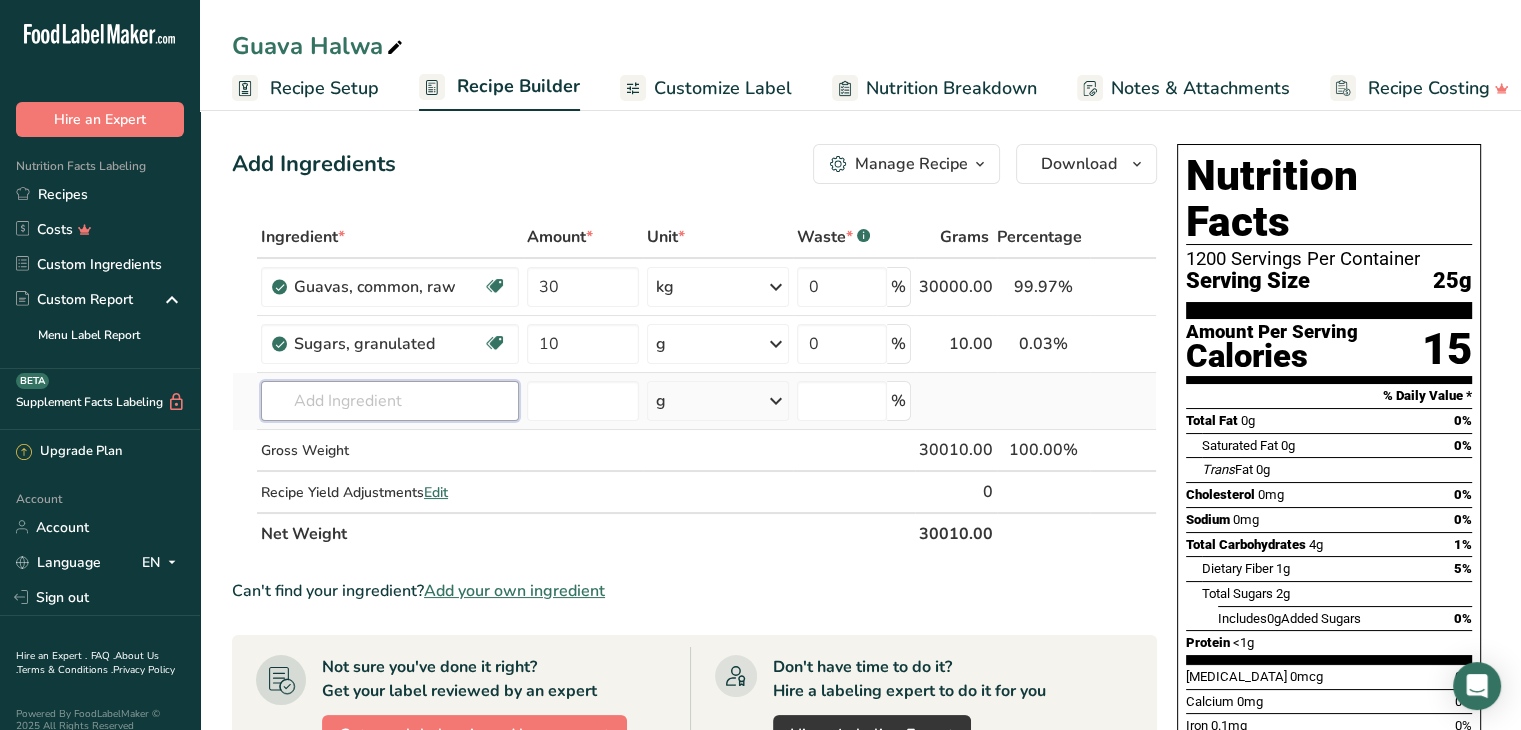 click at bounding box center [390, 401] 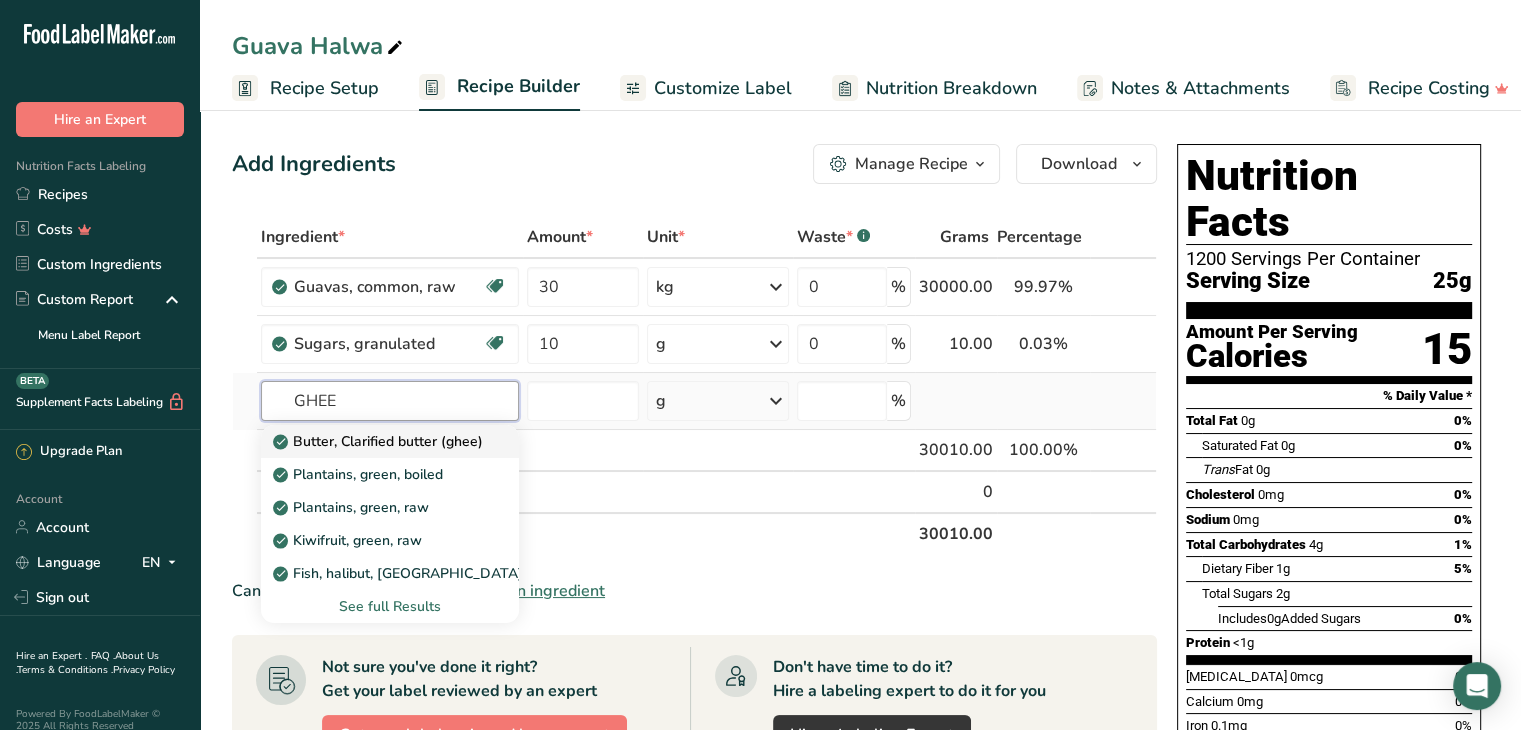 type on "GHEE" 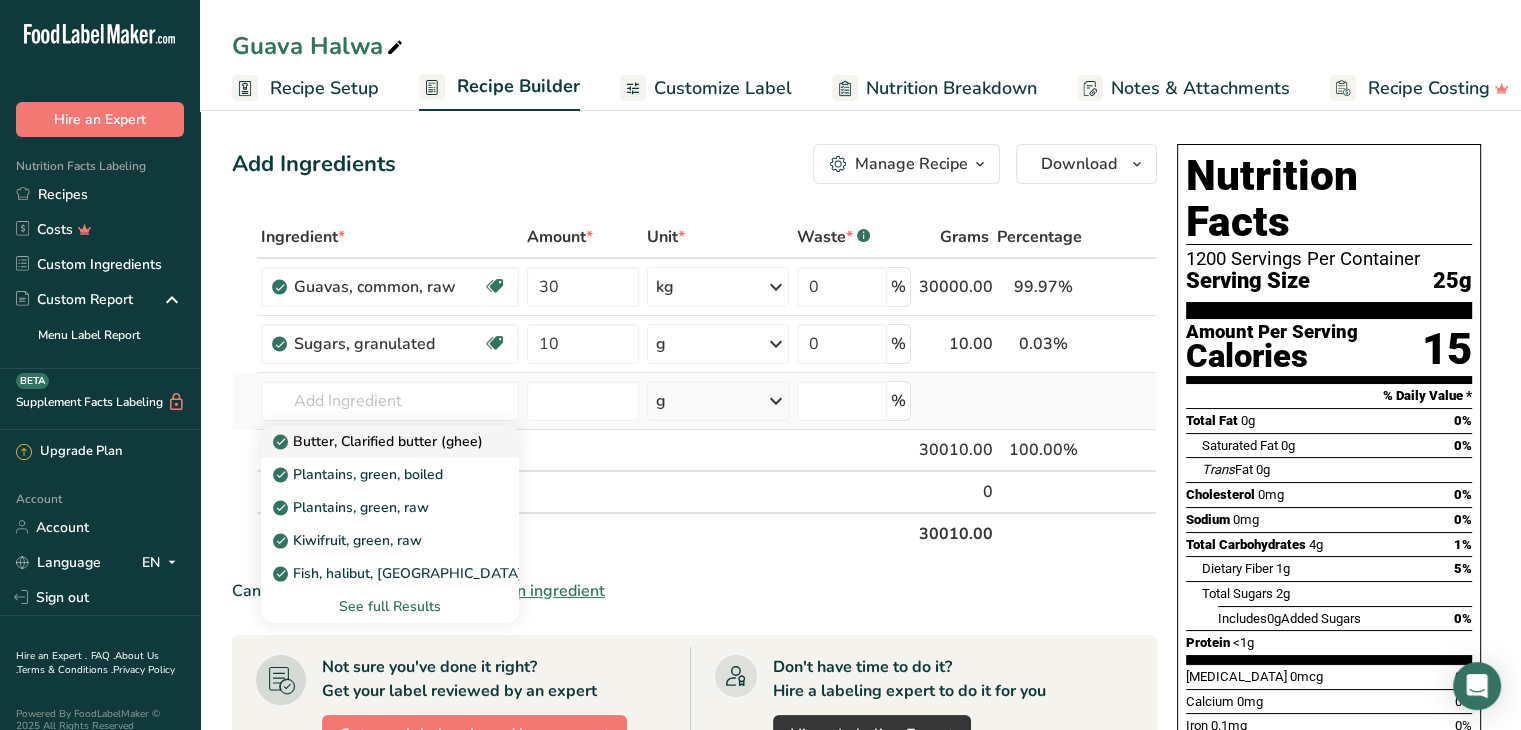 click on "Butter, Clarified butter (ghee)" at bounding box center (380, 441) 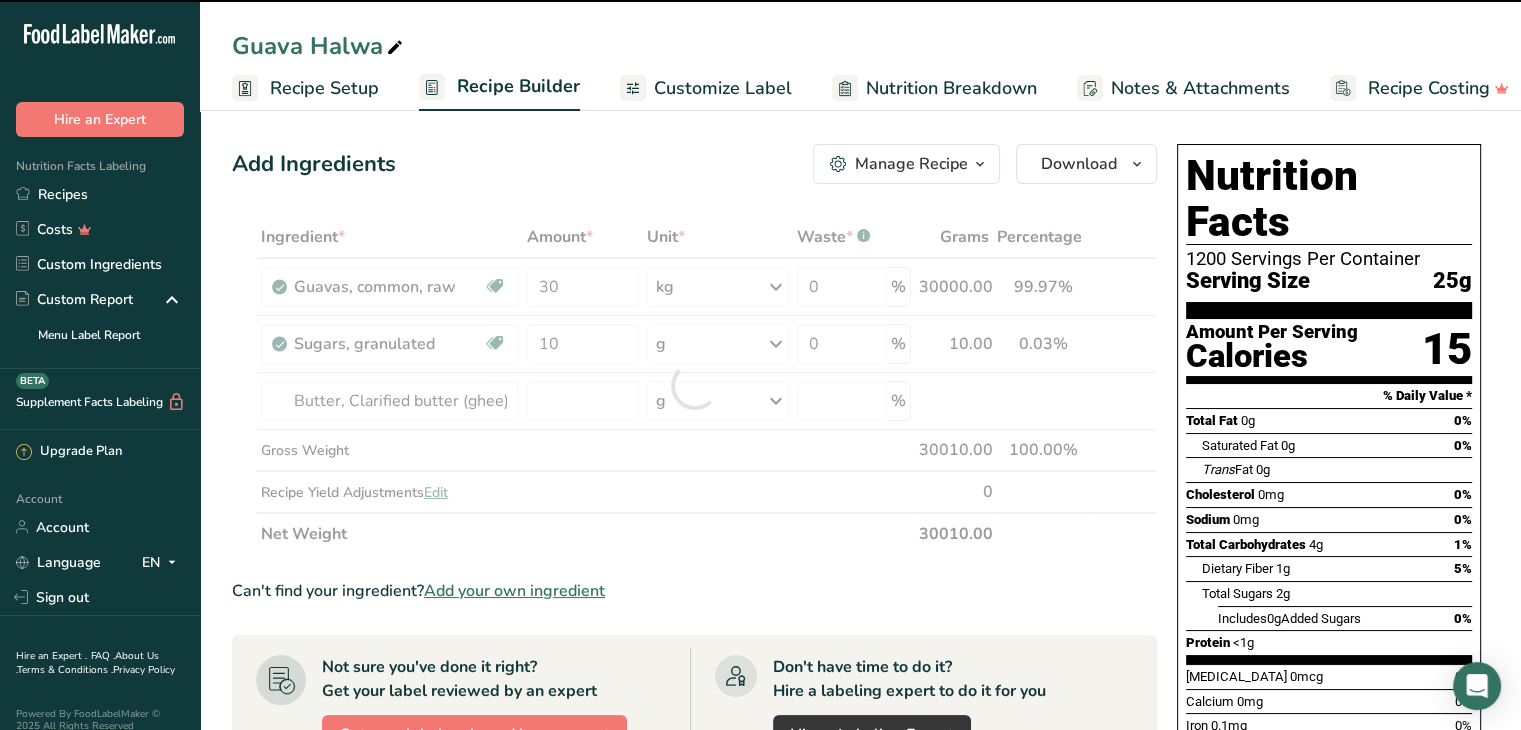 type on "0" 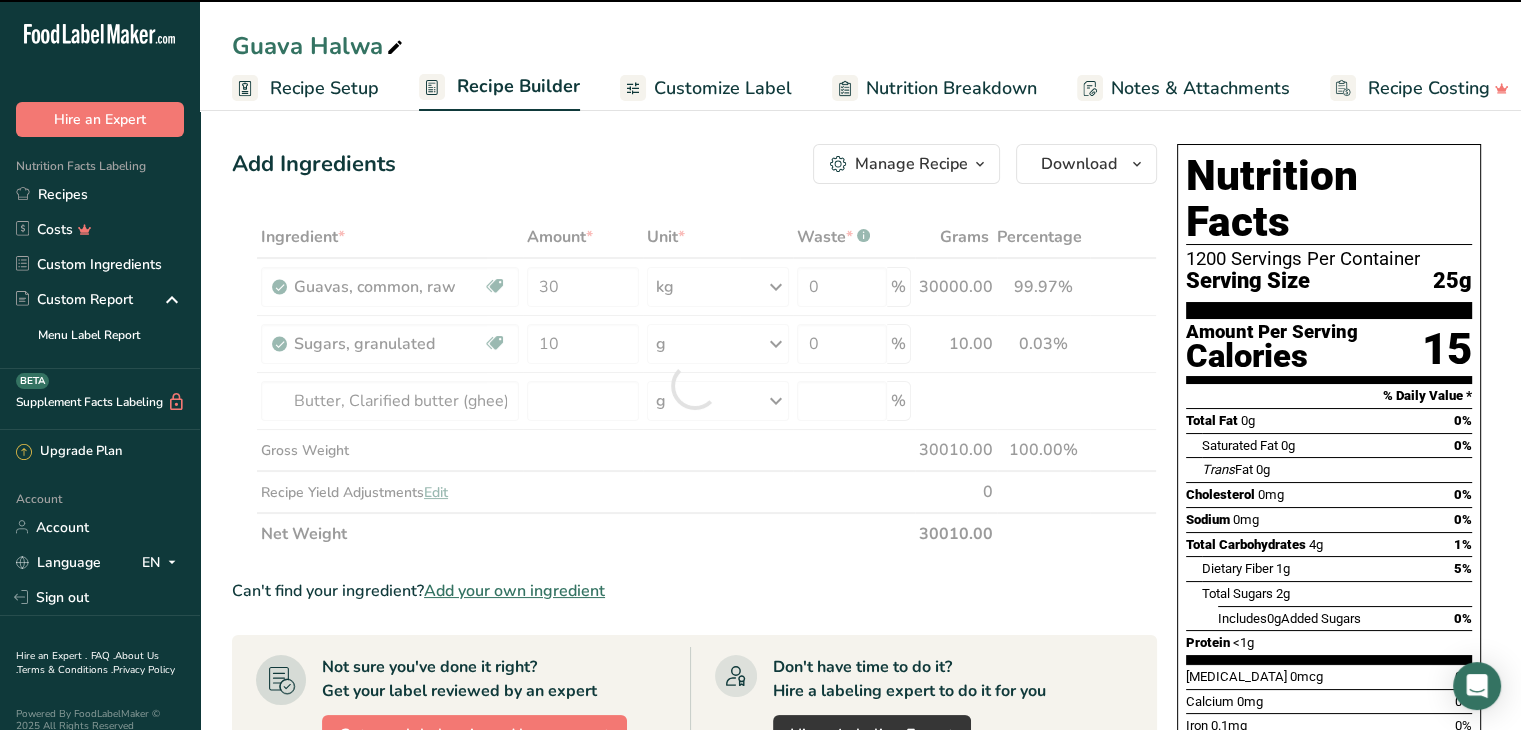 type on "0" 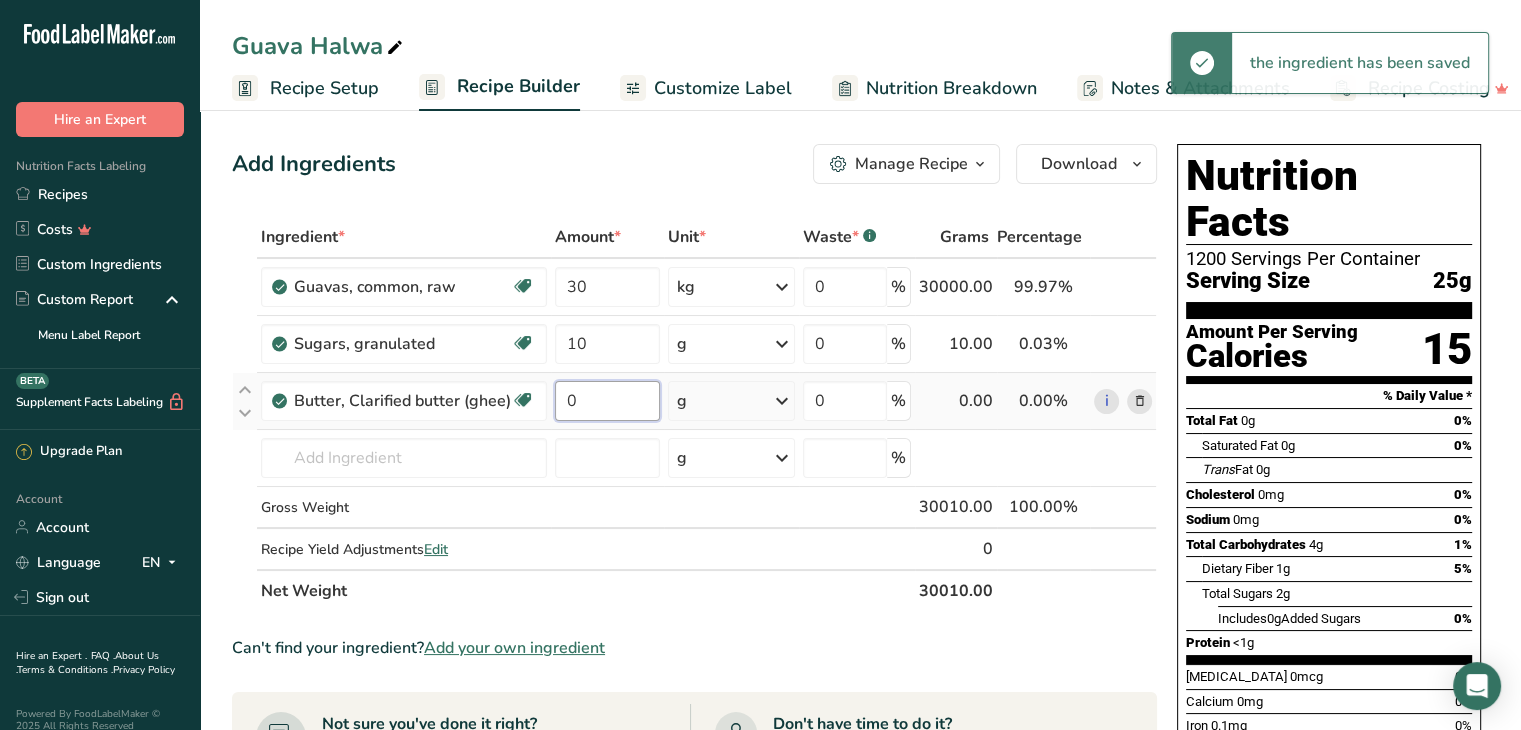 drag, startPoint x: 588, startPoint y: 397, endPoint x: 547, endPoint y: 389, distance: 41.773197 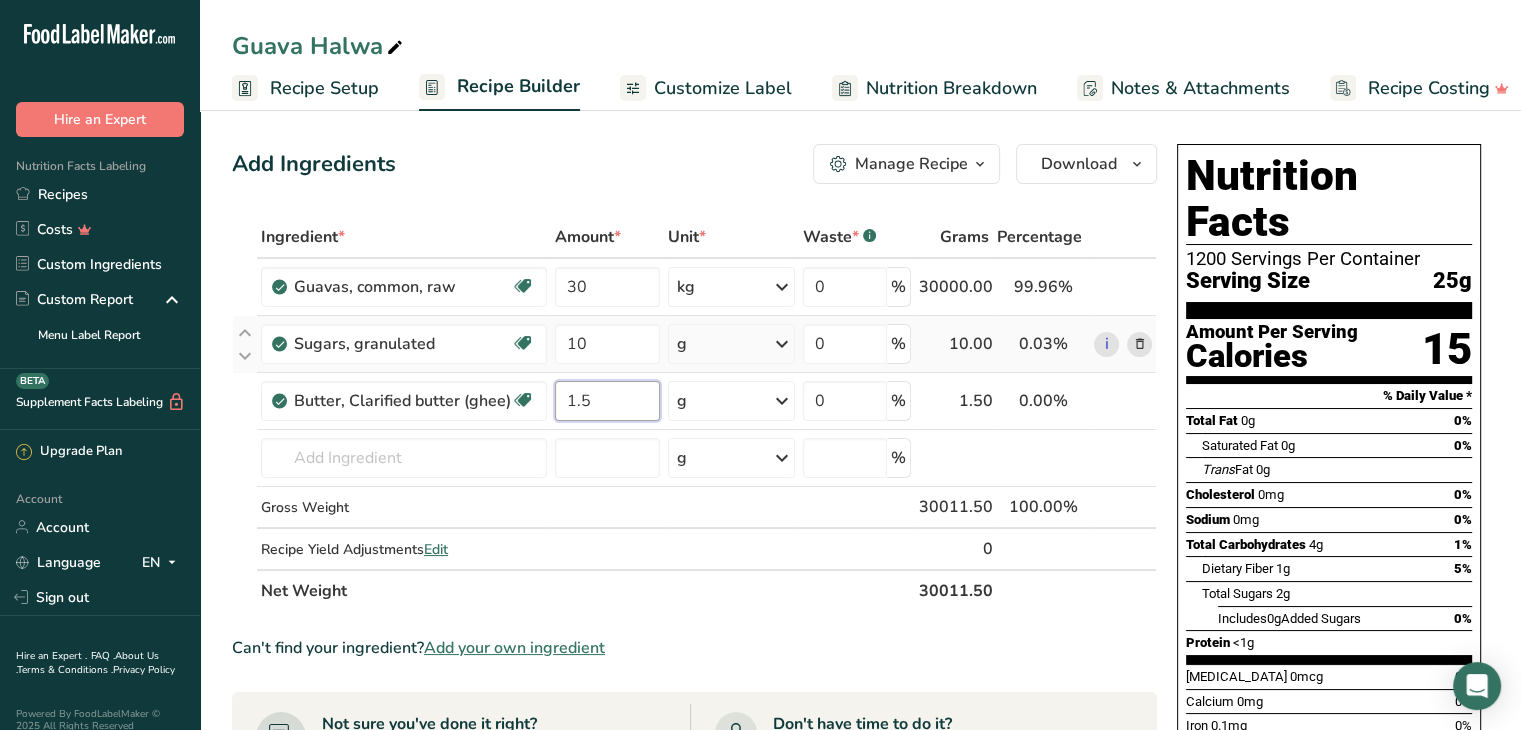 type on "1.5" 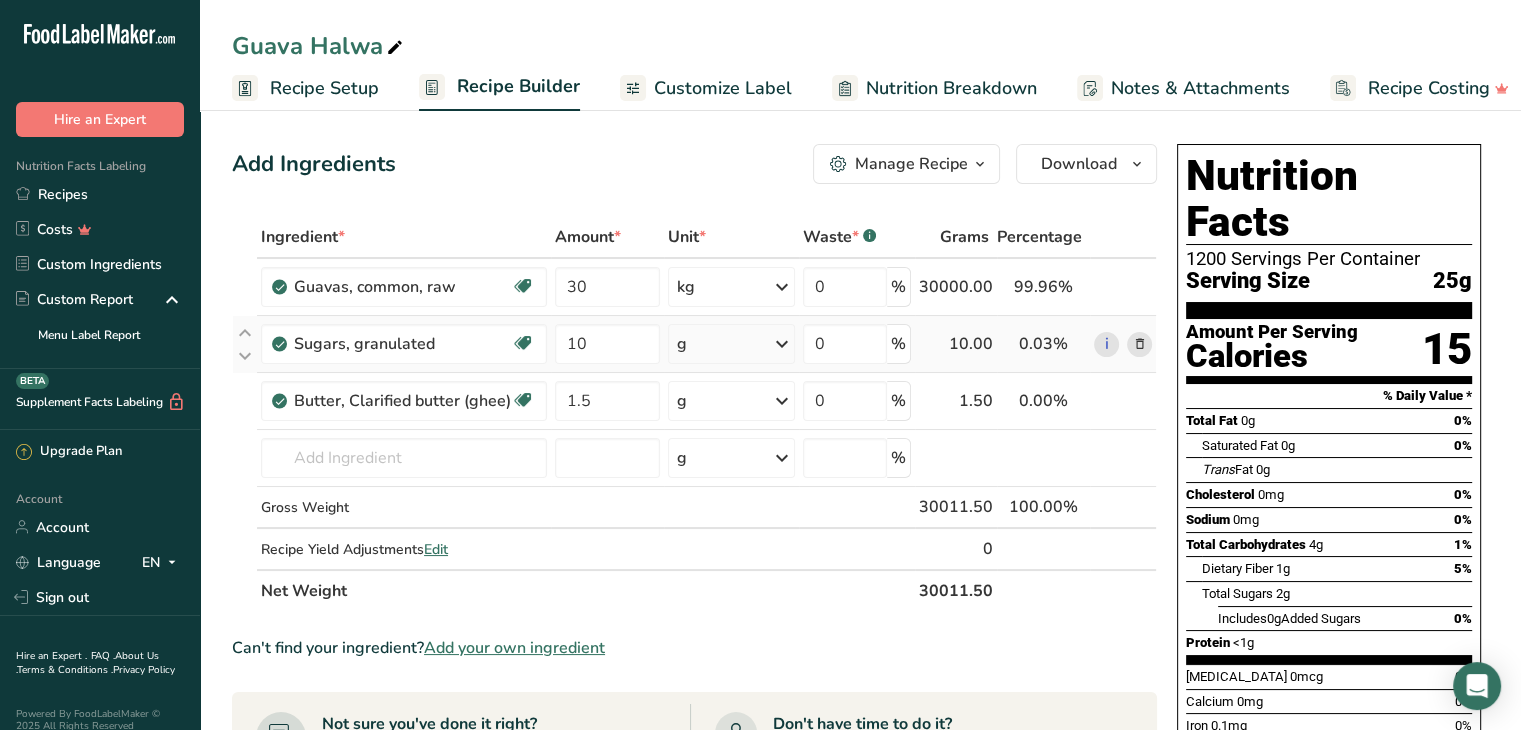 click on "Ingredient *
Amount *
Unit *
Waste *   .a-a{fill:#347362;}.b-a{fill:#fff;}          Grams
Percentage
Guavas, common, raw
Dairy free
Gluten free
Vegan
Vegetarian
Soy free
30
kg
Portions
1 cup
1 fruit, without refuse
Weight Units
g
kg
mg
See more
Volume Units
l
Volume units require a density conversion. If you know your ingredient's density enter it below. Otherwise, click on "RIA" our AI Regulatory bot - she will be able to help you
lb/ft3
g/cm3
Confirm
mL
lb/ft3" at bounding box center [694, 414] 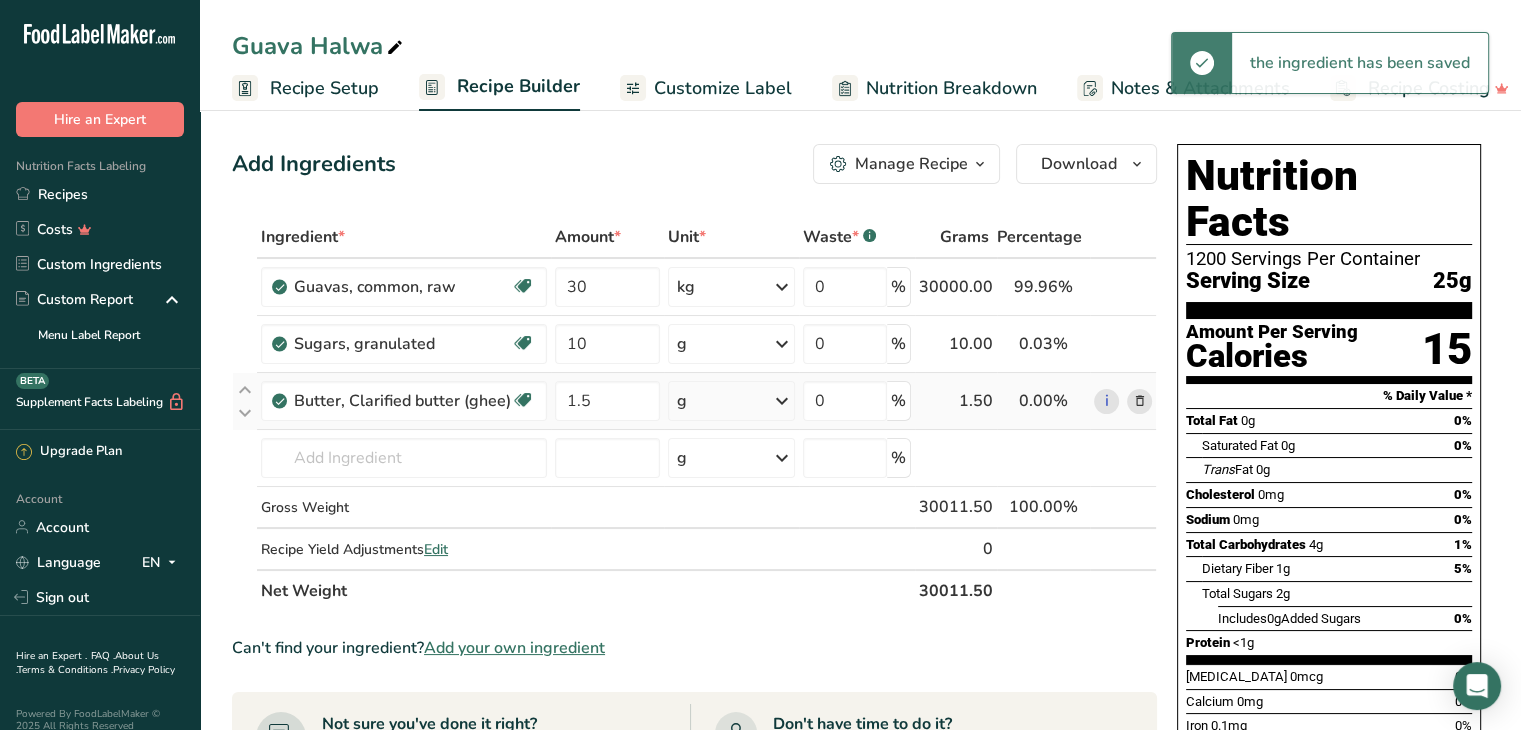 click at bounding box center (782, 401) 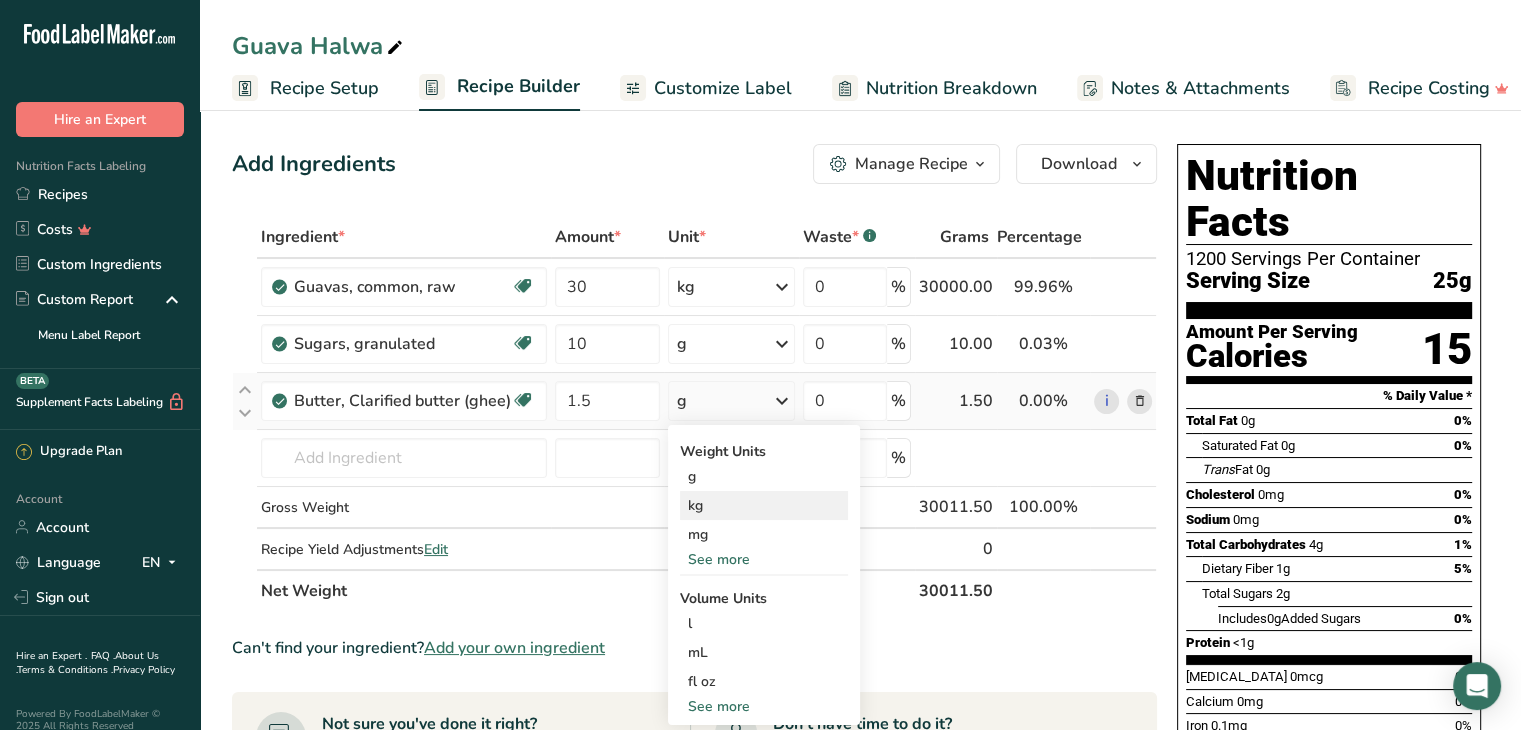 click on "kg" at bounding box center (764, 505) 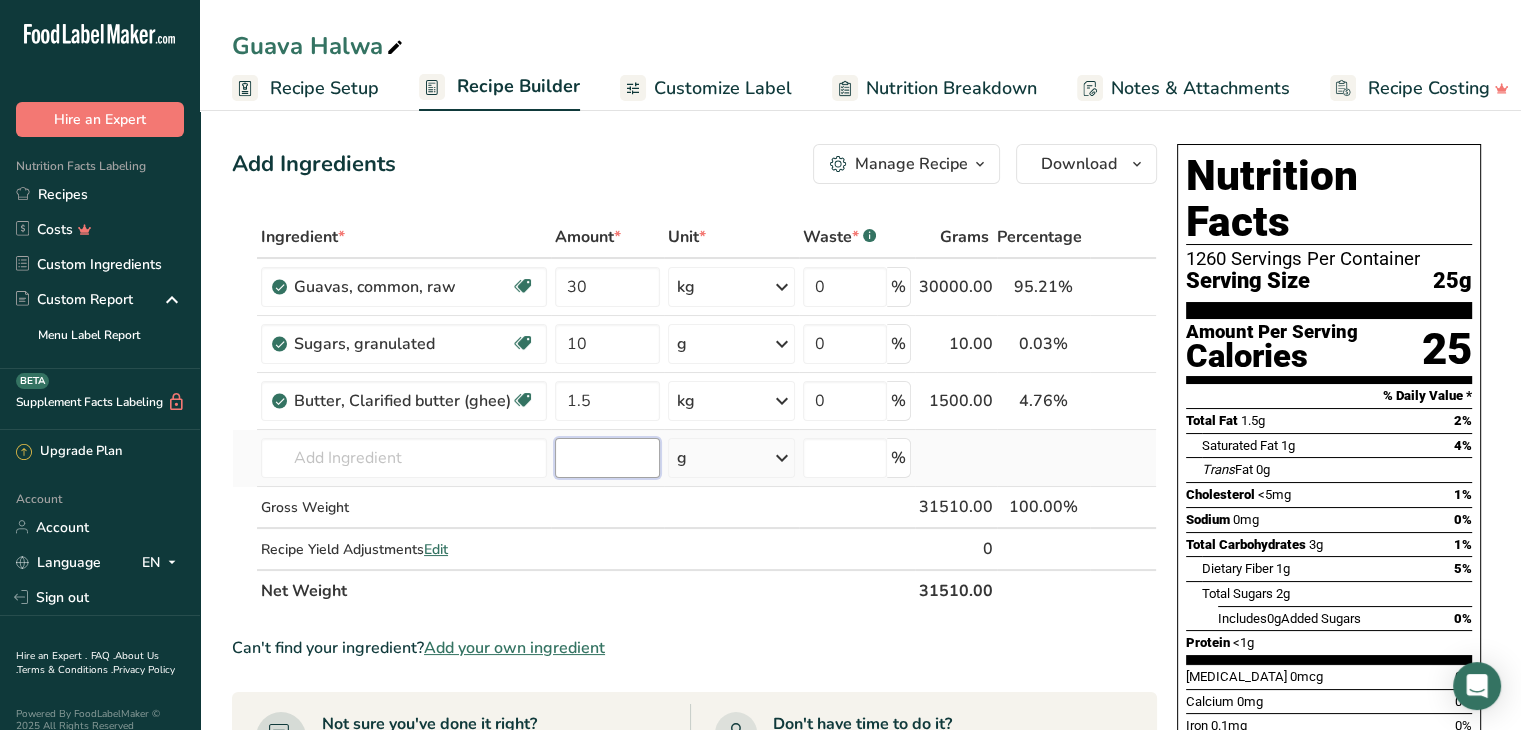 click at bounding box center [607, 458] 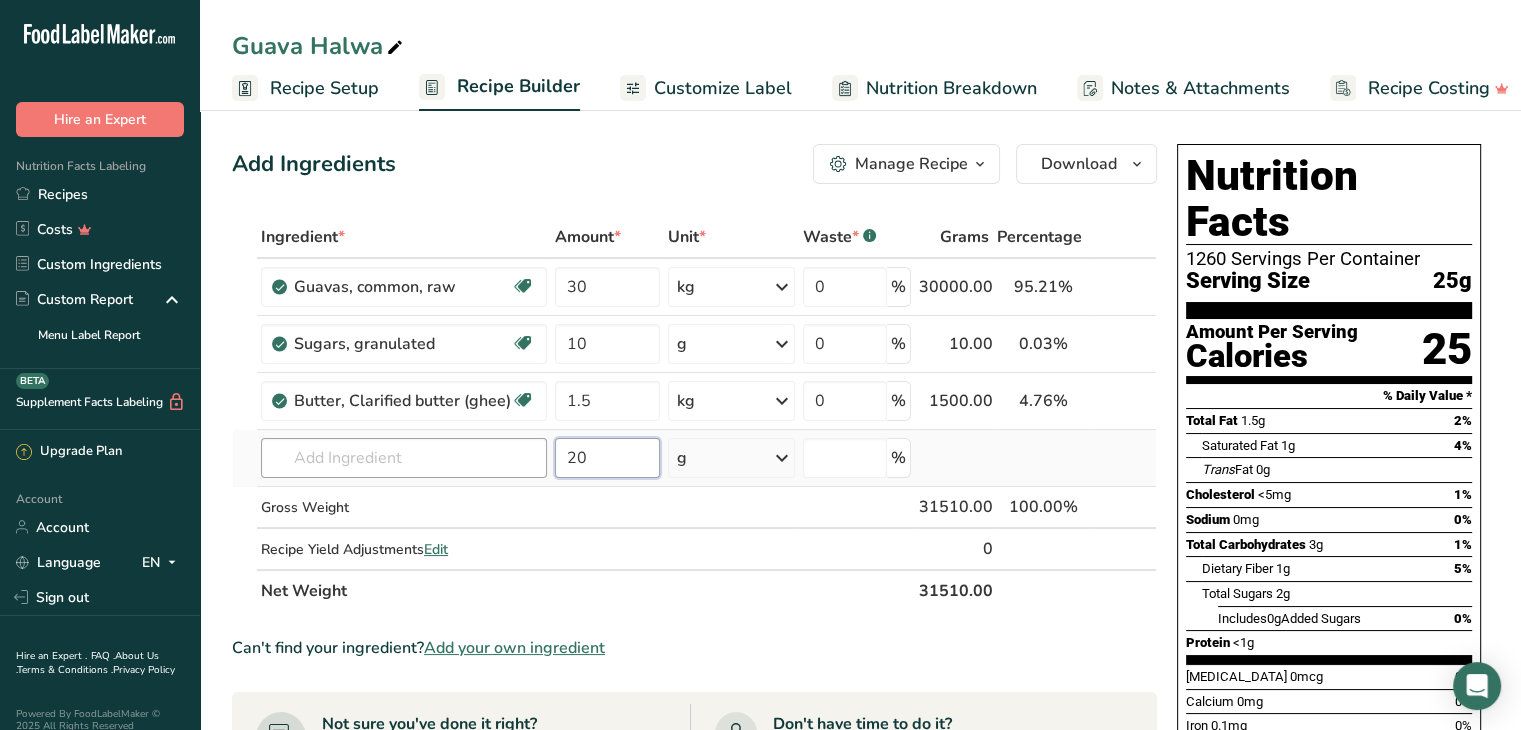 type on "20" 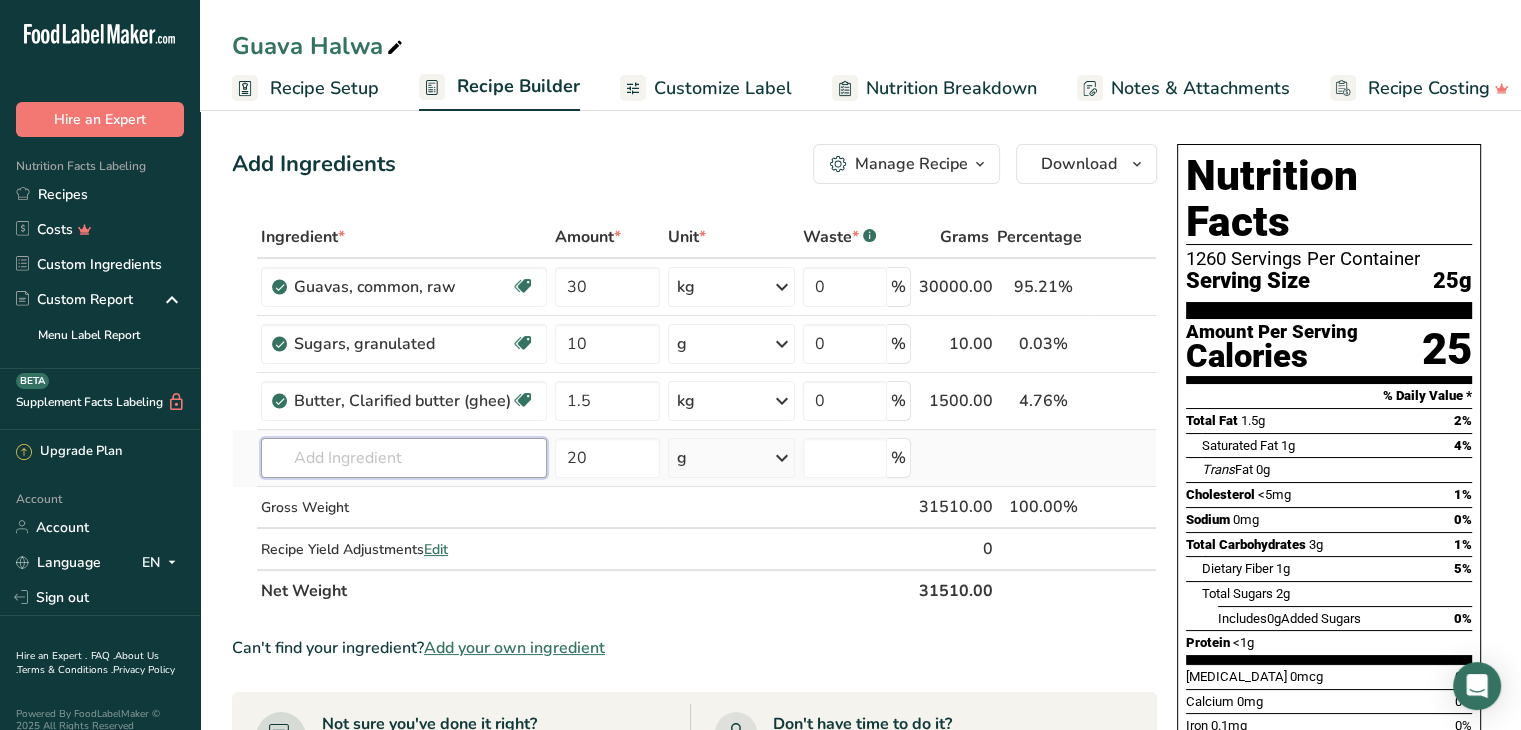 click at bounding box center (404, 458) 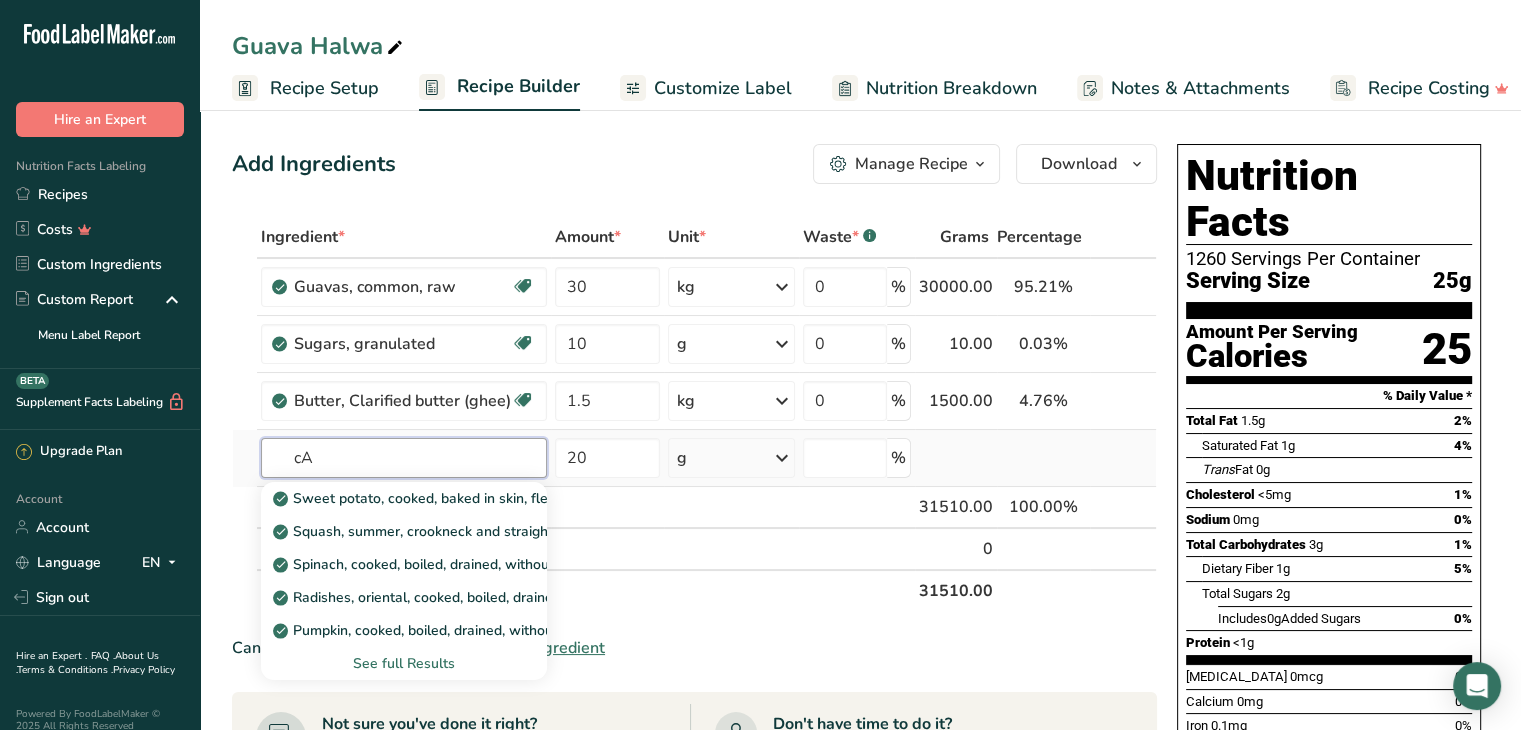 type on "c" 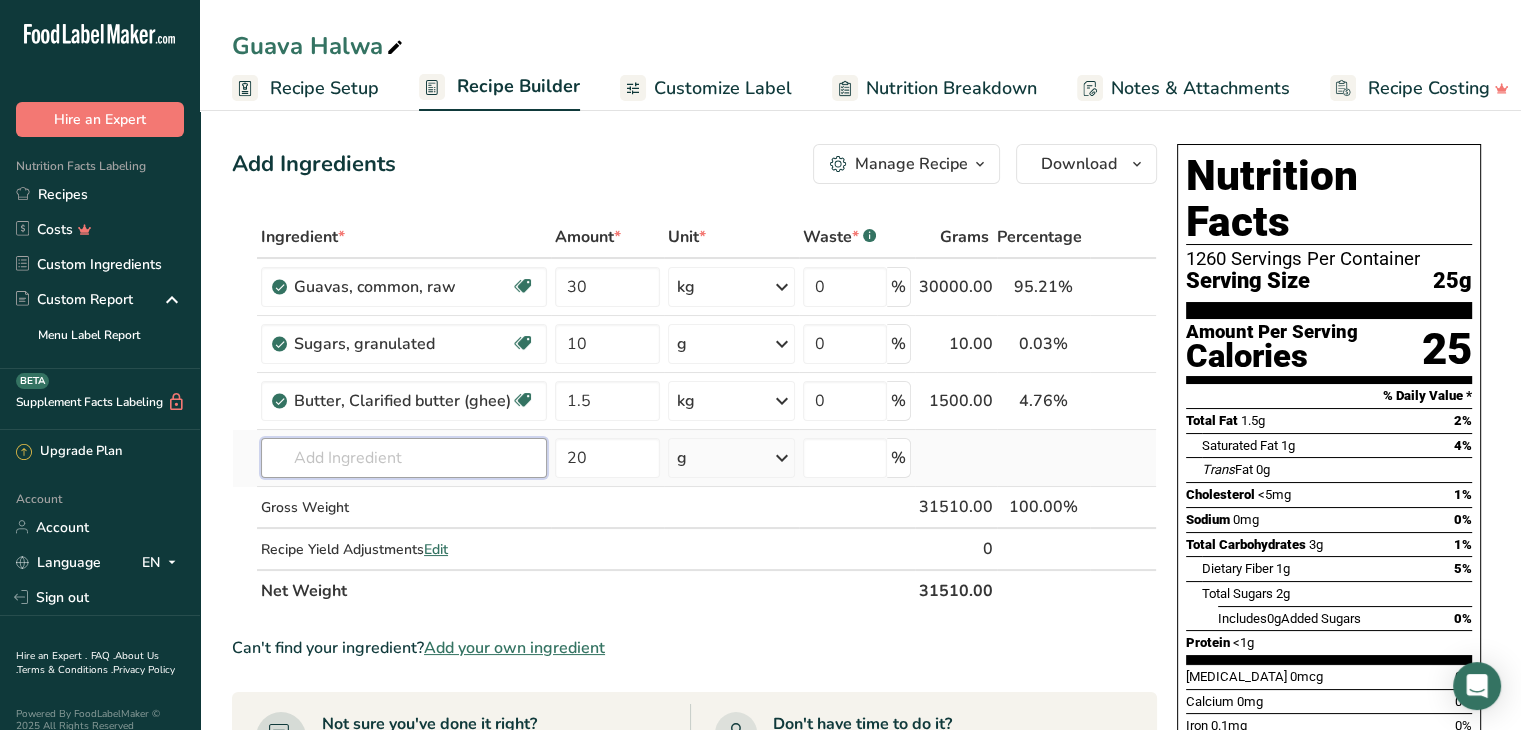 type on "c" 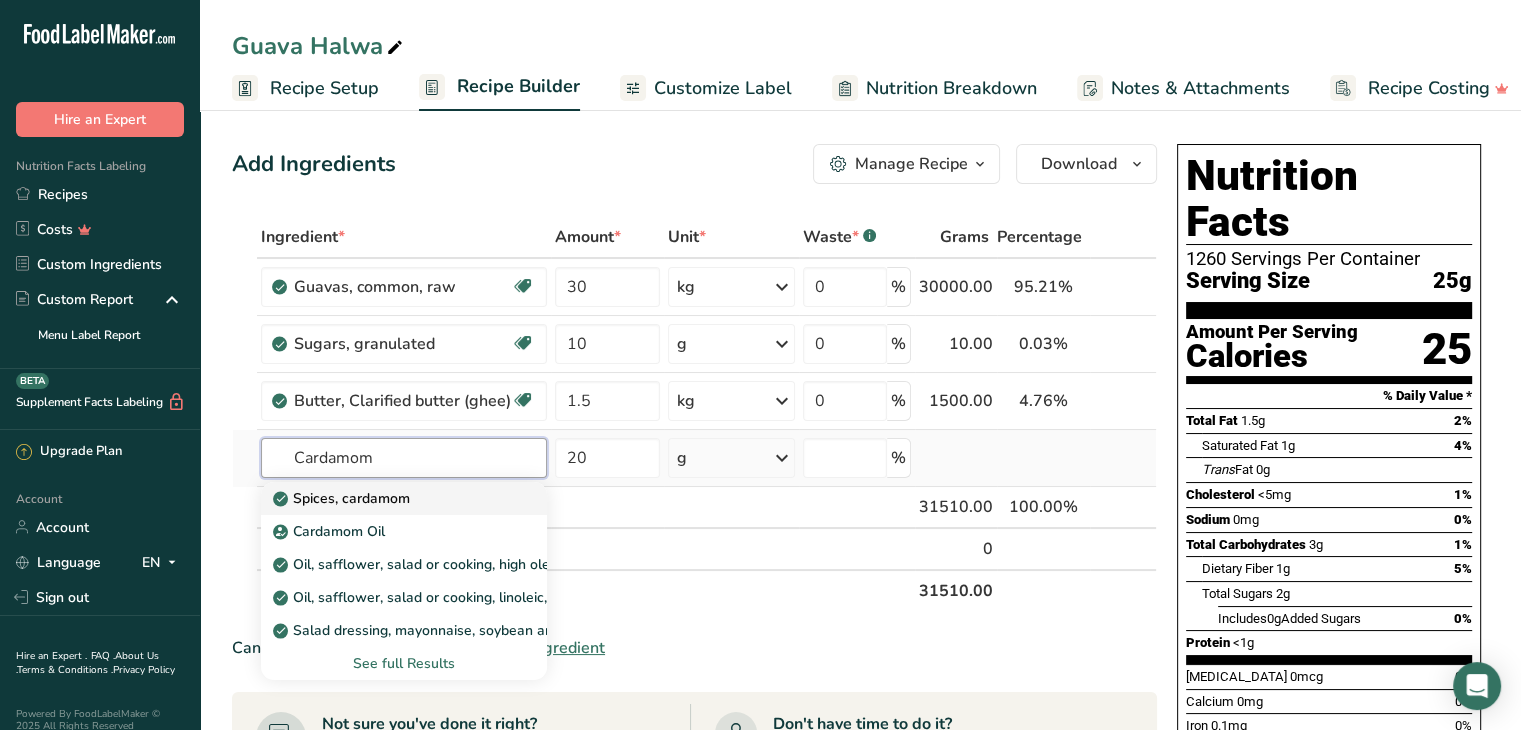type on "Cardamom" 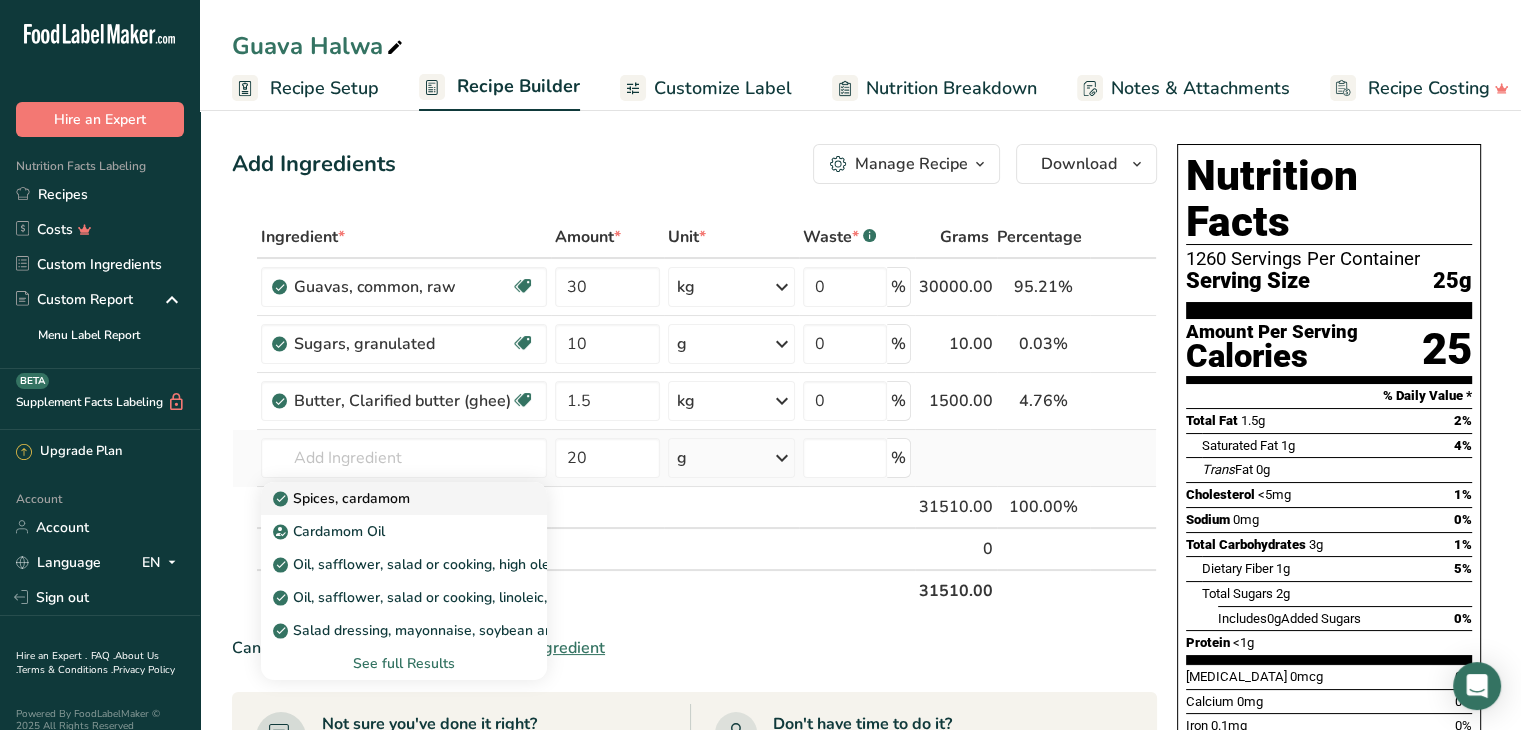 click on "Spices, cardamom" at bounding box center [388, 498] 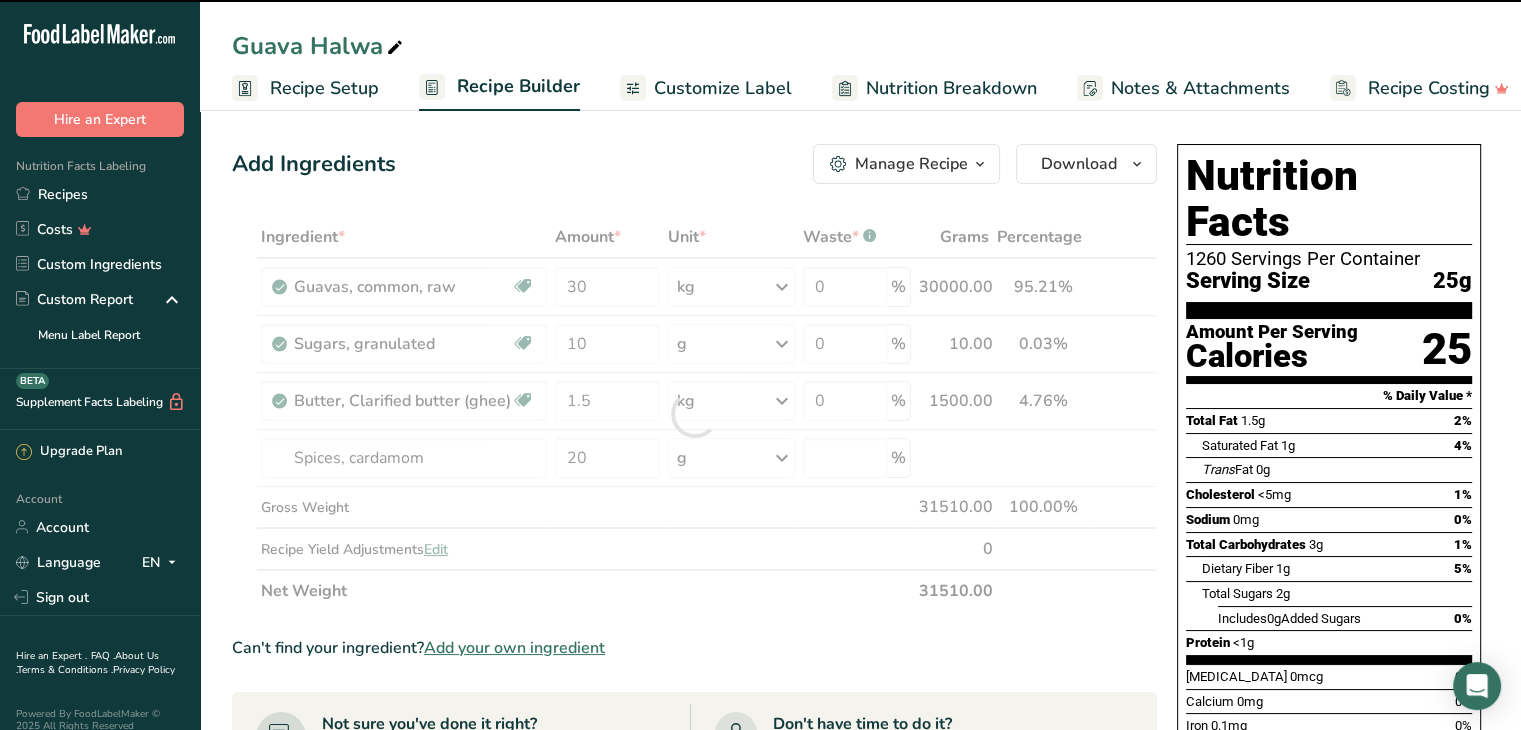 type on "0" 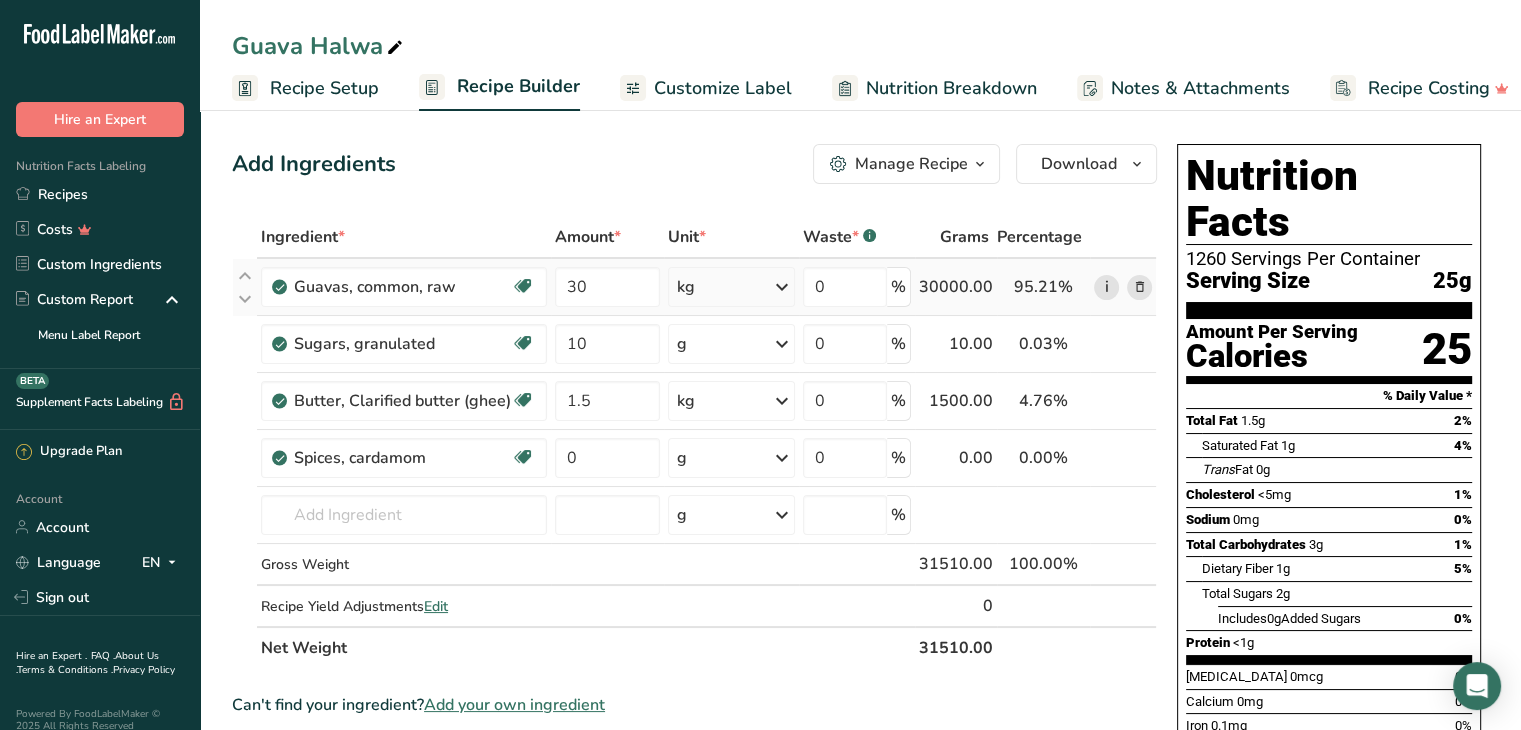click on "i" at bounding box center [1106, 287] 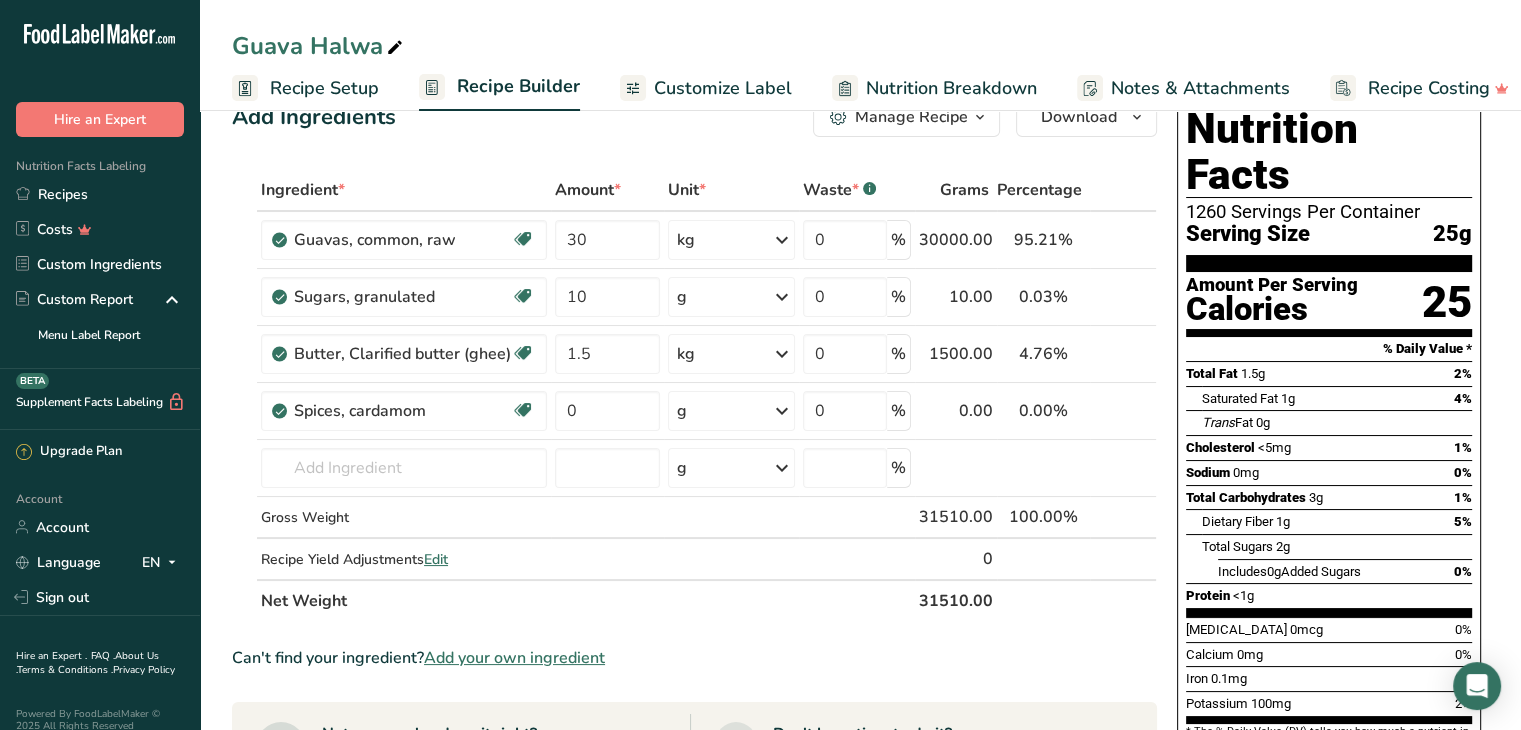 scroll, scrollTop: 0, scrollLeft: 0, axis: both 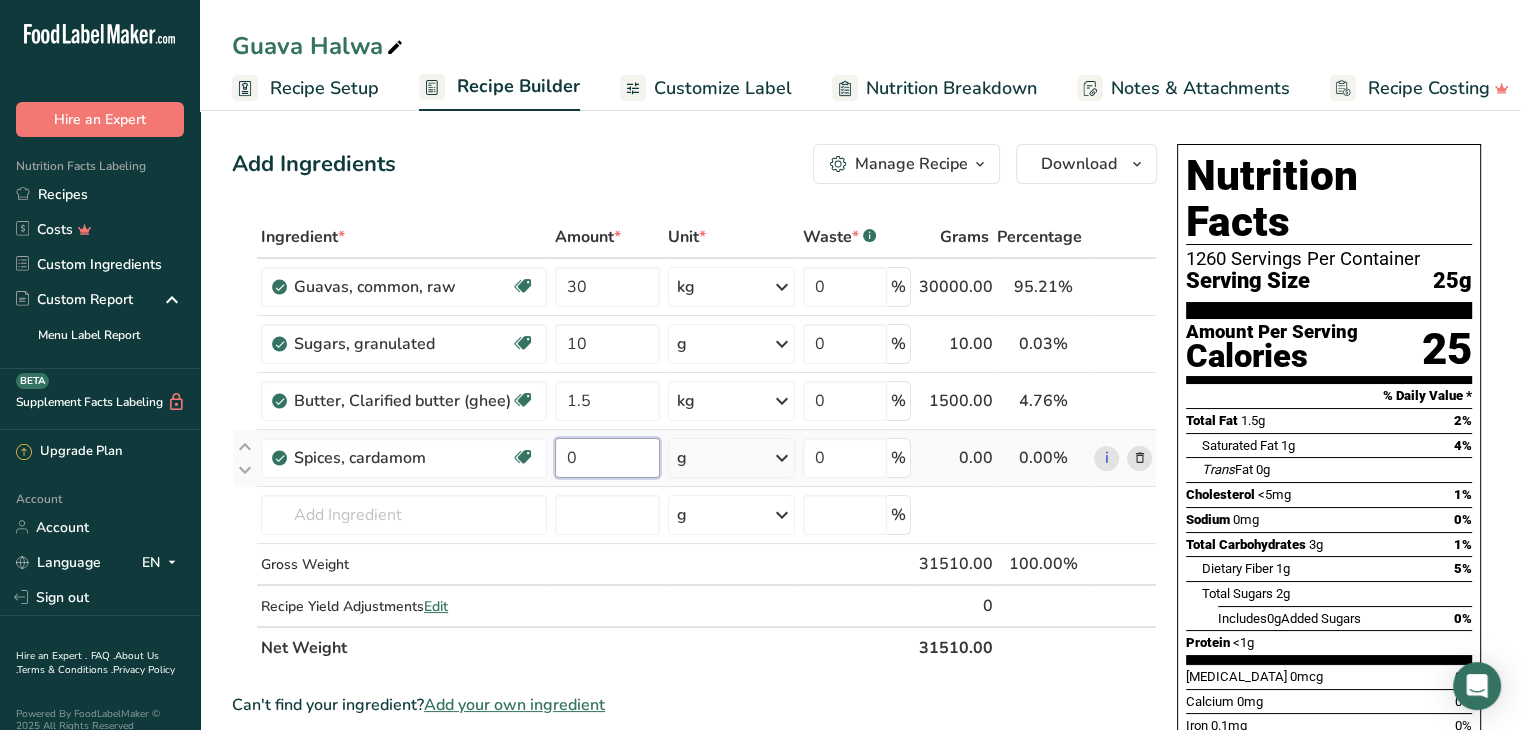 drag, startPoint x: 596, startPoint y: 460, endPoint x: 553, endPoint y: 449, distance: 44.38468 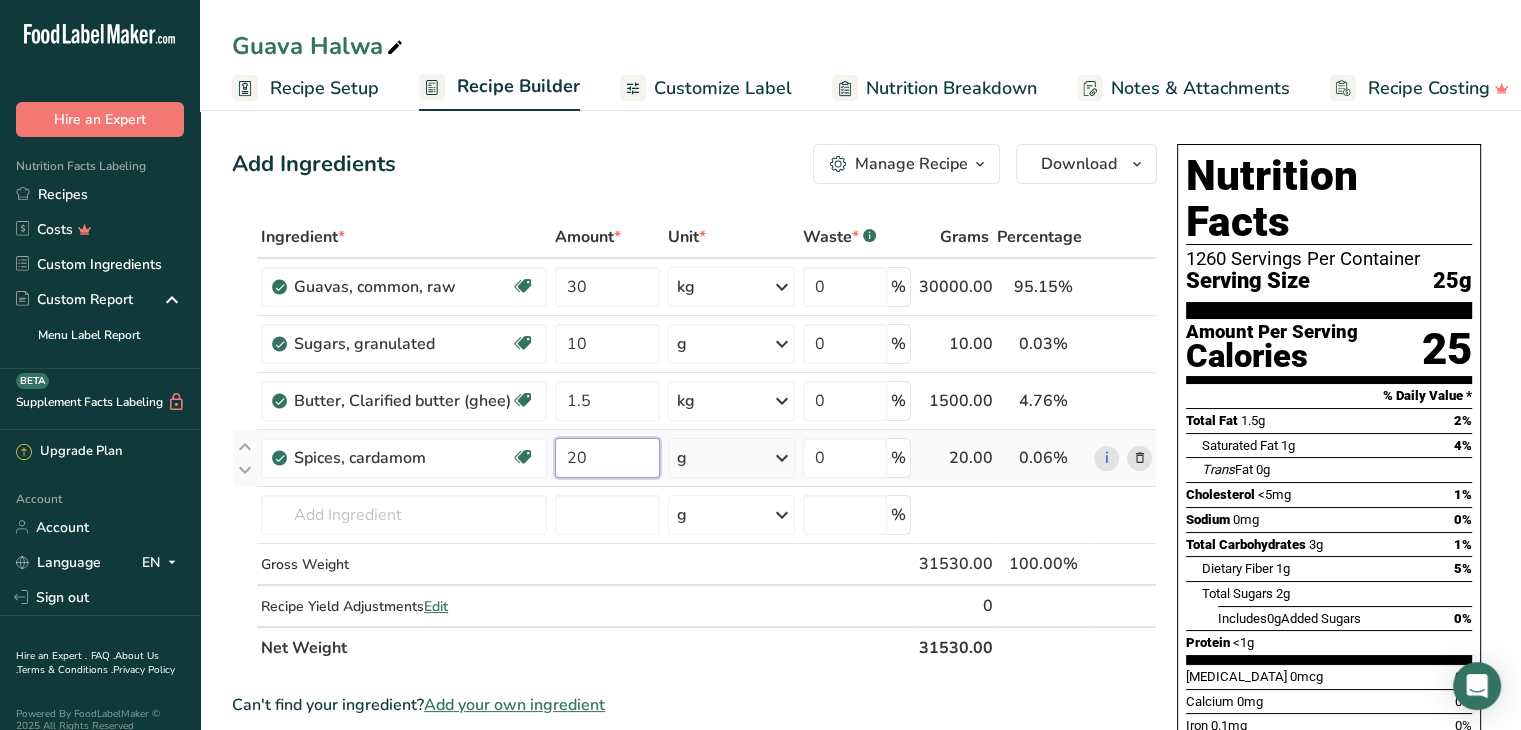 click on "20" at bounding box center (607, 458) 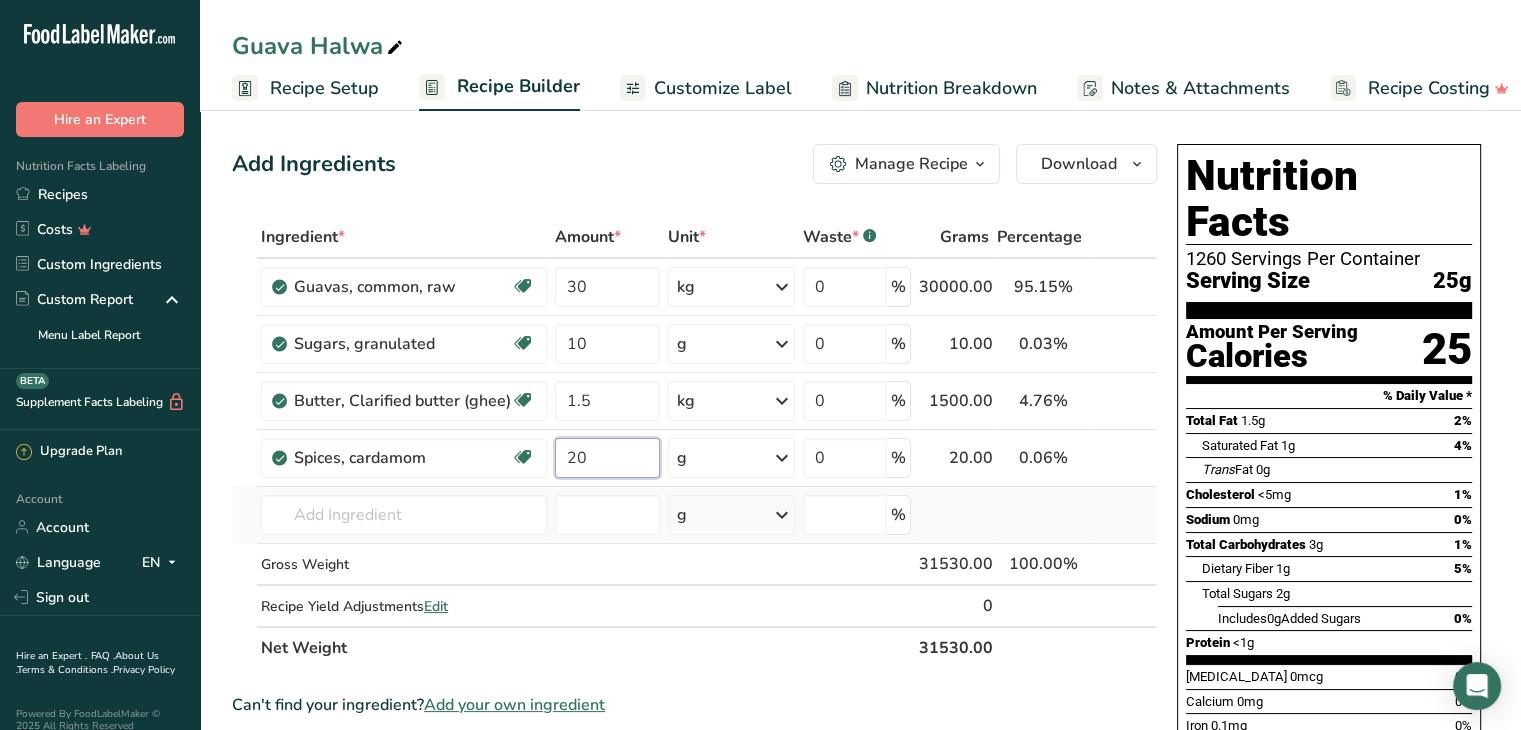 type on "20" 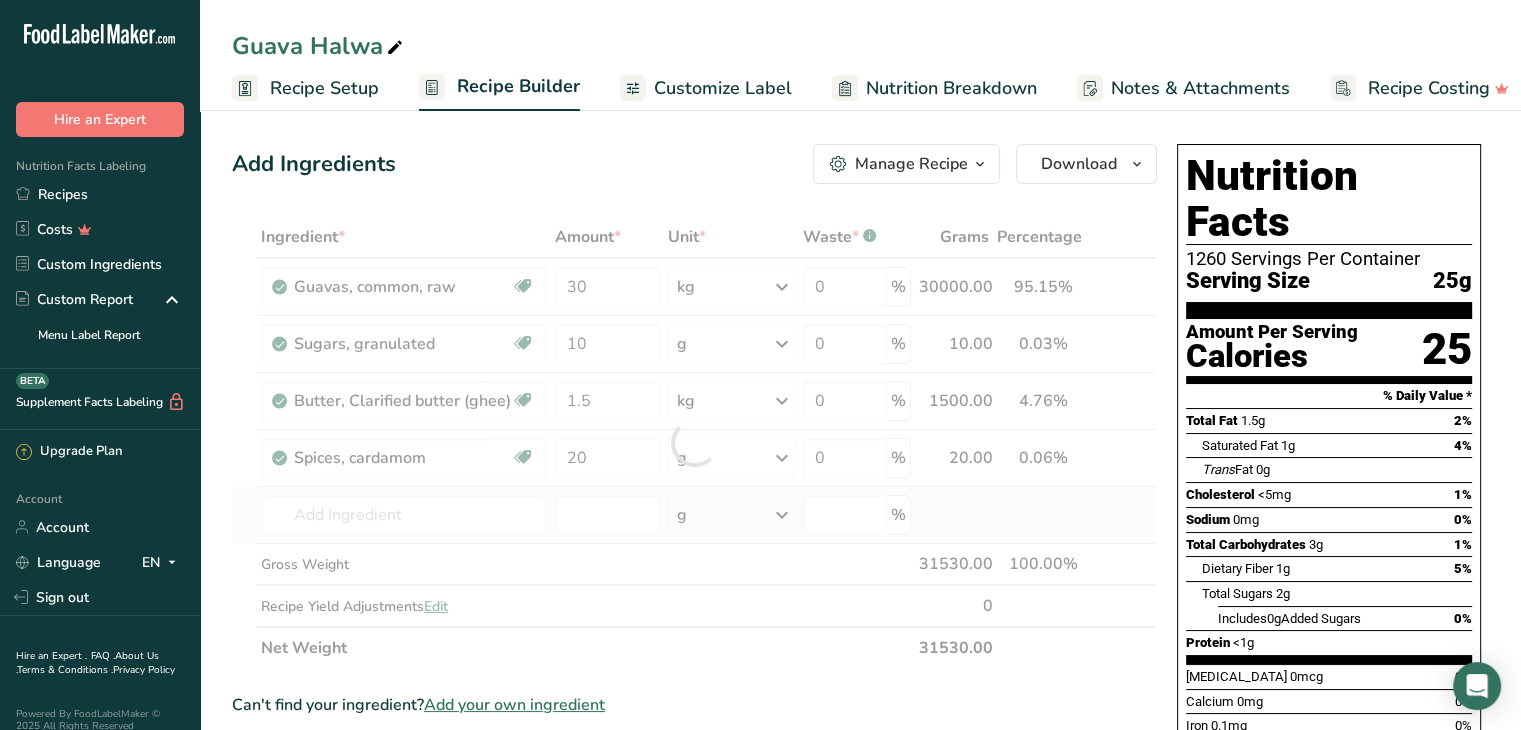 click on "Ingredient *
Amount *
Unit *
Waste *   .a-a{fill:#347362;}.b-a{fill:#fff;}          Grams
Percentage
Guavas, common, raw
Dairy free
Gluten free
Vegan
Vegetarian
Soy free
30
kg
Portions
1 cup
1 fruit, without refuse
Weight Units
g
kg
mg
See more
Volume Units
l
Volume units require a density conversion. If you know your ingredient's density enter it below. Otherwise, click on "RIA" our AI Regulatory bot - she will be able to help you
lb/ft3
g/cm3
Confirm
mL
lb/ft3" at bounding box center (694, 442) 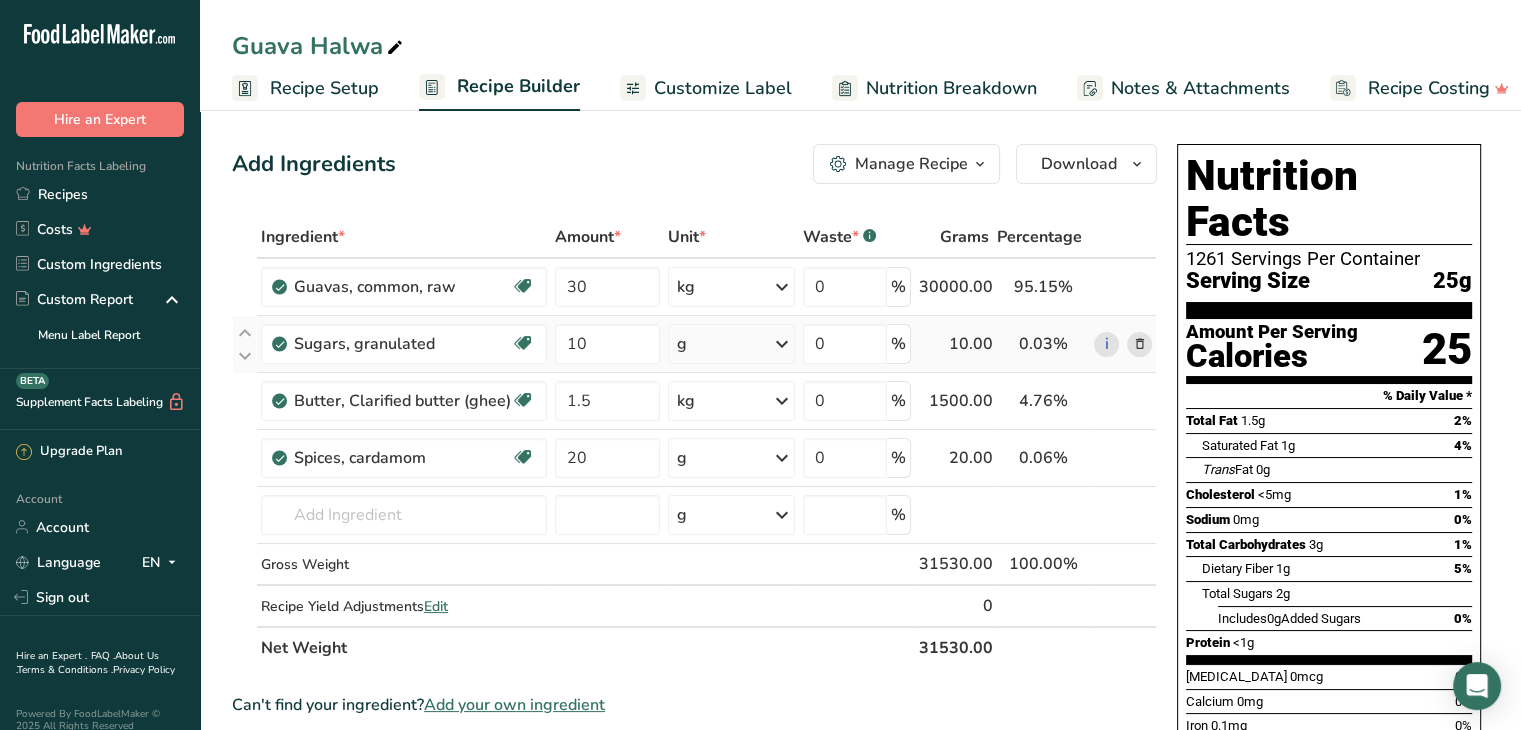 click at bounding box center [782, 344] 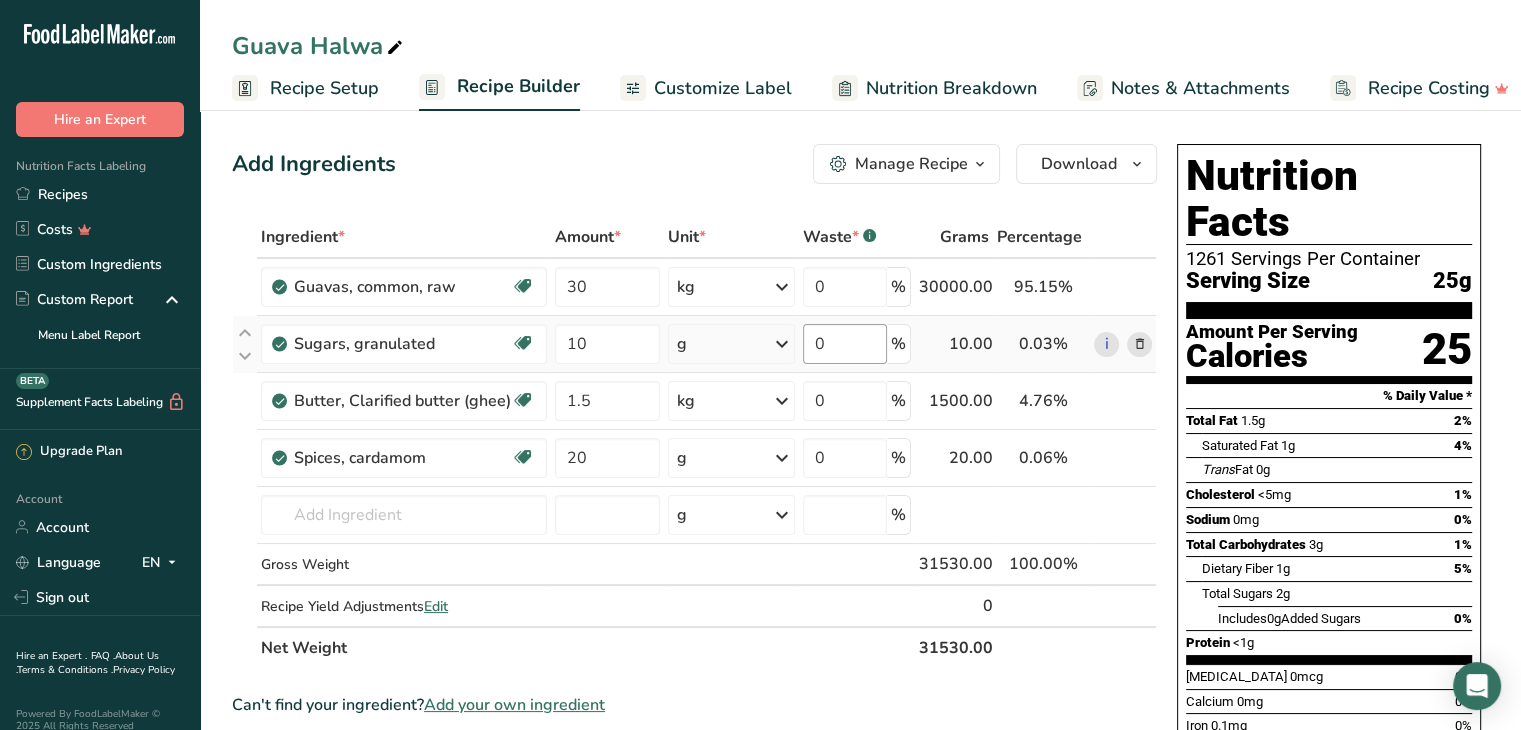 click at bounding box center [782, 344] 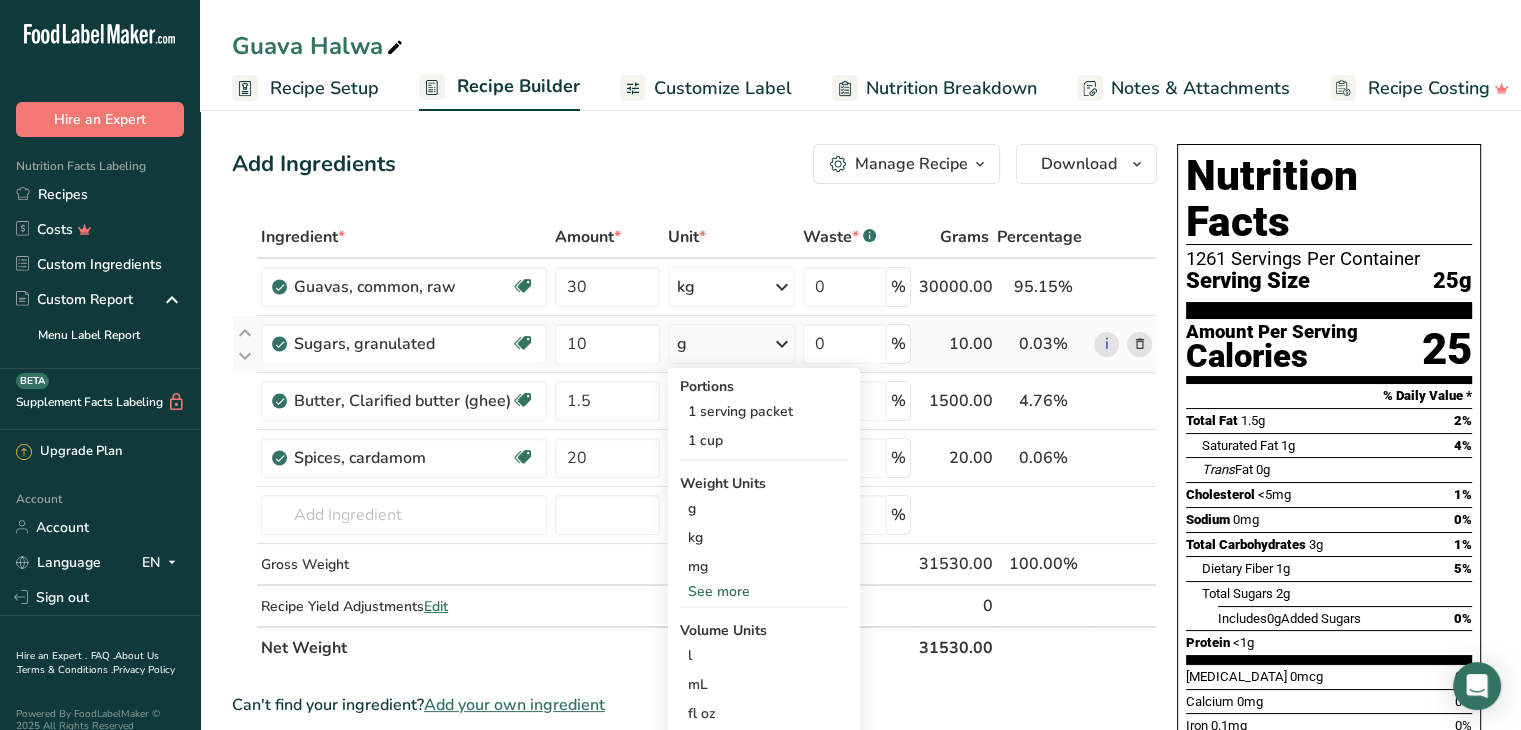 click at bounding box center [782, 344] 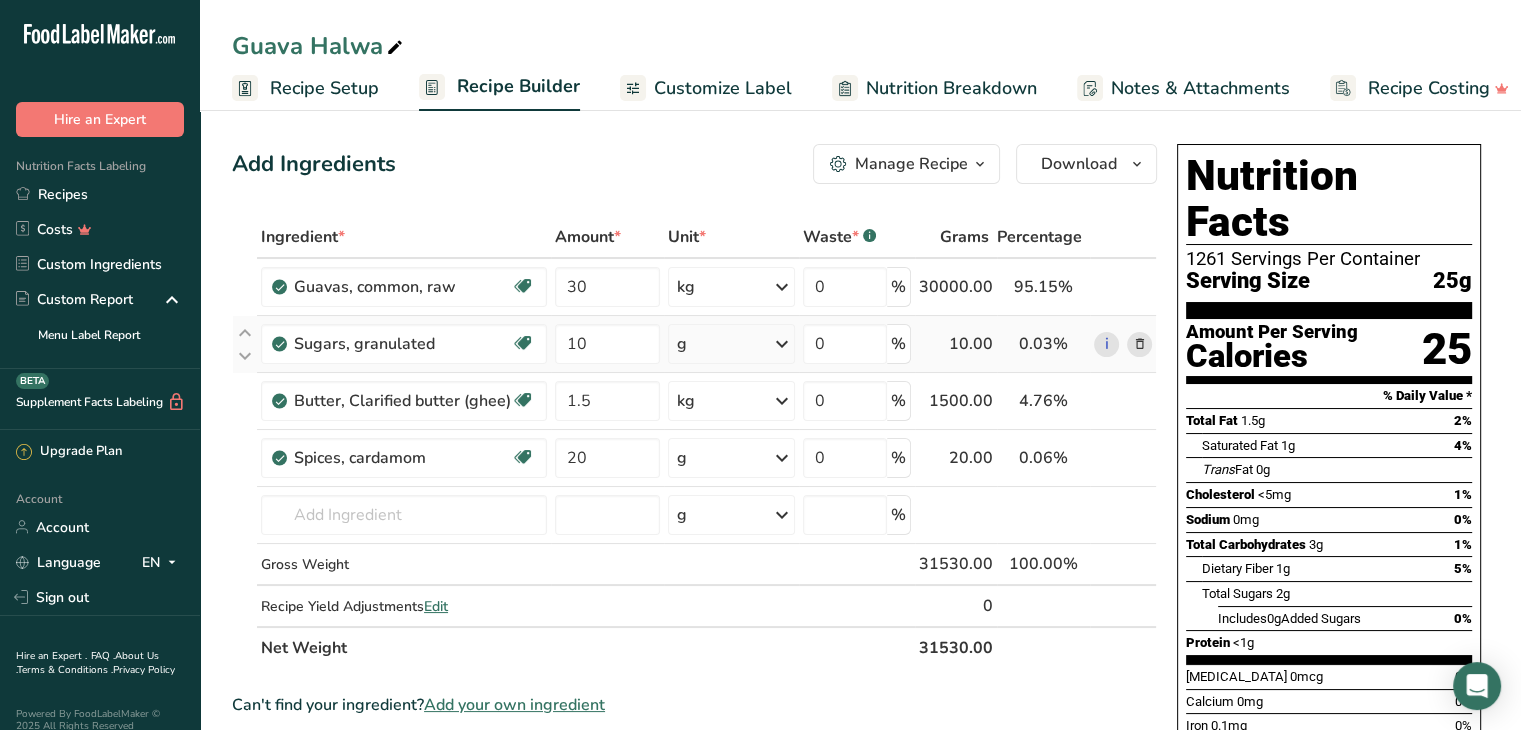 click at bounding box center (782, 344) 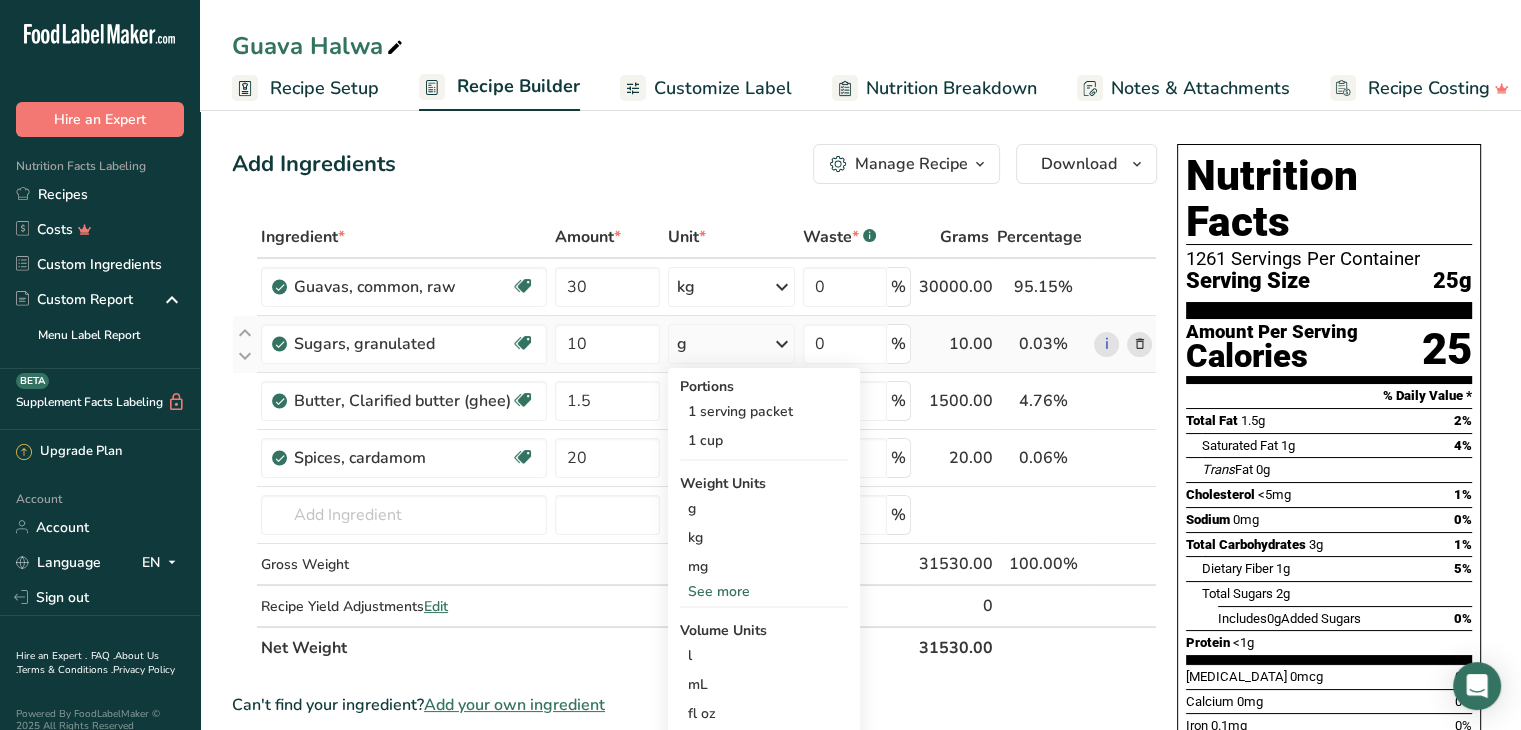 click at bounding box center [782, 344] 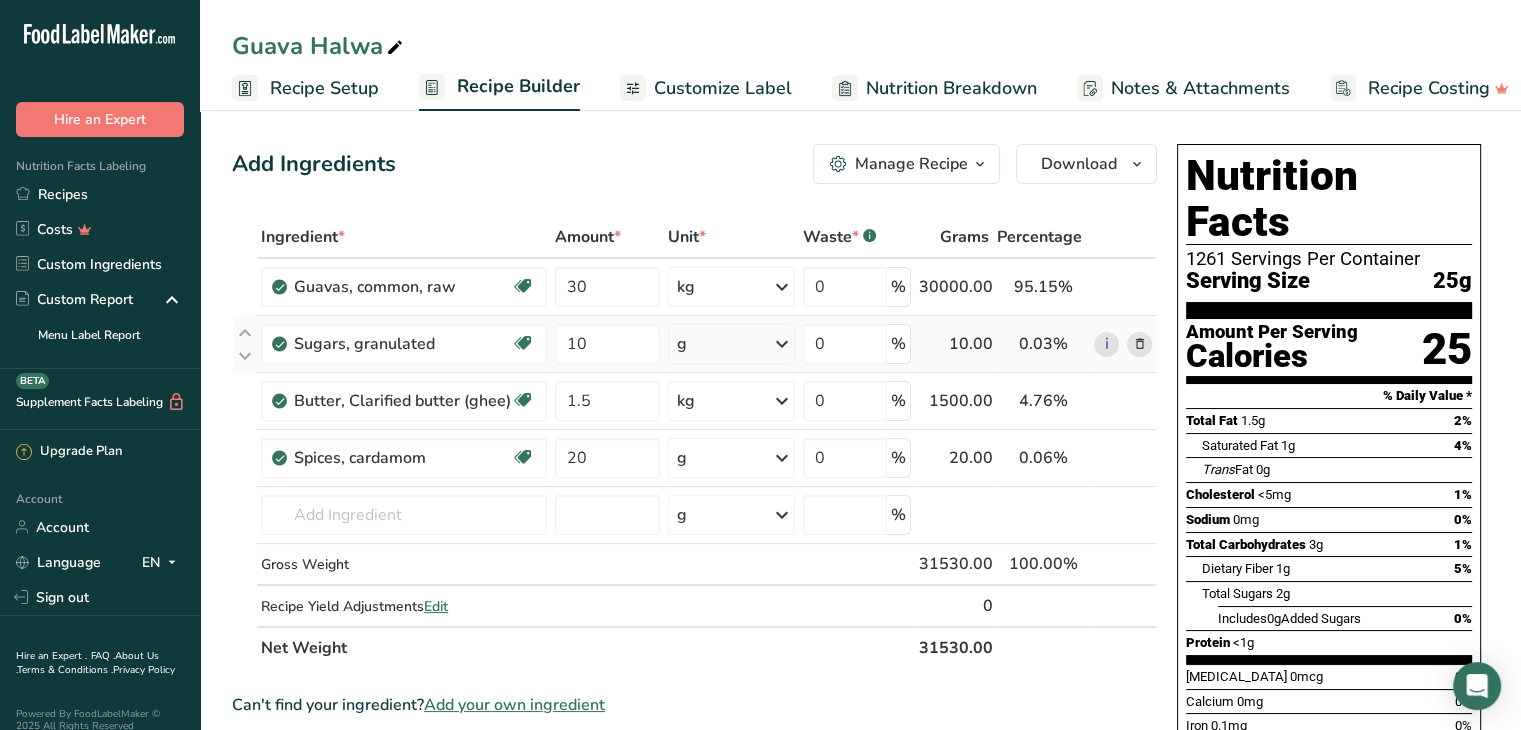 click at bounding box center [782, 344] 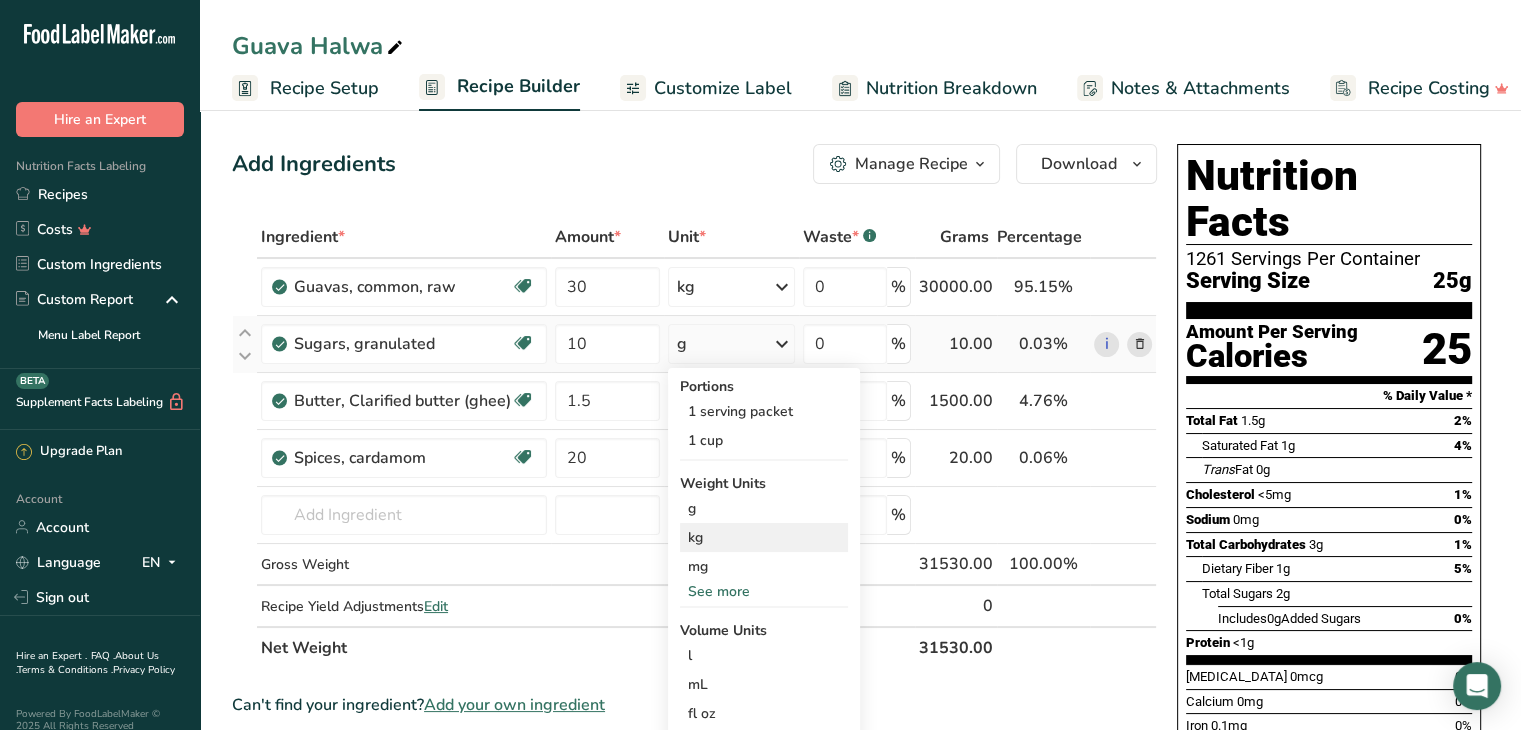 click on "kg" at bounding box center [764, 537] 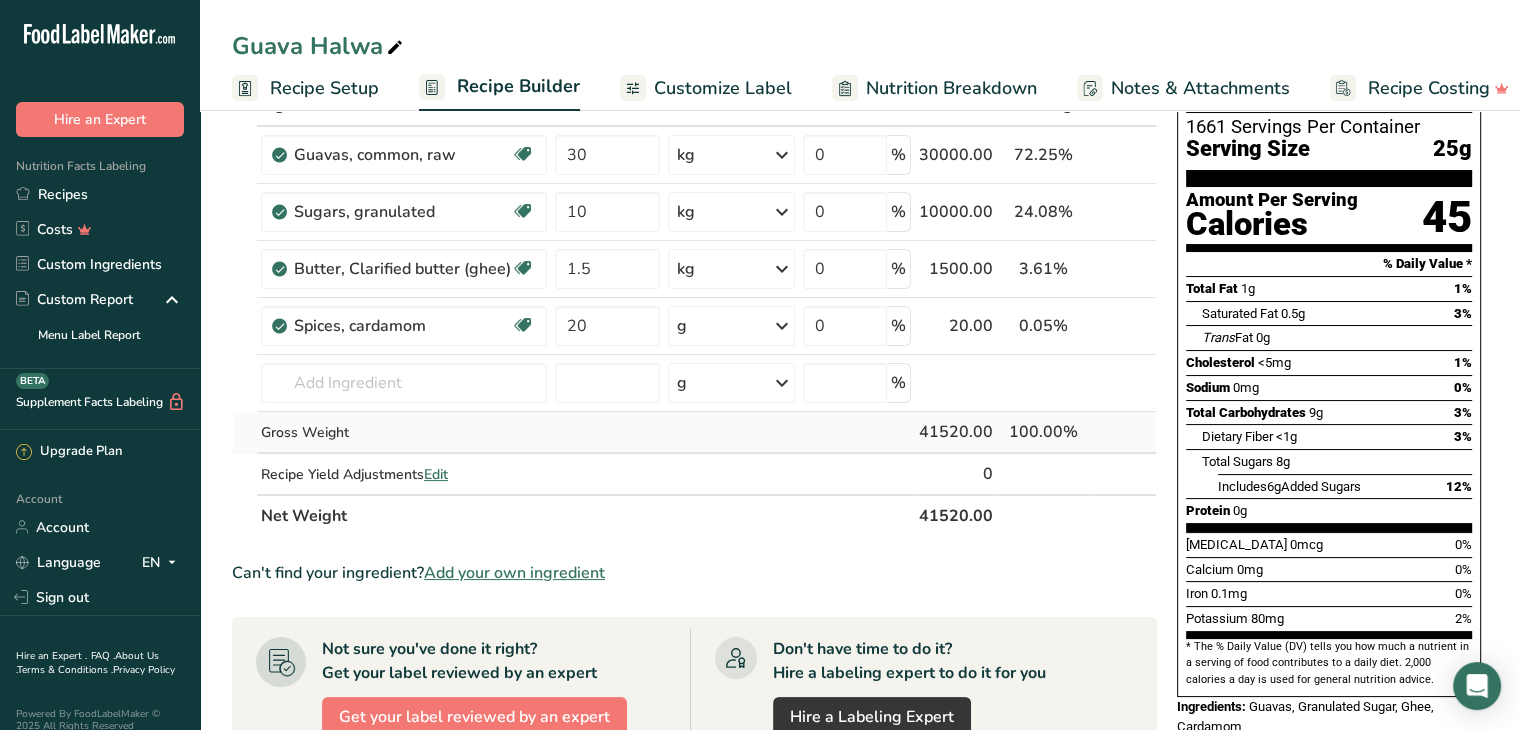 scroll, scrollTop: 0, scrollLeft: 0, axis: both 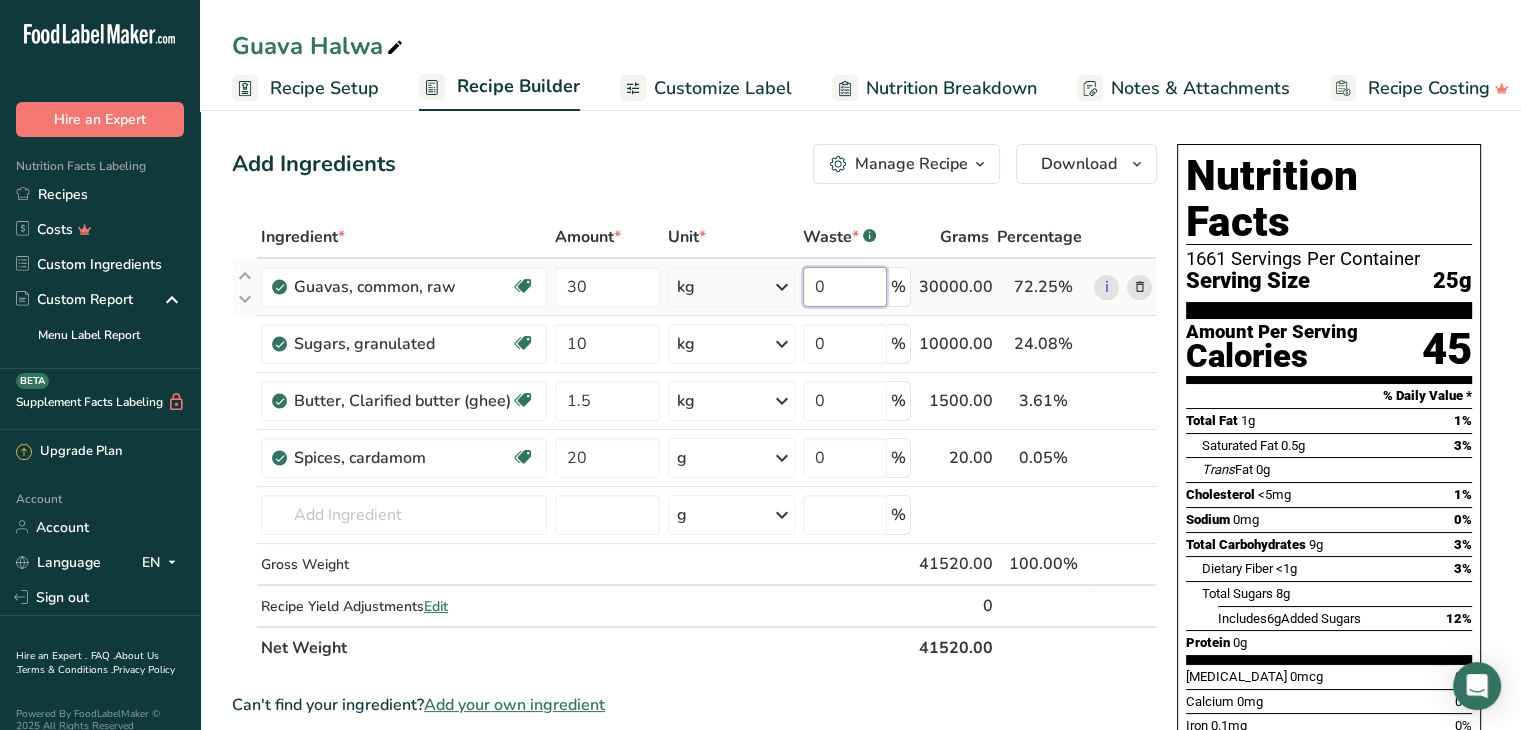 click on "0" at bounding box center [845, 287] 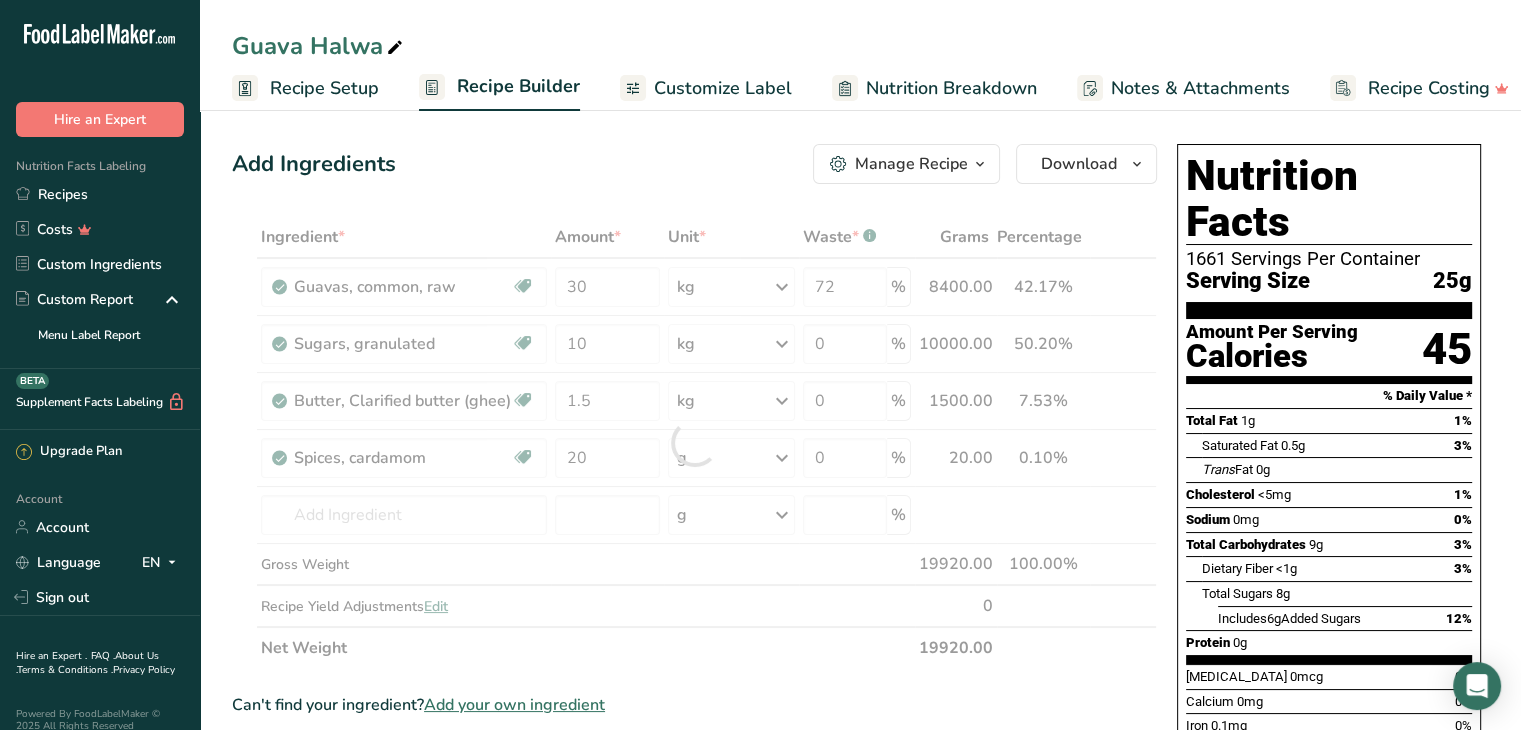 click on "Add Ingredients
Manage Recipe         Delete Recipe           Duplicate Recipe             Scale Recipe             Save as Sub-Recipe   .a-a{fill:#347362;}.b-a{fill:#fff;}                               Nutrition Breakdown                 Recipe Card
NEW
[MEDICAL_DATA] Pattern Report           Activity History
Download
Choose your preferred label style
Standard FDA label
Standard FDA label
The most common format for nutrition facts labels in compliance with the FDA's typeface, style and requirements
Tabular FDA label
A label format compliant with the FDA regulations presented in a tabular (horizontal) display.
Linear FDA label
A simple linear display for small sized packages.
Simplified FDA label" at bounding box center [700, 748] 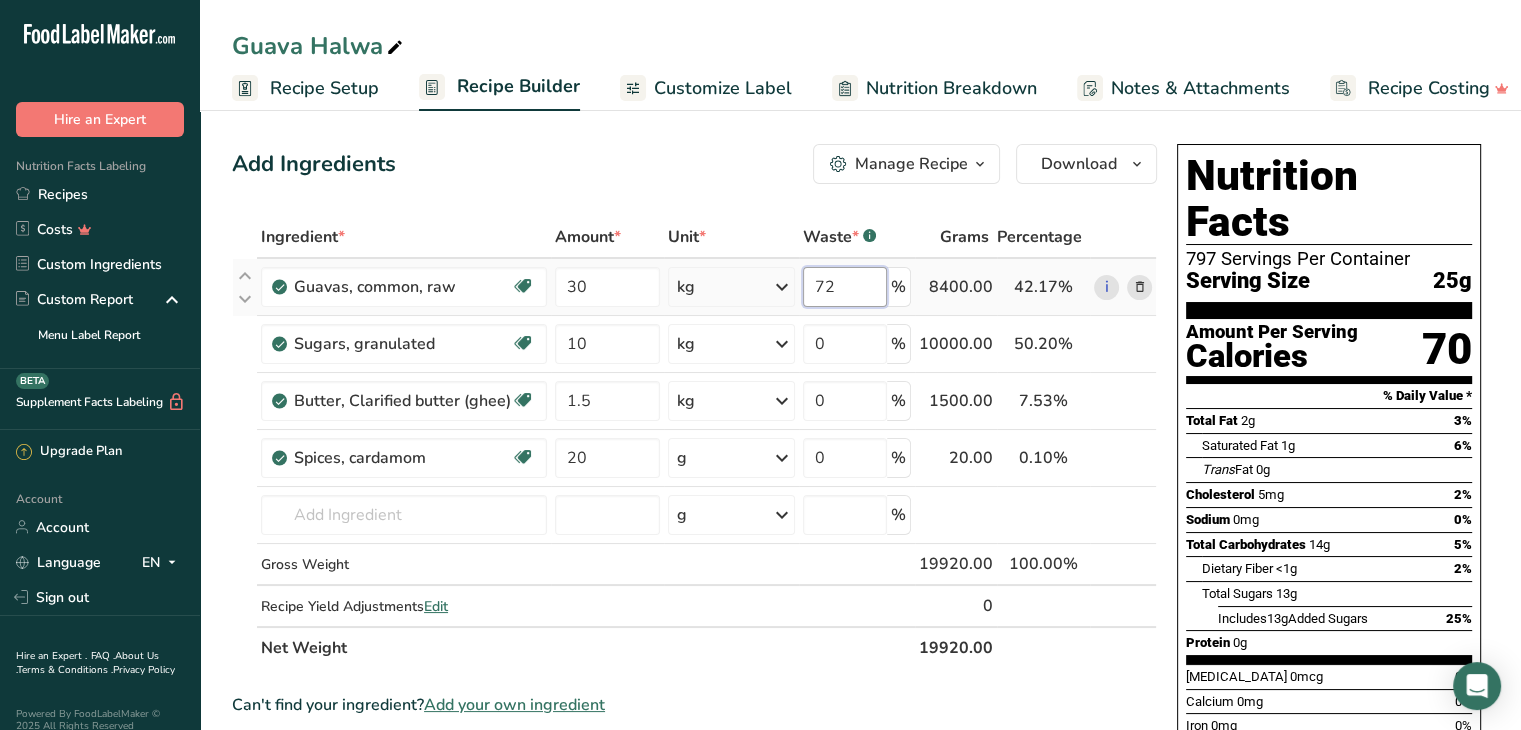 drag, startPoint x: 838, startPoint y: 281, endPoint x: 812, endPoint y: 282, distance: 26.019224 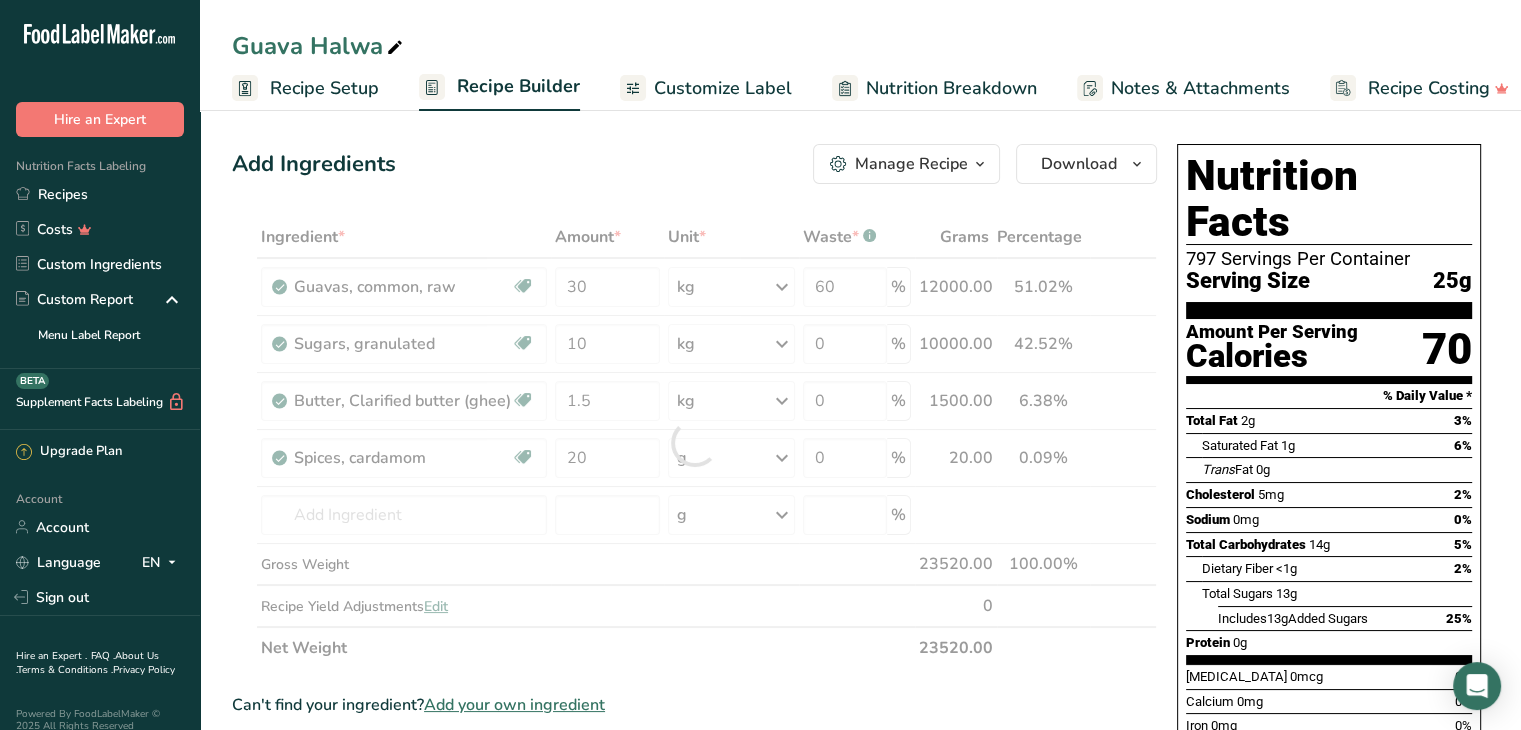 click on "Add Ingredients
Manage Recipe         Delete Recipe           Duplicate Recipe             Scale Recipe             Save as Sub-Recipe   .a-a{fill:#347362;}.b-a{fill:#fff;}                               Nutrition Breakdown                 Recipe Card
NEW
[MEDICAL_DATA] Pattern Report           Activity History
Download
Choose your preferred label style
Standard FDA label
Standard FDA label
The most common format for nutrition facts labels in compliance with the FDA's typeface, style and requirements
Tabular FDA label
A label format compliant with the FDA regulations presented in a tabular (horizontal) display.
Linear FDA label
A simple linear display for small sized packages.
Simplified FDA label" at bounding box center (700, 748) 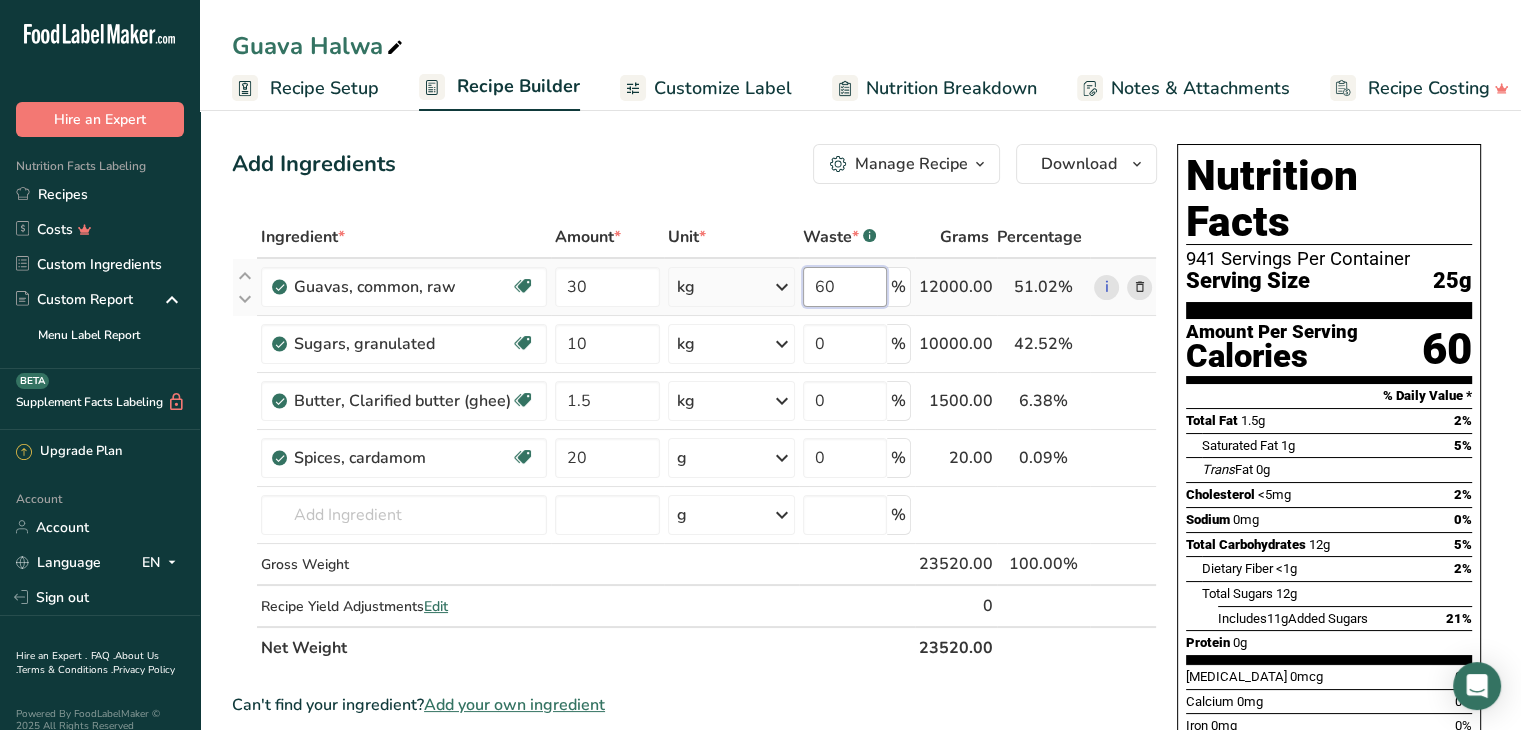 drag, startPoint x: 822, startPoint y: 284, endPoint x: 836, endPoint y: 282, distance: 14.142136 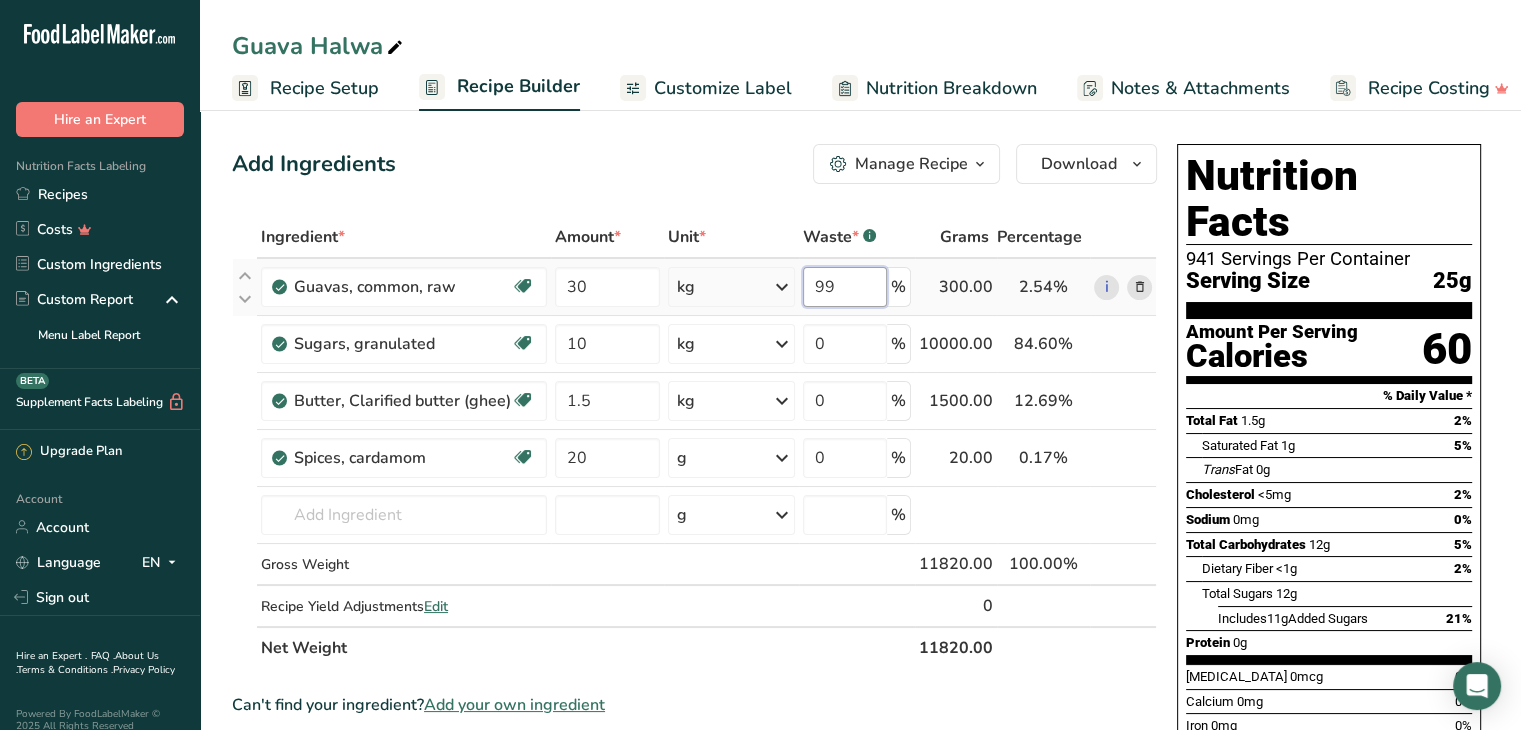drag, startPoint x: 841, startPoint y: 286, endPoint x: 780, endPoint y: 285, distance: 61.008198 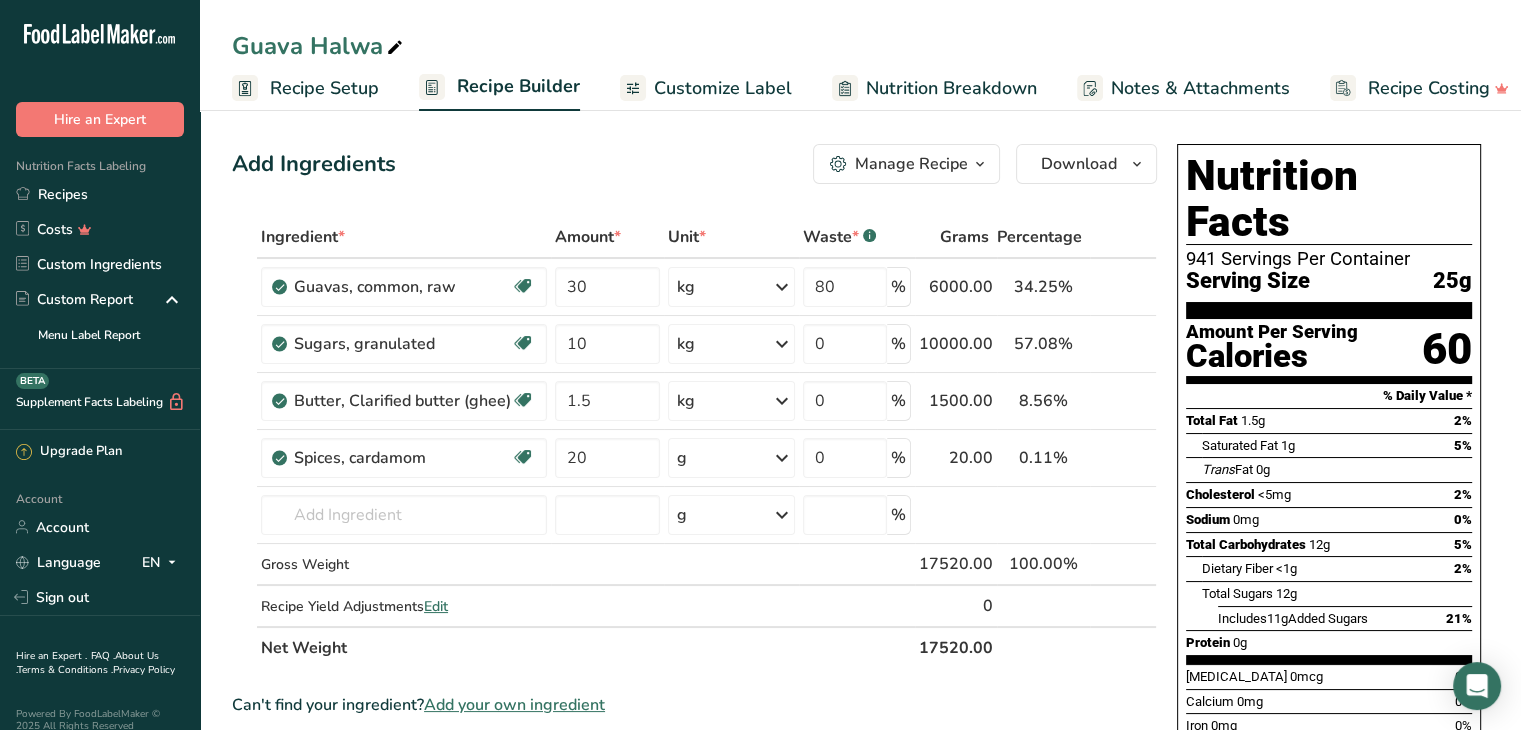 click on "Add Ingredients
Manage Recipe         Delete Recipe           Duplicate Recipe             Scale Recipe             Save as Sub-Recipe   .a-a{fill:#347362;}.b-a{fill:#fff;}                               Nutrition Breakdown                 Recipe Card
NEW
[MEDICAL_DATA] Pattern Report           Activity History
Download
Choose your preferred label style
Standard FDA label
Standard FDA label
The most common format for nutrition facts labels in compliance with the FDA's typeface, style and requirements
Tabular FDA label
A label format compliant with the FDA regulations presented in a tabular (horizontal) display.
Linear FDA label
A simple linear display for small sized packages.
Simplified FDA label" at bounding box center (700, 748) 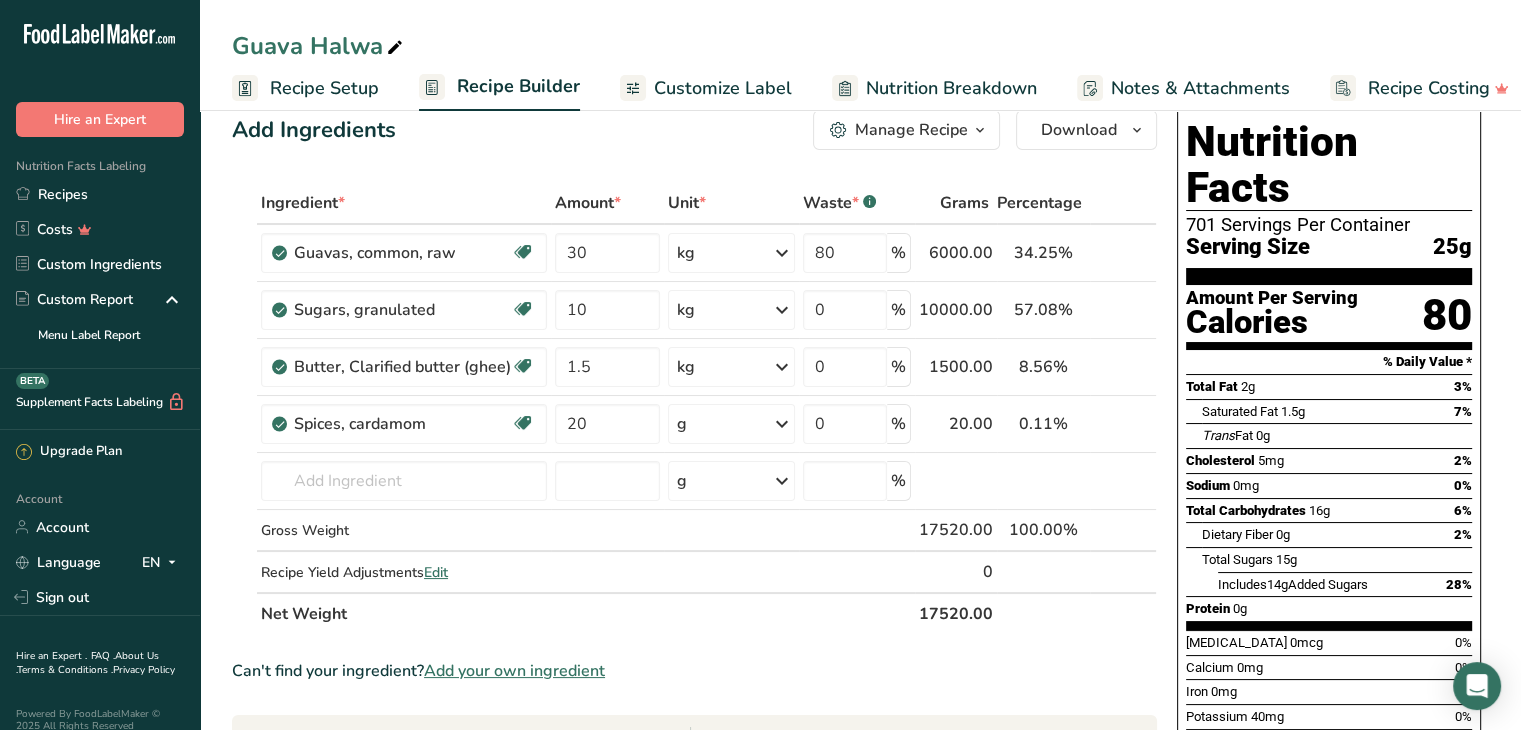 scroll, scrollTop: 0, scrollLeft: 0, axis: both 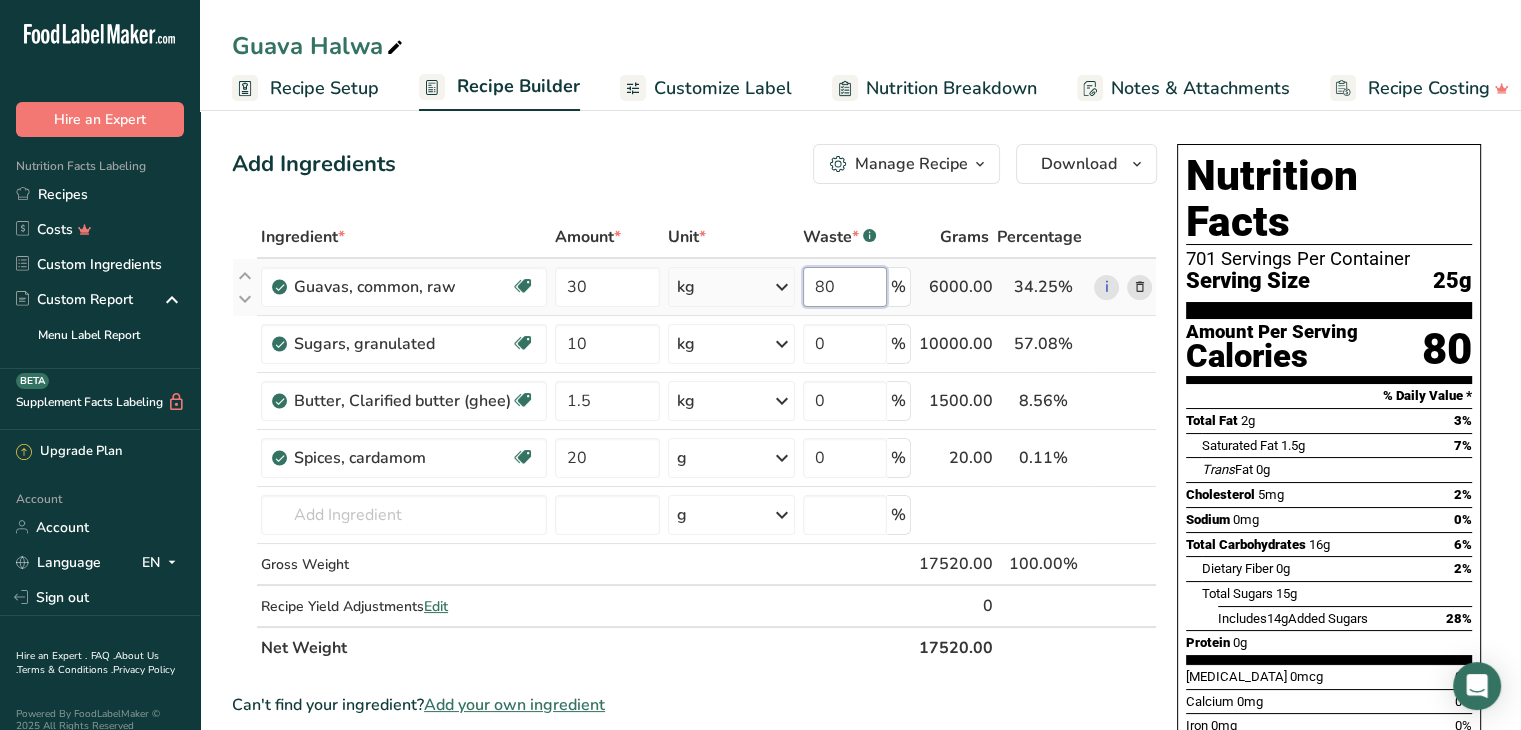 drag, startPoint x: 840, startPoint y: 286, endPoint x: 785, endPoint y: 285, distance: 55.00909 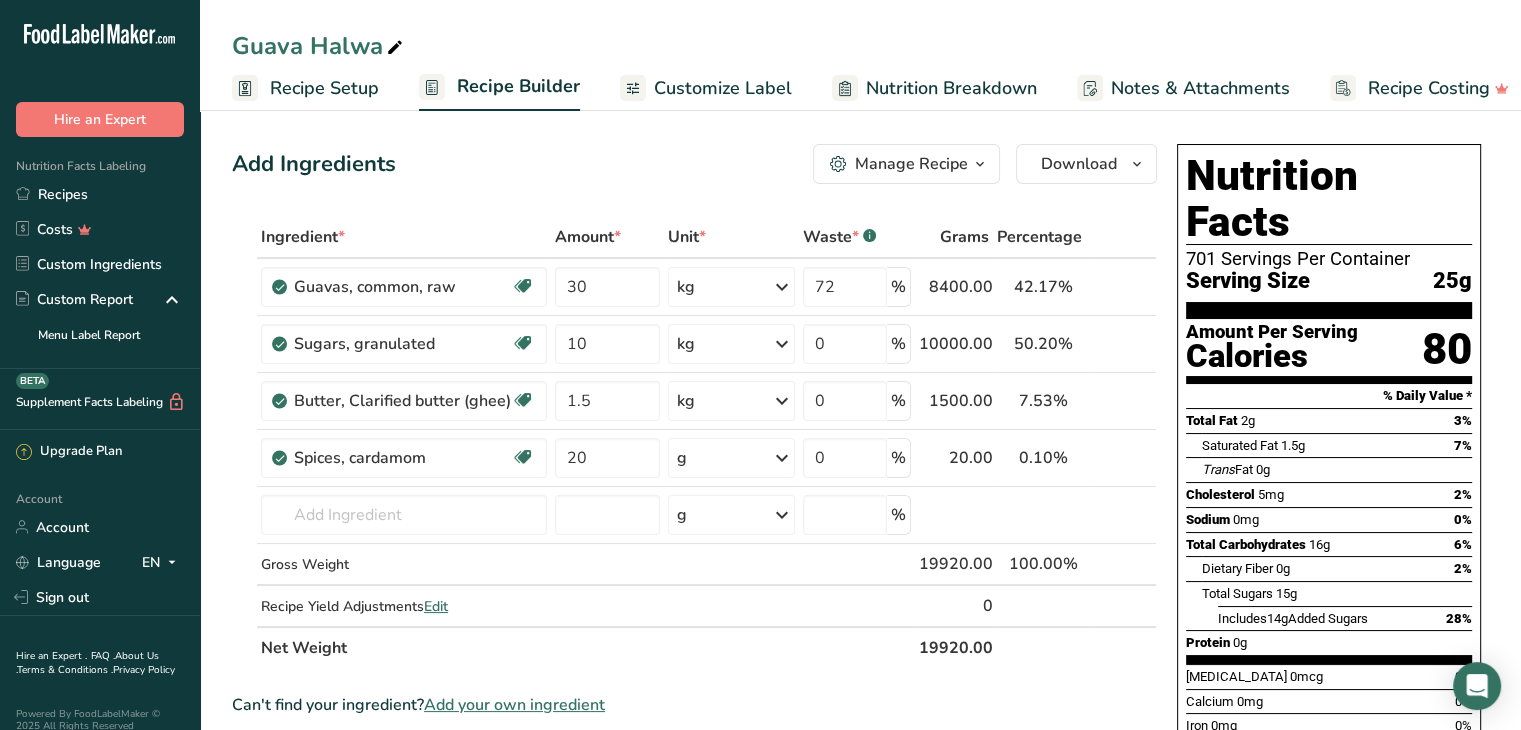 click on "Add Ingredients
Manage Recipe         Delete Recipe           Duplicate Recipe             Scale Recipe             Save as Sub-Recipe   .a-a{fill:#347362;}.b-a{fill:#fff;}                               Nutrition Breakdown                 Recipe Card
NEW
[MEDICAL_DATA] Pattern Report           Activity History
Download
Choose your preferred label style
Standard FDA label
Standard FDA label
The most common format for nutrition facts labels in compliance with the FDA's typeface, style and requirements
Tabular FDA label
A label format compliant with the FDA regulations presented in a tabular (horizontal) display.
Linear FDA label
A simple linear display for small sized packages.
Simplified FDA label" at bounding box center (700, 748) 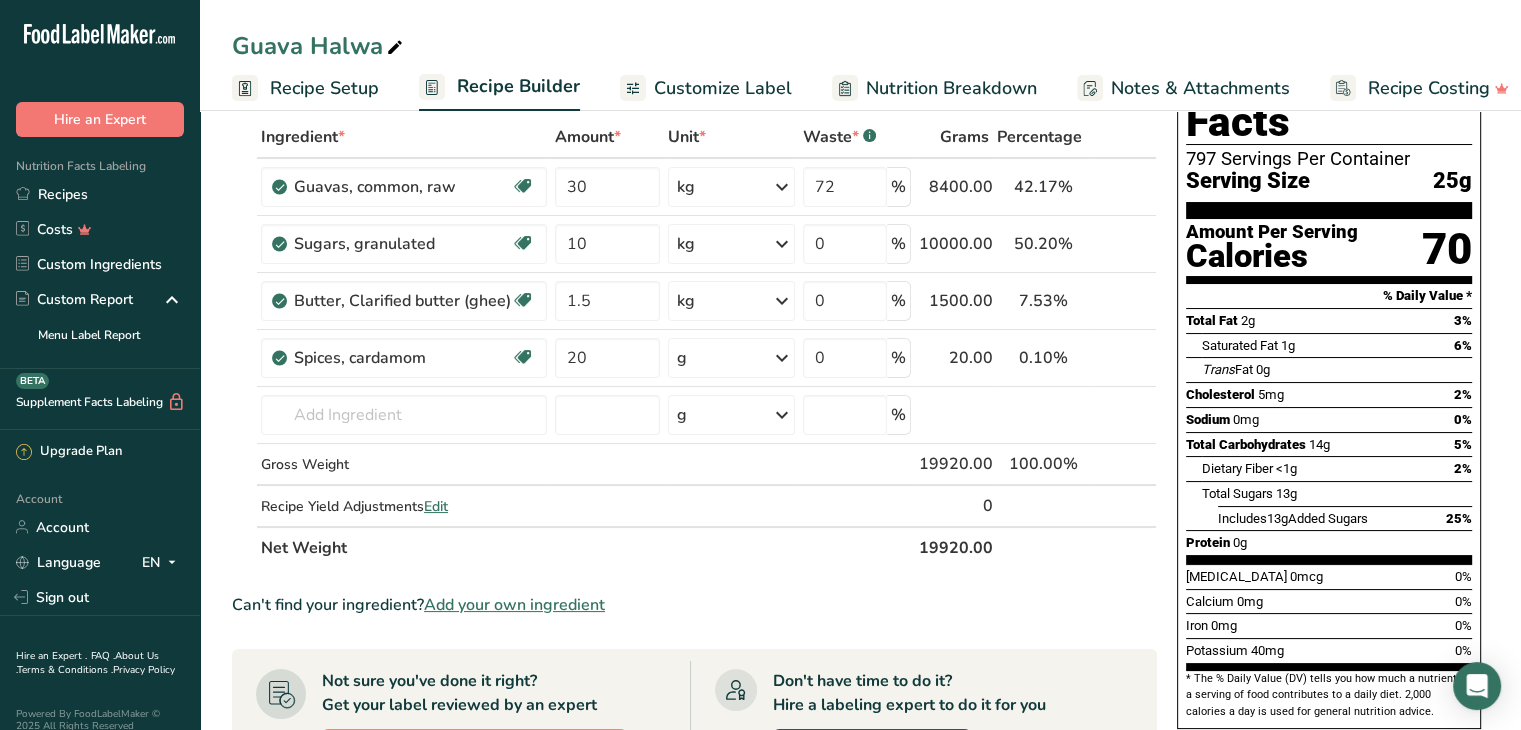 scroll, scrollTop: 0, scrollLeft: 0, axis: both 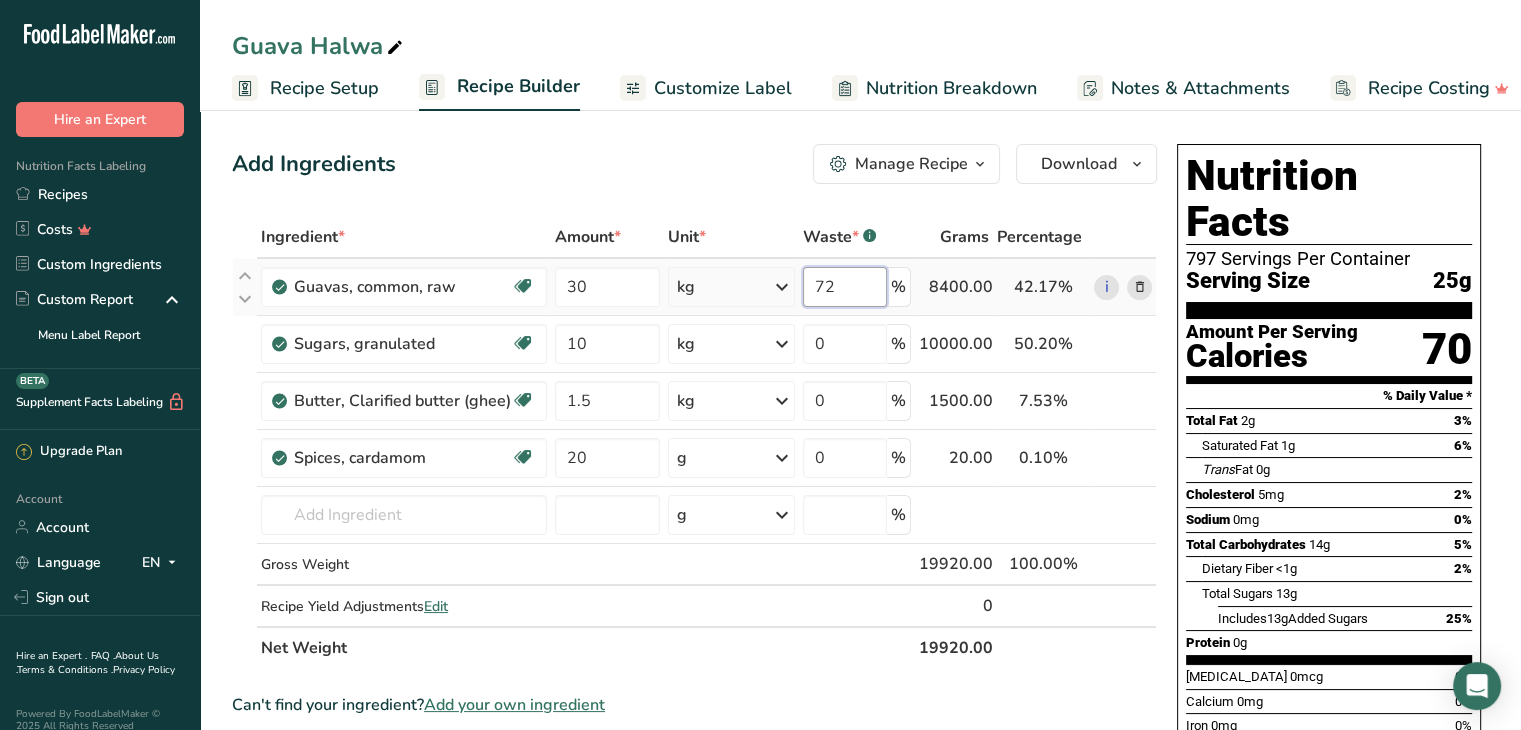 drag, startPoint x: 845, startPoint y: 282, endPoint x: 807, endPoint y: 283, distance: 38.013157 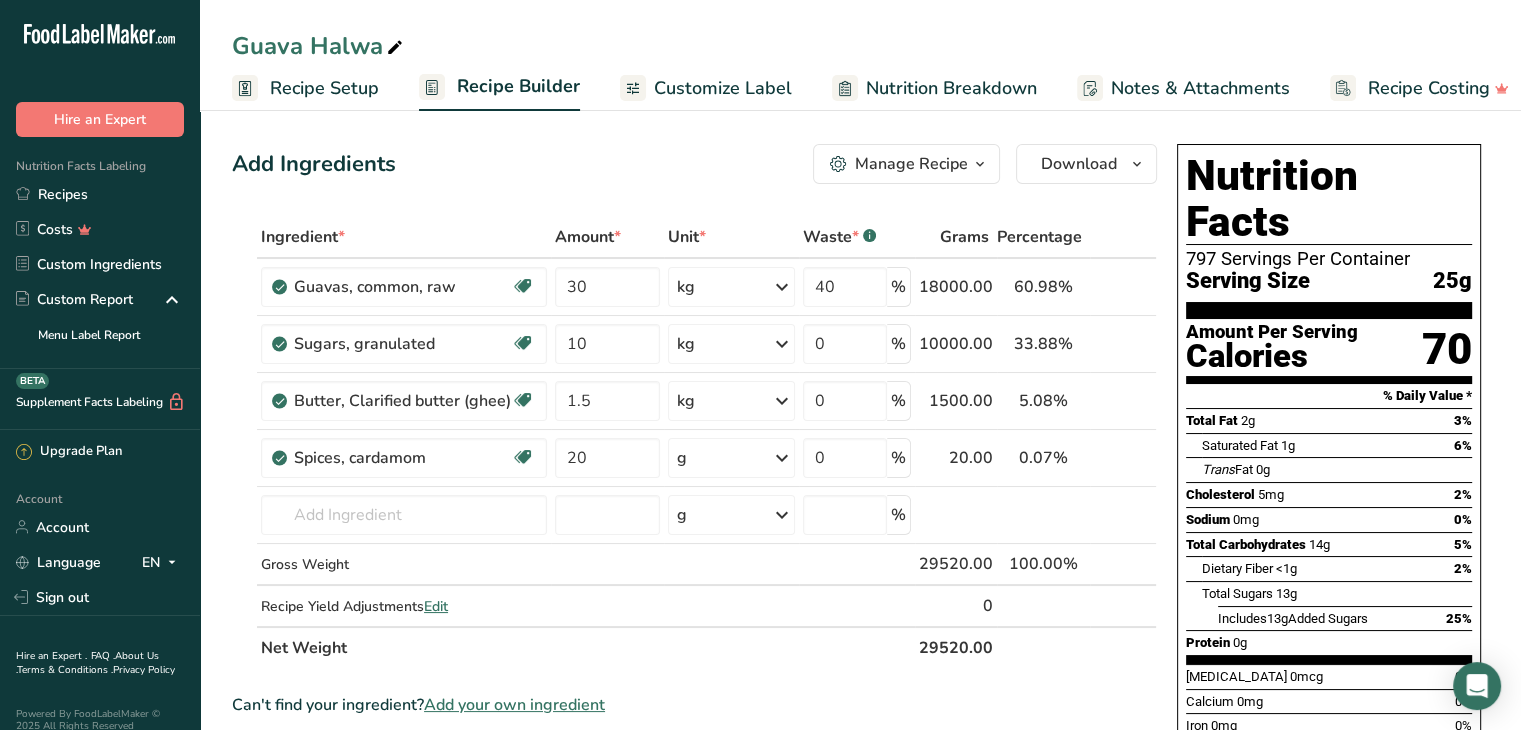 click on "Add Ingredients
Manage Recipe         Delete Recipe           Duplicate Recipe             Scale Recipe             Save as Sub-Recipe   .a-a{fill:#347362;}.b-a{fill:#fff;}                               Nutrition Breakdown                 Recipe Card
NEW
[MEDICAL_DATA] Pattern Report           Activity History
Download
Choose your preferred label style
Standard FDA label
Standard FDA label
The most common format for nutrition facts labels in compliance with the FDA's typeface, style and requirements
Tabular FDA label
A label format compliant with the FDA regulations presented in a tabular (horizontal) display.
Linear FDA label
A simple linear display for small sized packages.
Simplified FDA label" at bounding box center (694, 164) 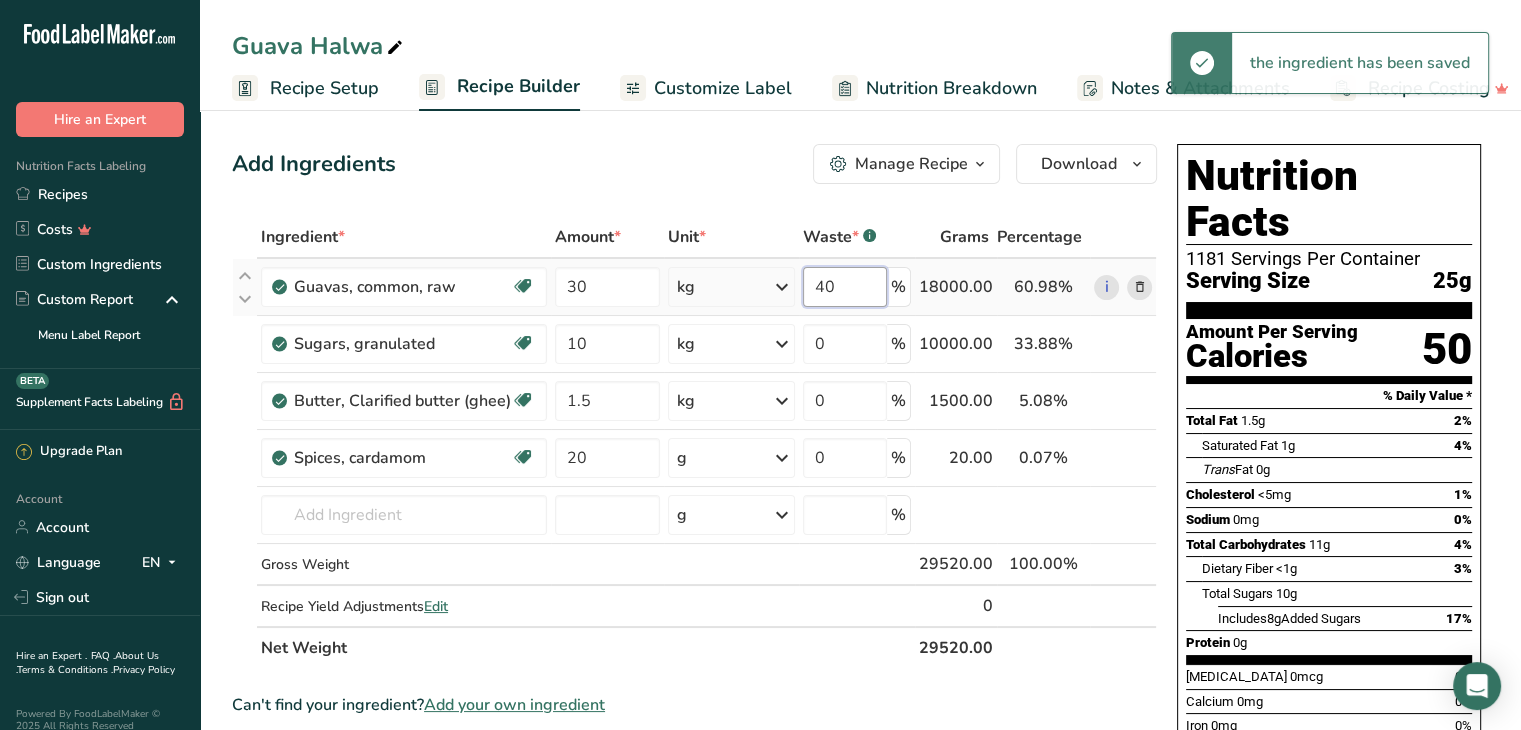 drag, startPoint x: 867, startPoint y: 286, endPoint x: 775, endPoint y: 293, distance: 92.26592 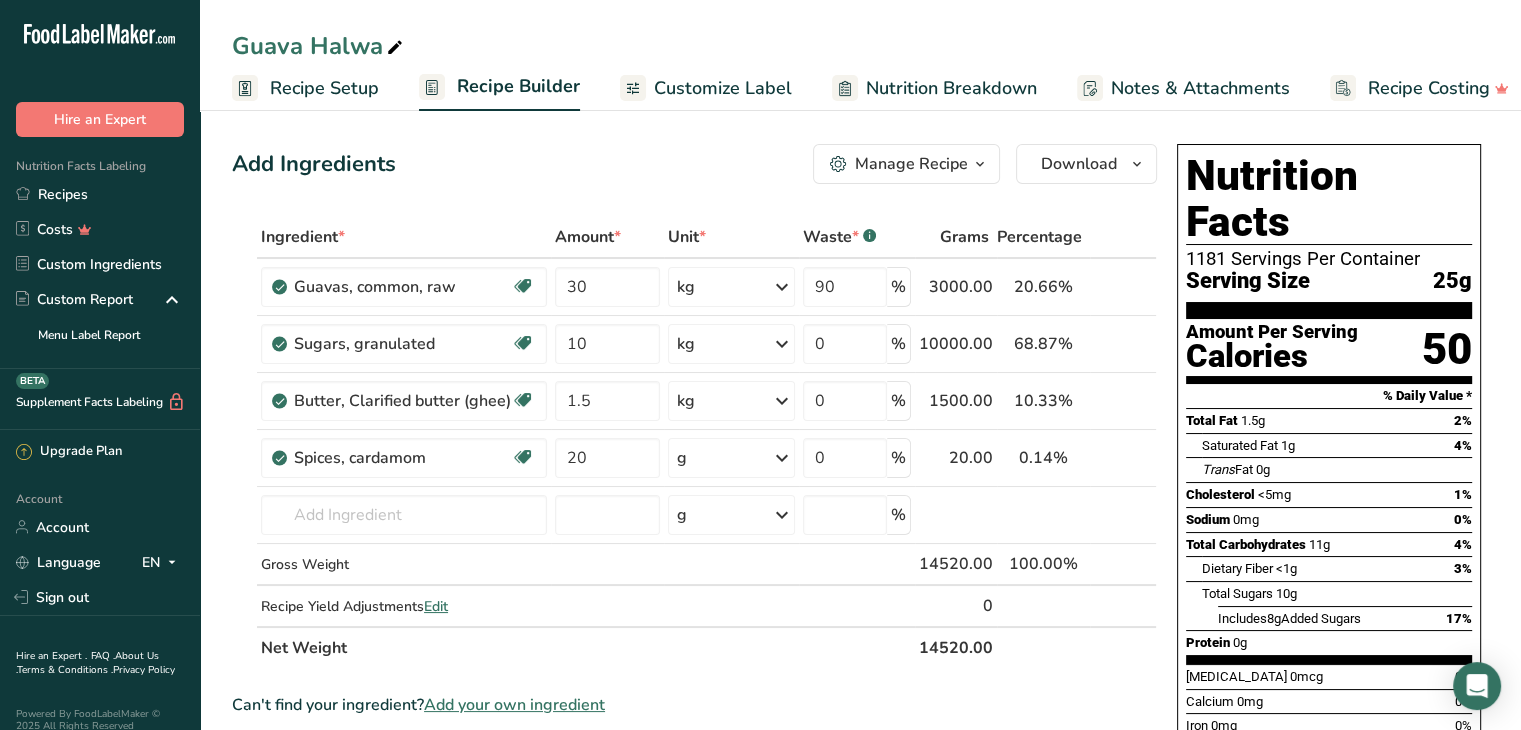 click on "Add Ingredients
Manage Recipe         Delete Recipe           Duplicate Recipe             Scale Recipe             Save as Sub-Recipe   .a-a{fill:#347362;}.b-a{fill:#fff;}                               Nutrition Breakdown                 Recipe Card
NEW
[MEDICAL_DATA] Pattern Report           Activity History
Download
Choose your preferred label style
Standard FDA label
Standard FDA label
The most common format for nutrition facts labels in compliance with the FDA's typeface, style and requirements
Tabular FDA label
A label format compliant with the FDA regulations presented in a tabular (horizontal) display.
Linear FDA label
A simple linear display for small sized packages.
Simplified FDA label" at bounding box center [694, 164] 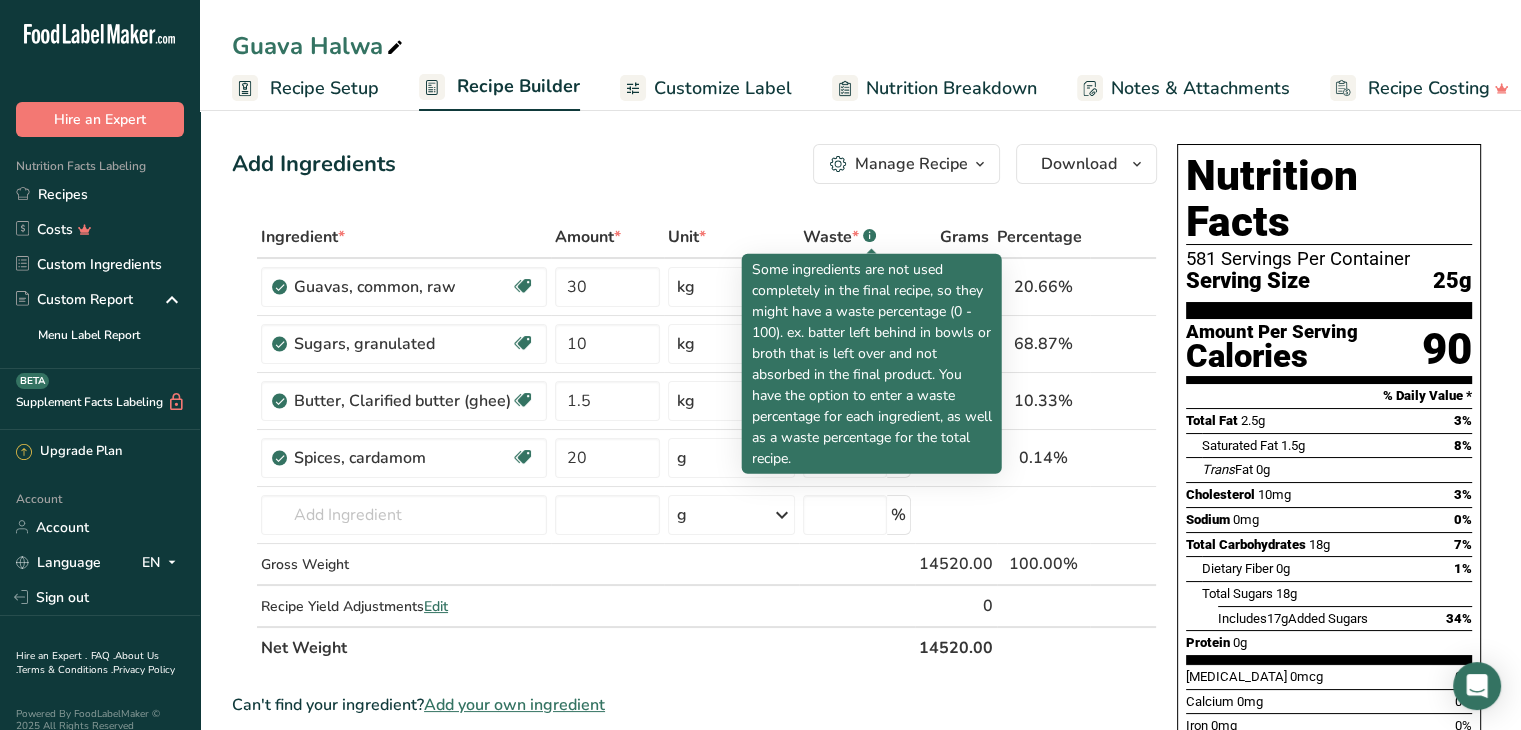 click 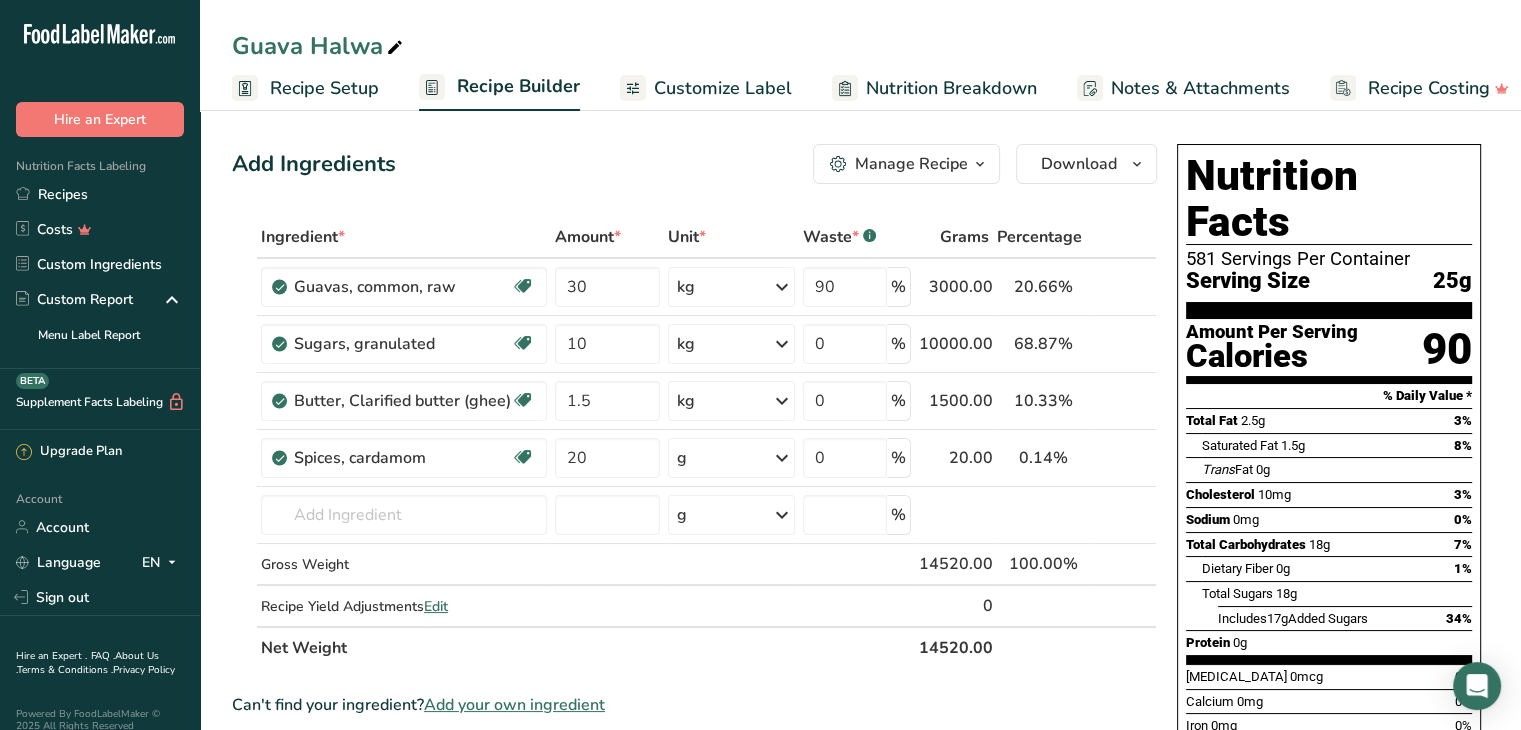 click on "Waste *   .a-a{fill:#347362;}.b-a{fill:#fff;}" at bounding box center [857, 238] 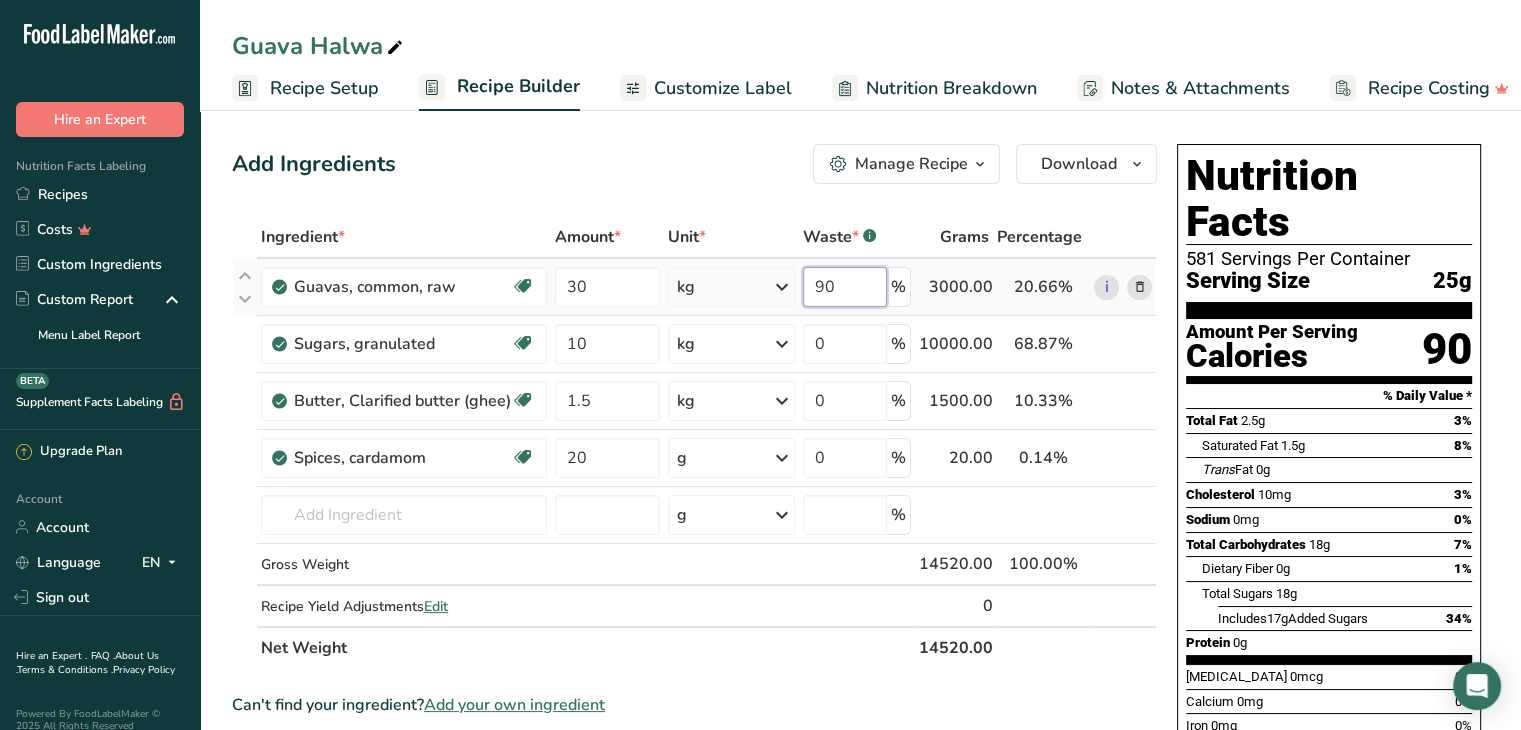 drag, startPoint x: 841, startPoint y: 293, endPoint x: 804, endPoint y: 287, distance: 37.48333 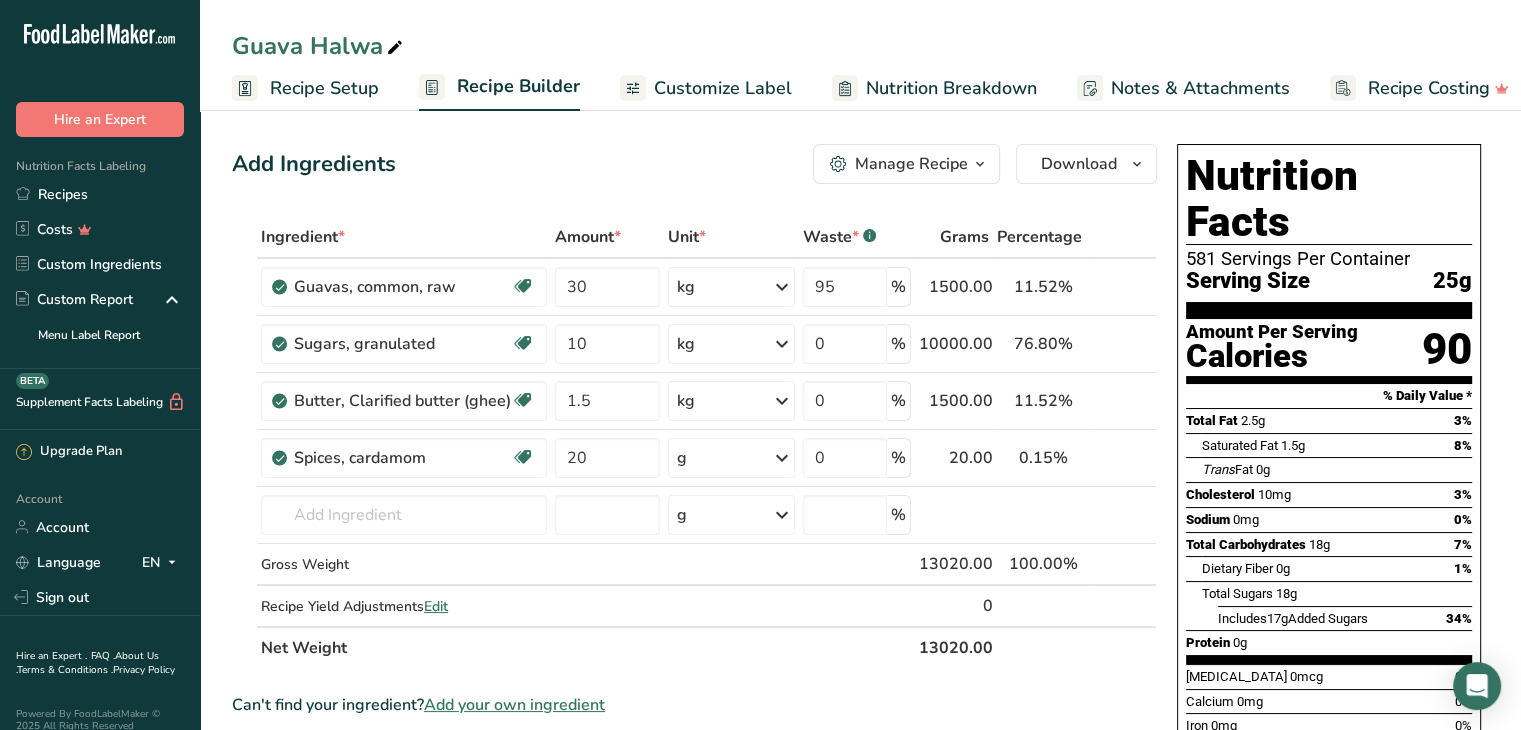 click on "Add Ingredients
Manage Recipe         Delete Recipe           Duplicate Recipe             Scale Recipe             Save as Sub-Recipe   .a-a{fill:#347362;}.b-a{fill:#fff;}                               Nutrition Breakdown                 Recipe Card
NEW
[MEDICAL_DATA] Pattern Report           Activity History
Download
Choose your preferred label style
Standard FDA label
Standard FDA label
The most common format for nutrition facts labels in compliance with the FDA's typeface, style and requirements
Tabular FDA label
A label format compliant with the FDA regulations presented in a tabular (horizontal) display.
Linear FDA label
A simple linear display for small sized packages.
Simplified FDA label" at bounding box center (694, 164) 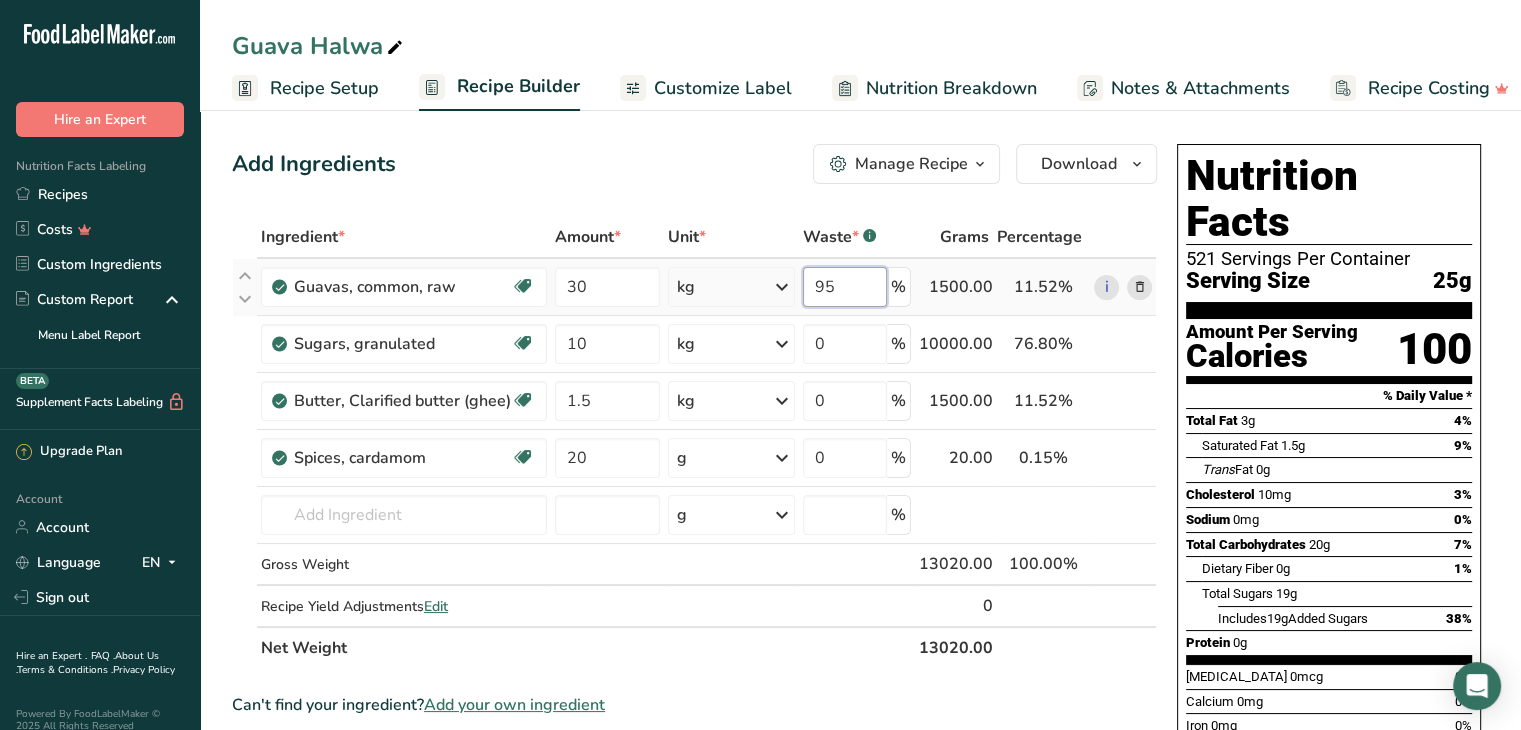drag, startPoint x: 840, startPoint y: 288, endPoint x: 784, endPoint y: 288, distance: 56 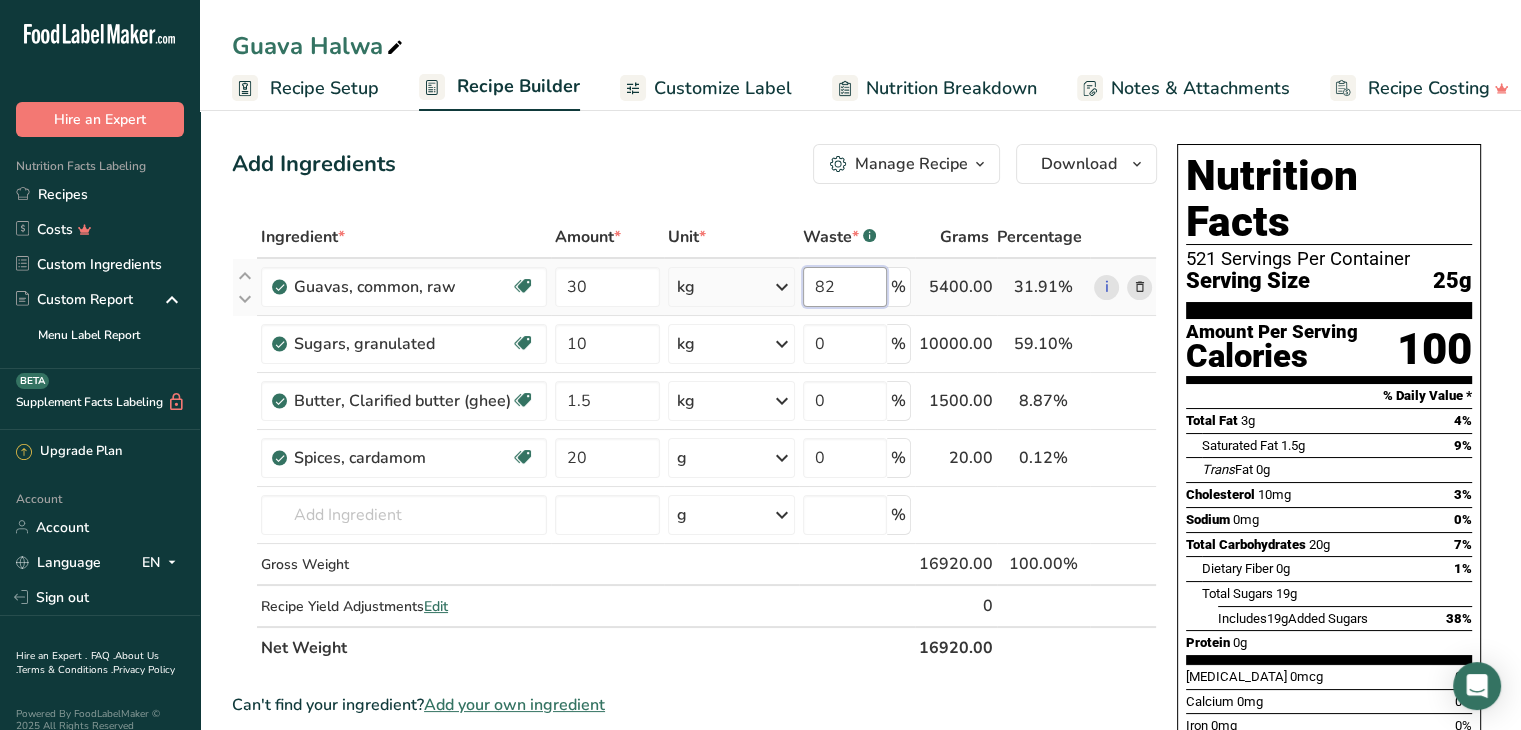 type on "82" 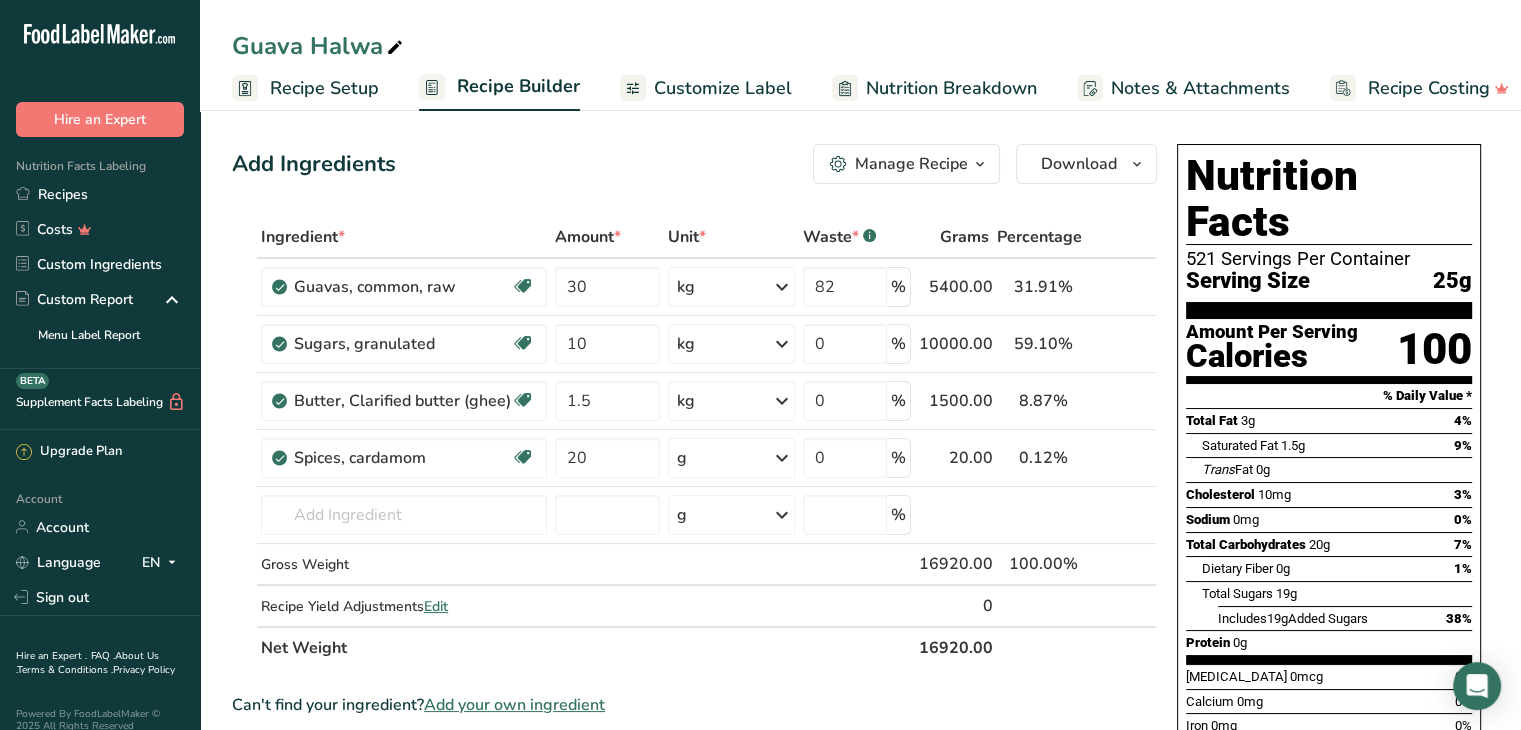 click on "Add Ingredients
Manage Recipe         Delete Recipe           Duplicate Recipe             Scale Recipe             Save as Sub-Recipe   .a-a{fill:#347362;}.b-a{fill:#fff;}                               Nutrition Breakdown                 Recipe Card
NEW
[MEDICAL_DATA] Pattern Report           Activity History
Download
Choose your preferred label style
Standard FDA label
Standard FDA label
The most common format for nutrition facts labels in compliance with the FDA's typeface, style and requirements
Tabular FDA label
A label format compliant with the FDA regulations presented in a tabular (horizontal) display.
Linear FDA label
A simple linear display for small sized packages.
Simplified FDA label" at bounding box center [700, 748] 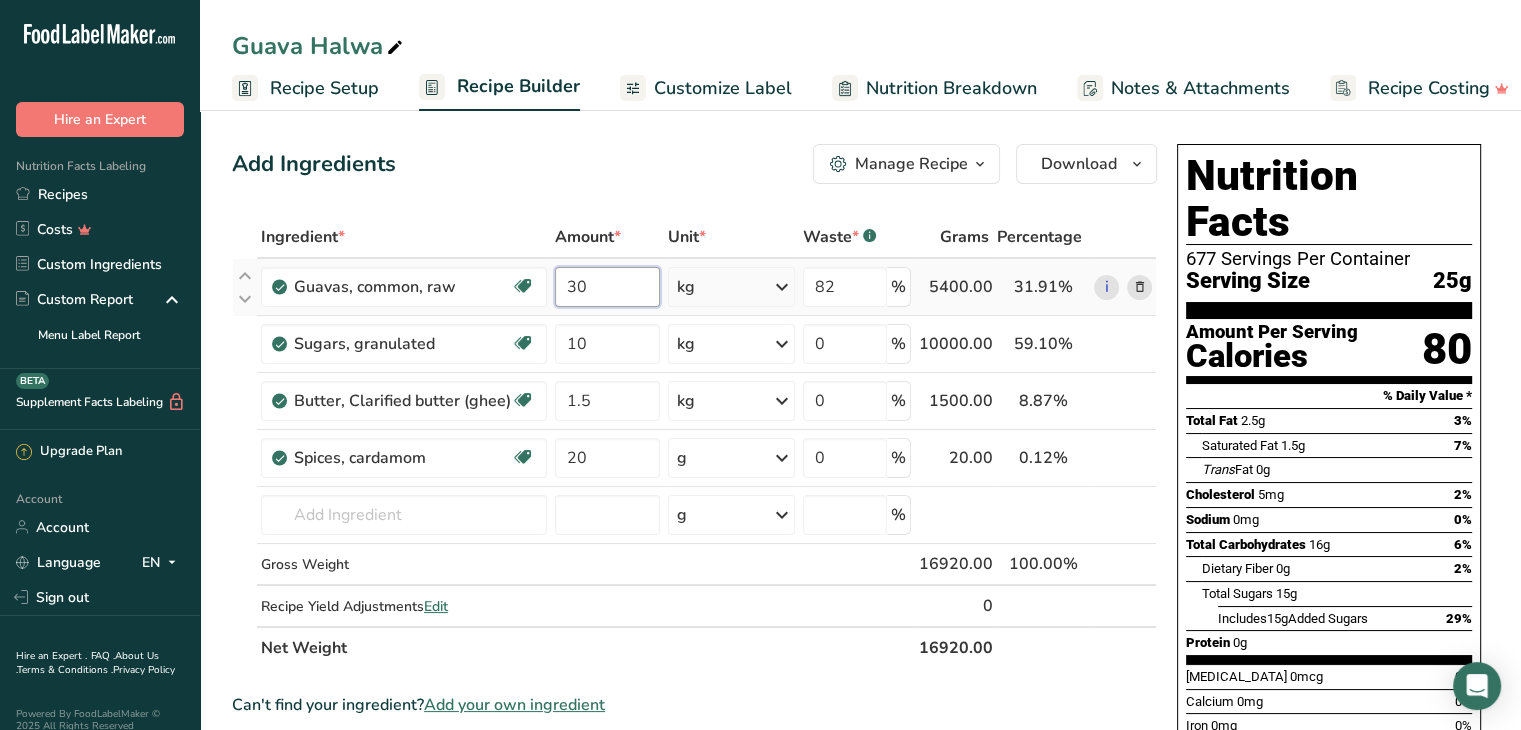 click on "30" at bounding box center (607, 287) 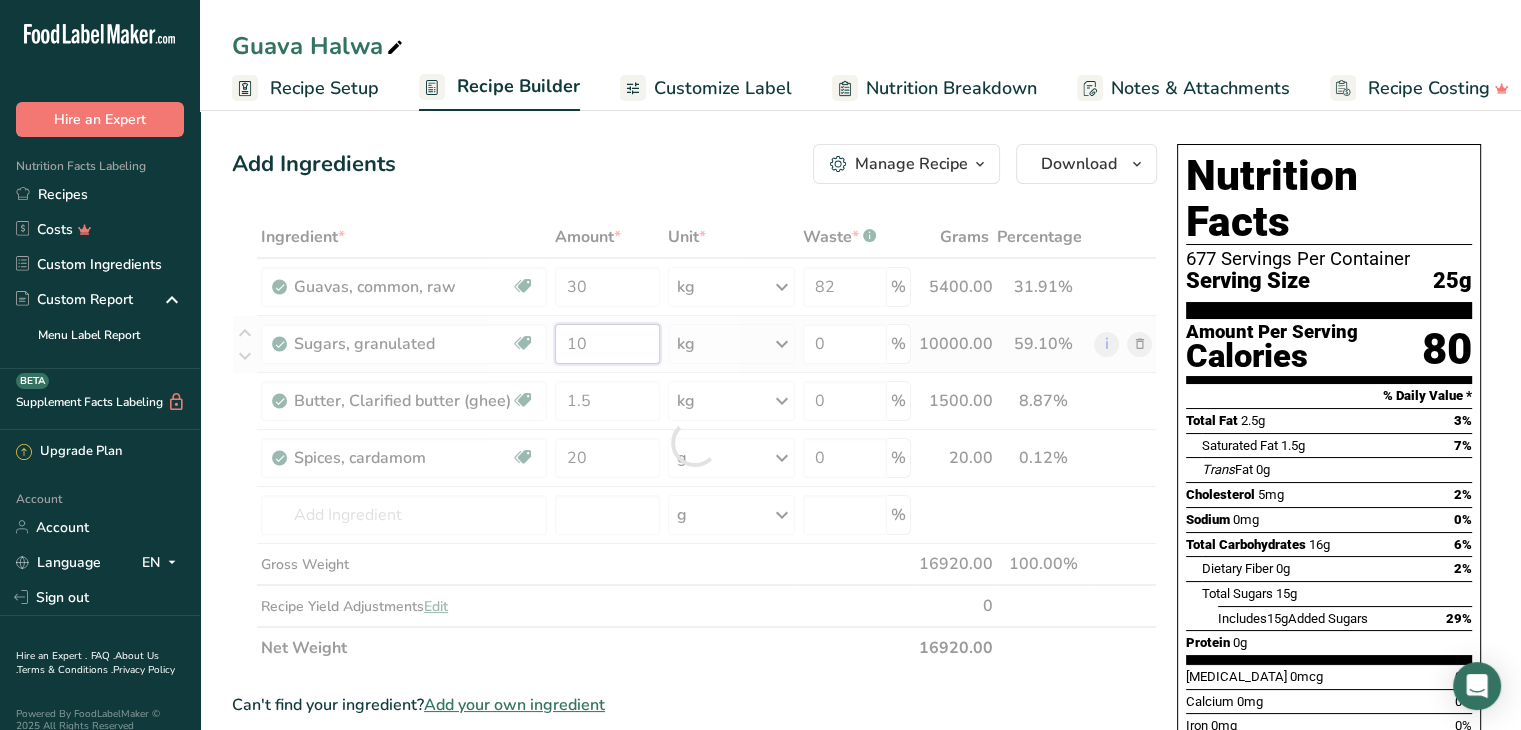 click on "Ingredient *
Amount *
Unit *
Waste *   .a-a{fill:#347362;}.b-a{fill:#fff;}          Grams
Percentage
Guavas, common, raw
Dairy free
Gluten free
Vegan
Vegetarian
Soy free
30
kg
Portions
1 cup
1 fruit, without refuse
Weight Units
g
kg
mg
See more
Volume Units
l
Volume units require a density conversion. If you know your ingredient's density enter it below. Otherwise, click on "RIA" our AI Regulatory bot - she will be able to help you
lb/ft3
g/cm3
Confirm
mL
lb/ft3" at bounding box center [694, 442] 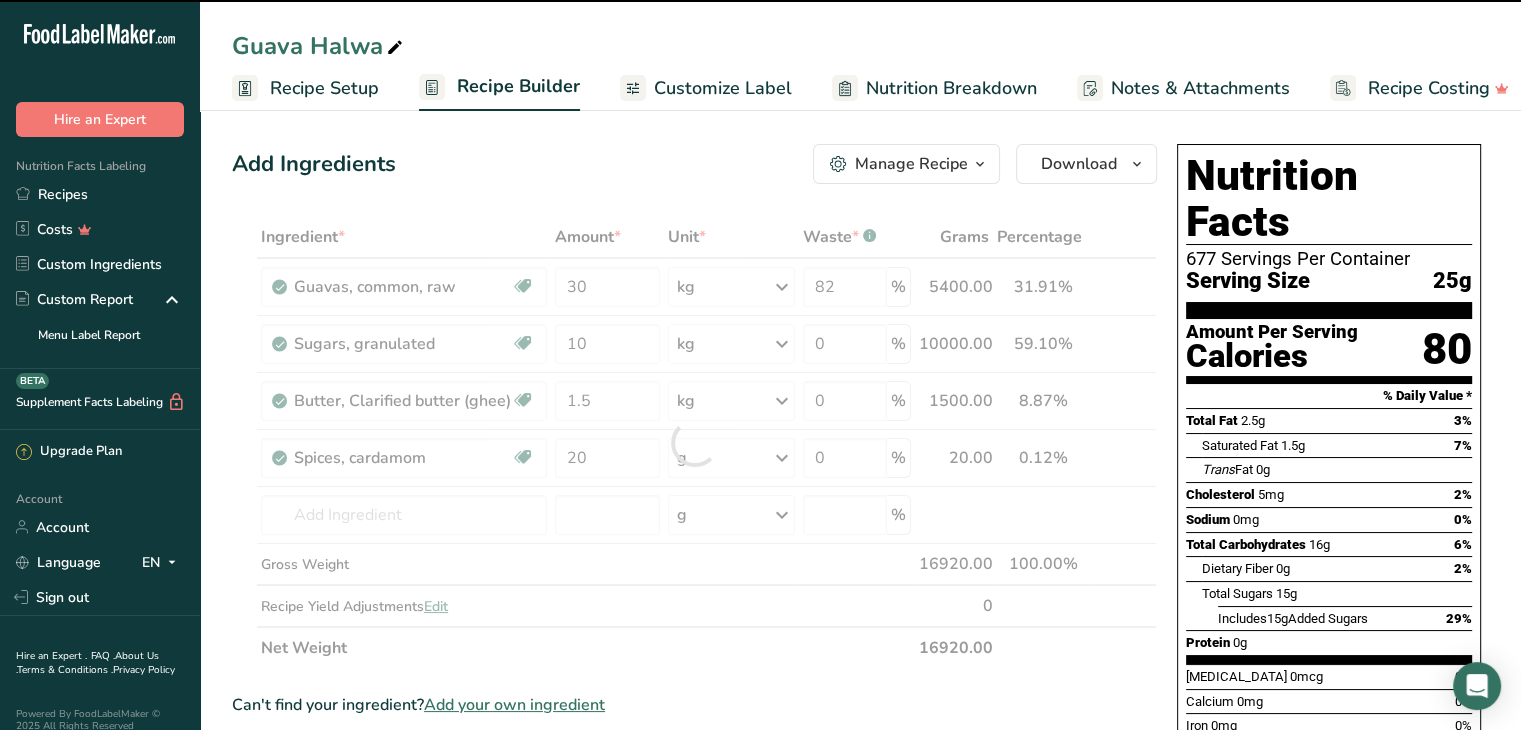 click at bounding box center [694, 442] 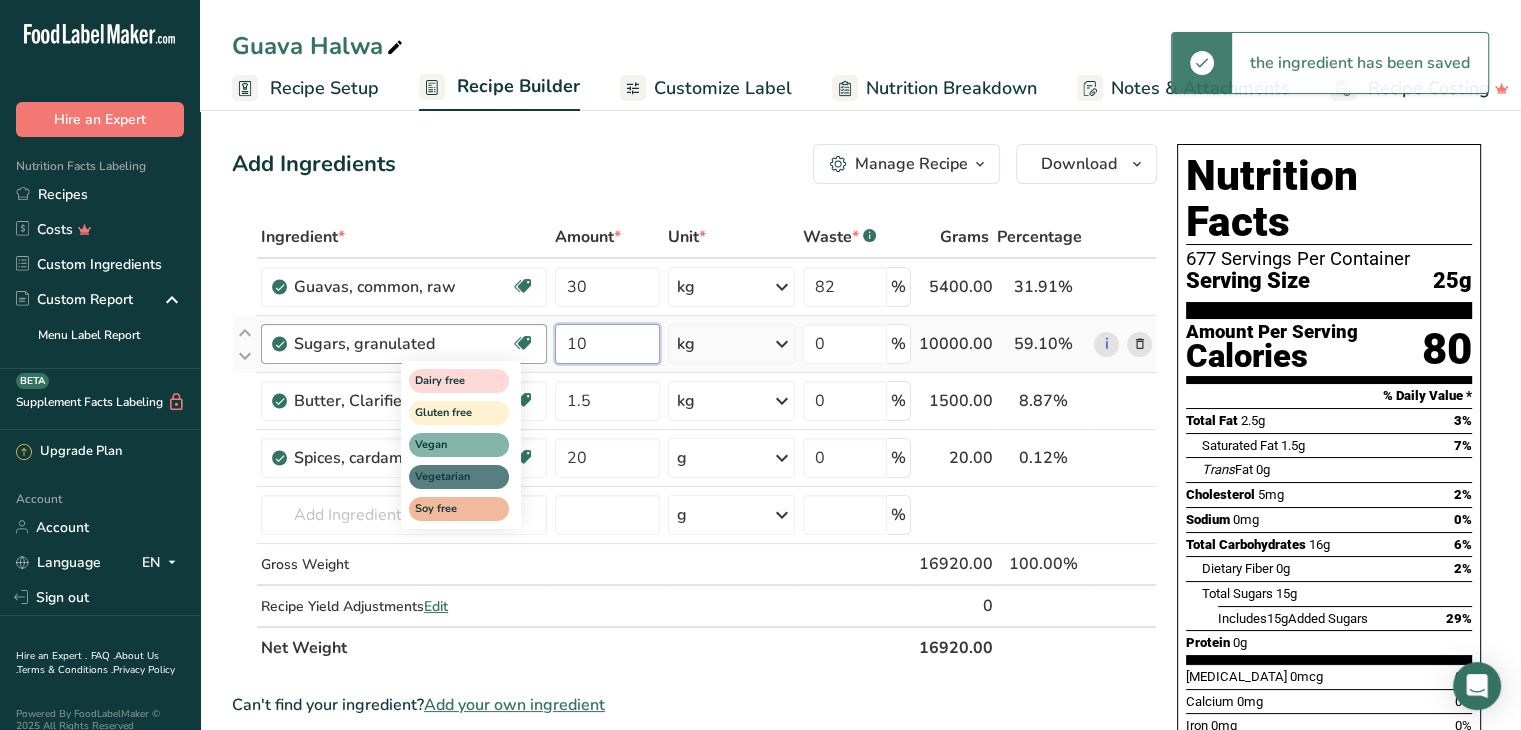 drag, startPoint x: 600, startPoint y: 345, endPoint x: 528, endPoint y: 333, distance: 72.99315 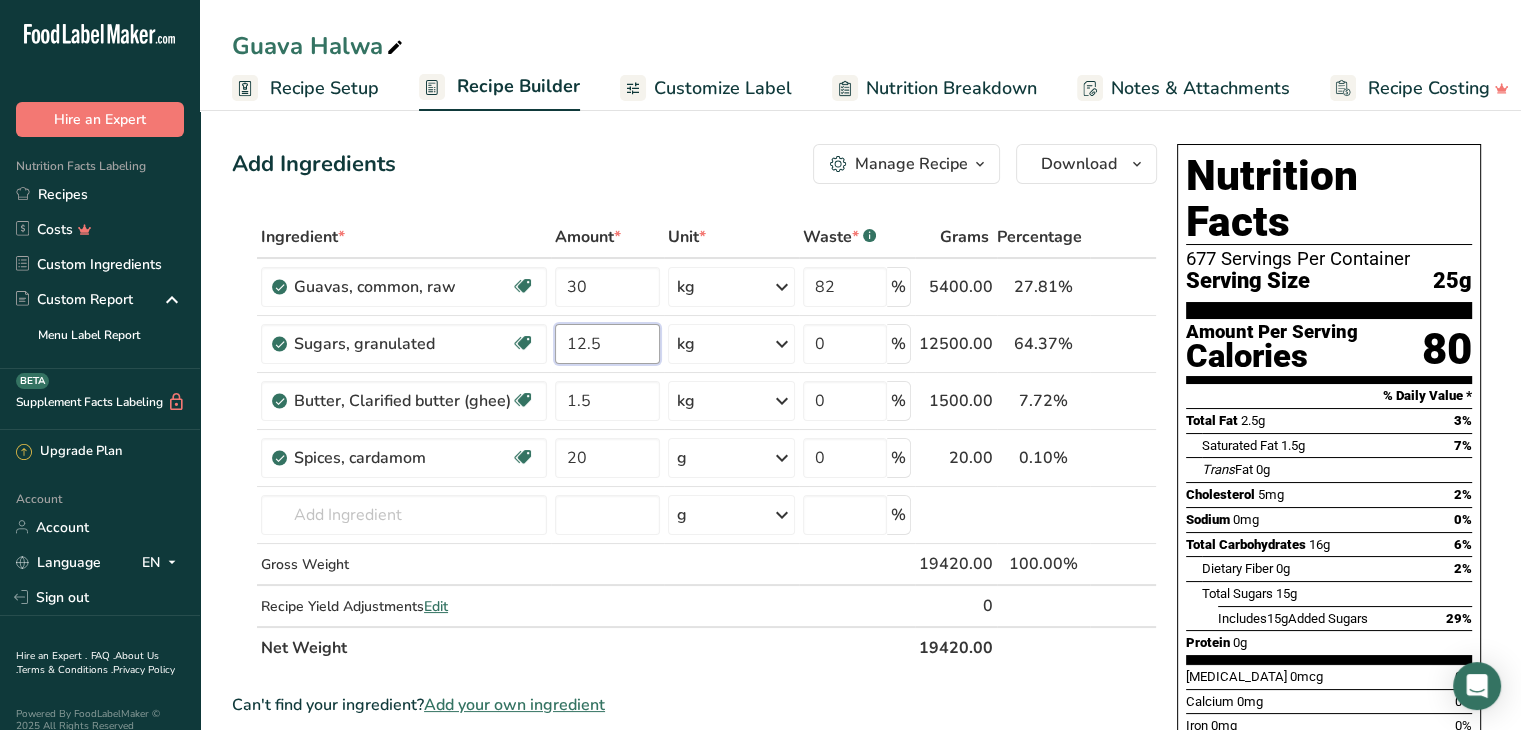 type on "12.5" 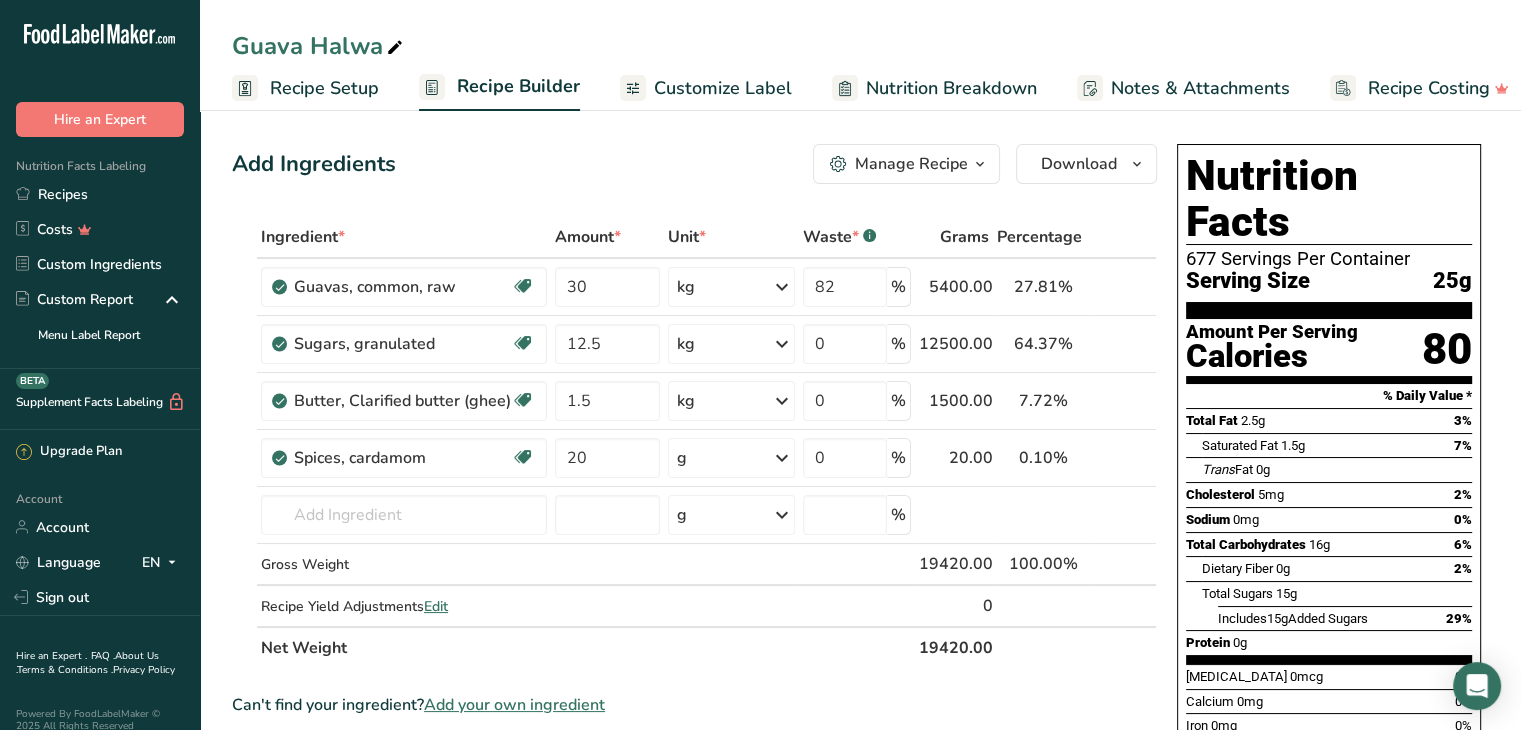 click on "Add Ingredients
Manage Recipe         Delete Recipe           Duplicate Recipe             Scale Recipe             Save as Sub-Recipe   .a-a{fill:#347362;}.b-a{fill:#fff;}                               Nutrition Breakdown                 Recipe Card
NEW
[MEDICAL_DATA] Pattern Report           Activity History
Download
Choose your preferred label style
Standard FDA label
Standard FDA label
The most common format for nutrition facts labels in compliance with the FDA's typeface, style and requirements
Tabular FDA label
A label format compliant with the FDA regulations presented in a tabular (horizontal) display.
Linear FDA label
A simple linear display for small sized packages.
Simplified FDA label" at bounding box center (700, 748) 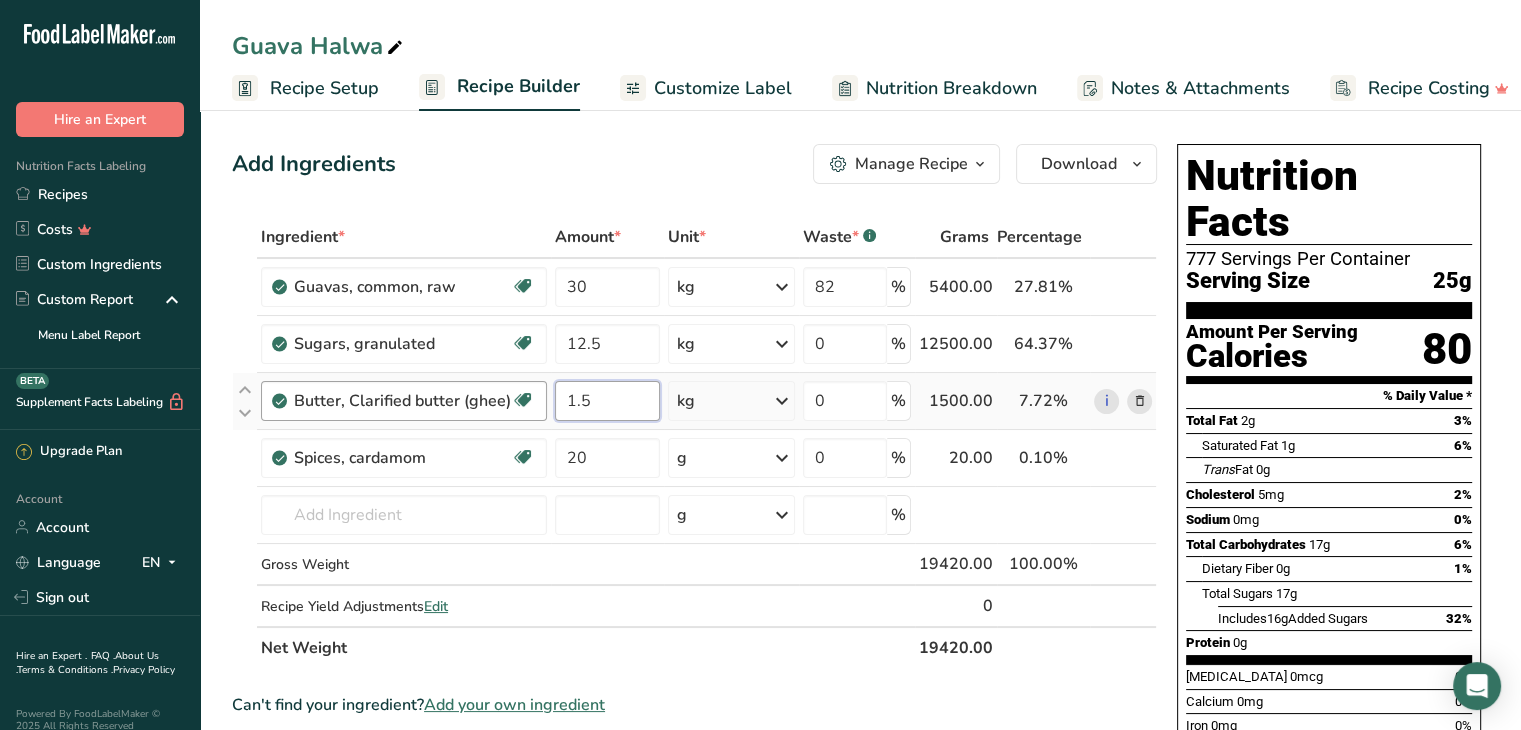drag, startPoint x: 599, startPoint y: 396, endPoint x: 543, endPoint y: 396, distance: 56 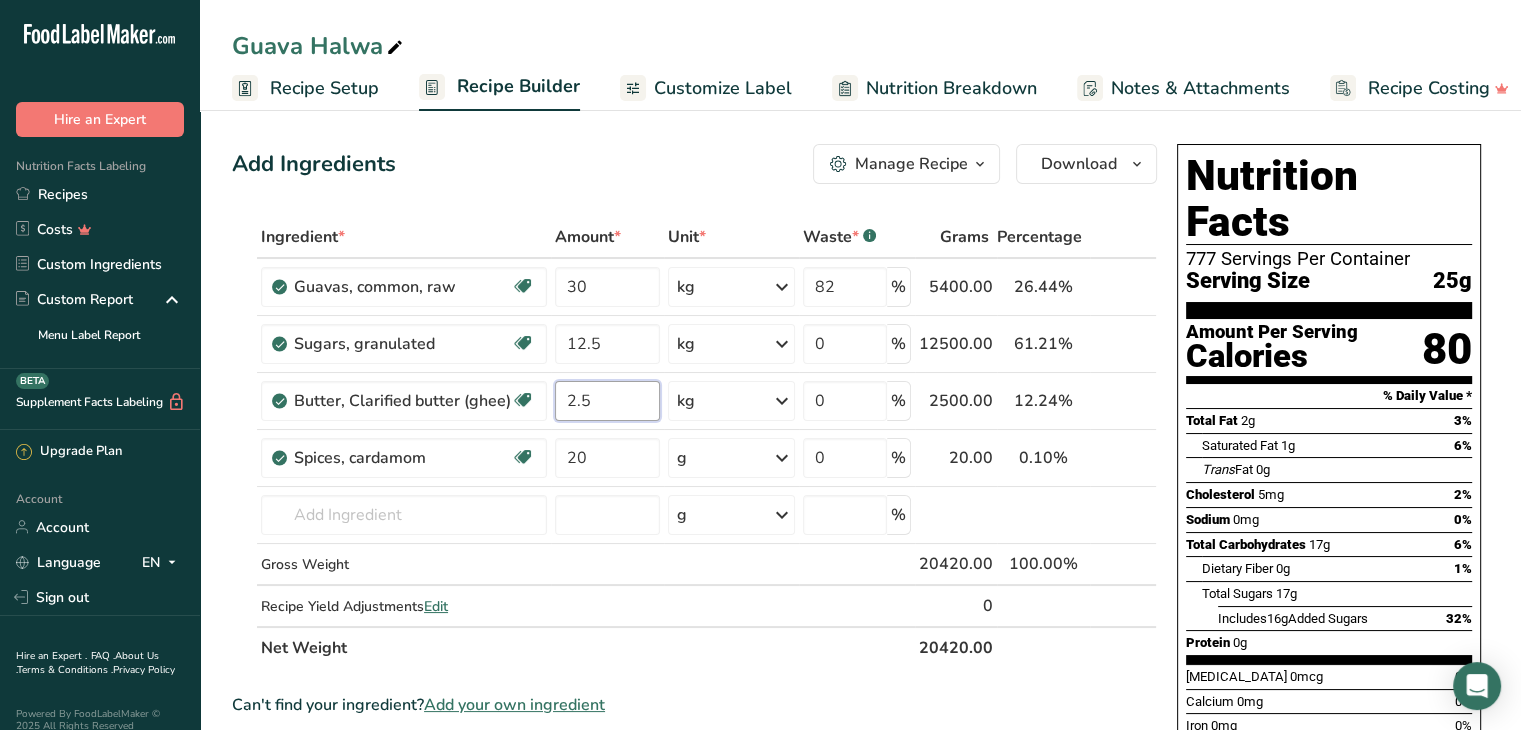 type on "2.5" 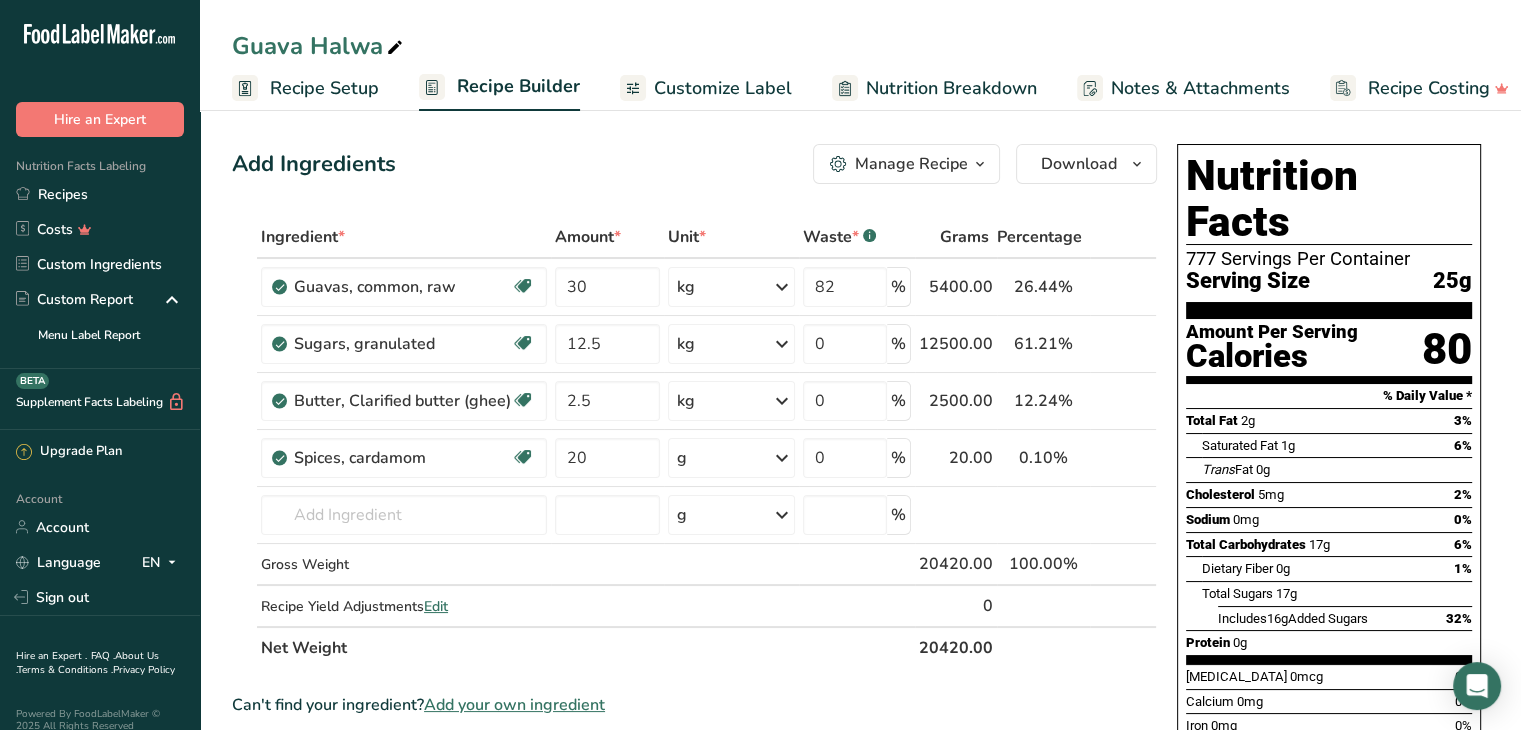 click on "Add Ingredients
Manage Recipe         Delete Recipe           Duplicate Recipe             Scale Recipe             Save as Sub-Recipe   .a-a{fill:#347362;}.b-a{fill:#fff;}                               Nutrition Breakdown                 Recipe Card
NEW
[MEDICAL_DATA] Pattern Report           Activity History
Download
Choose your preferred label style
Standard FDA label
Standard FDA label
The most common format for nutrition facts labels in compliance with the FDA's typeface, style and requirements
Tabular FDA label
A label format compliant with the FDA regulations presented in a tabular (horizontal) display.
Linear FDA label
A simple linear display for small sized packages.
Simplified FDA label" at bounding box center [700, 748] 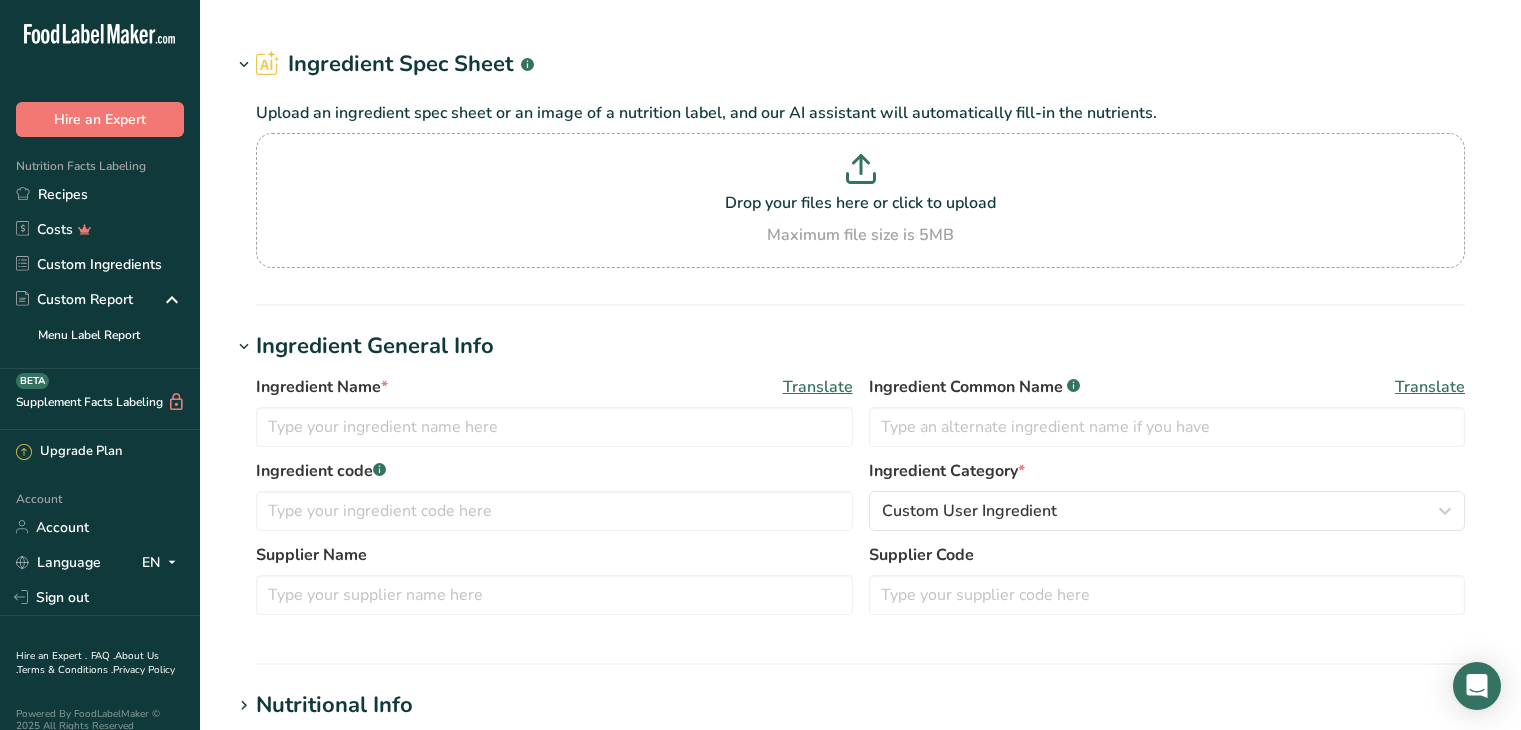type on "Guavas, common, raw" 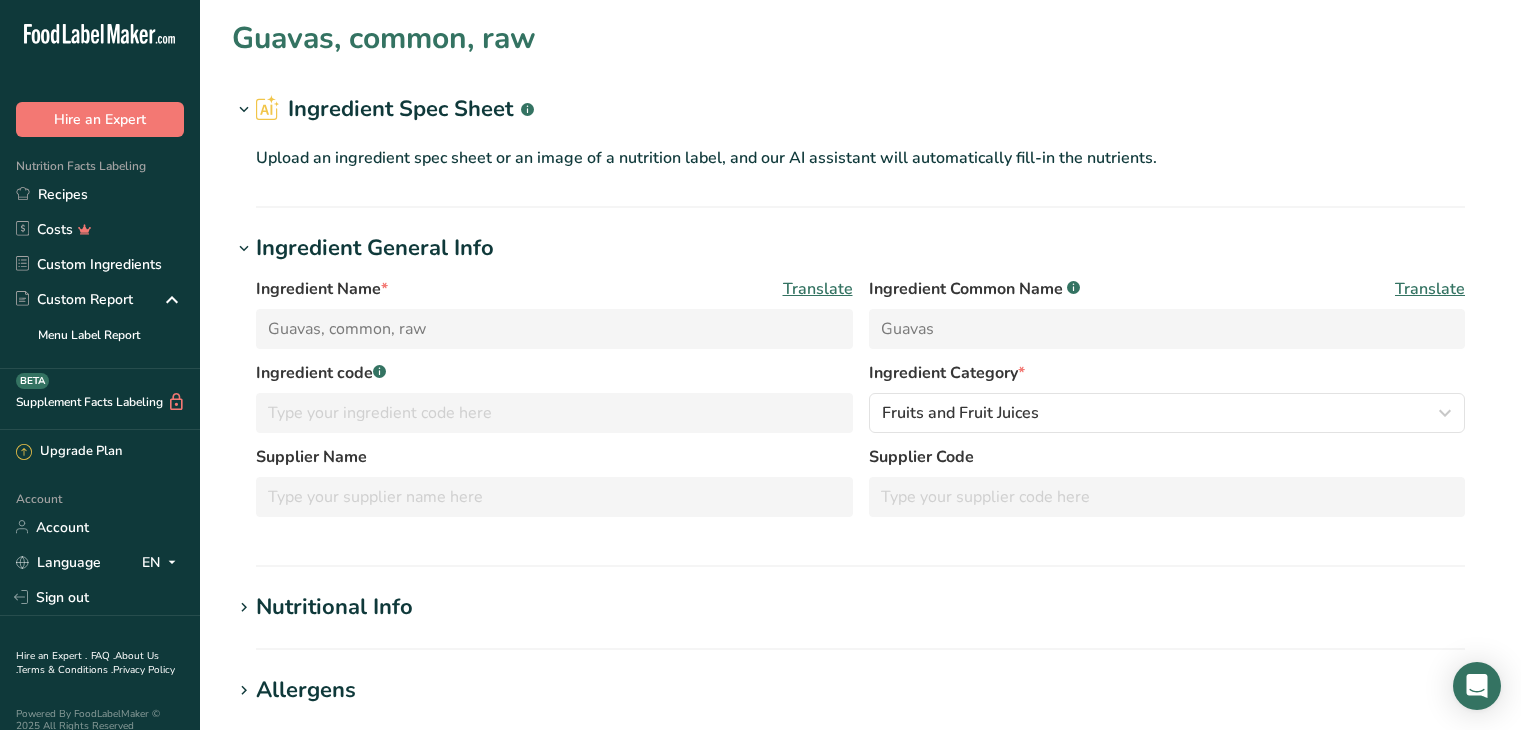 scroll, scrollTop: 0, scrollLeft: 0, axis: both 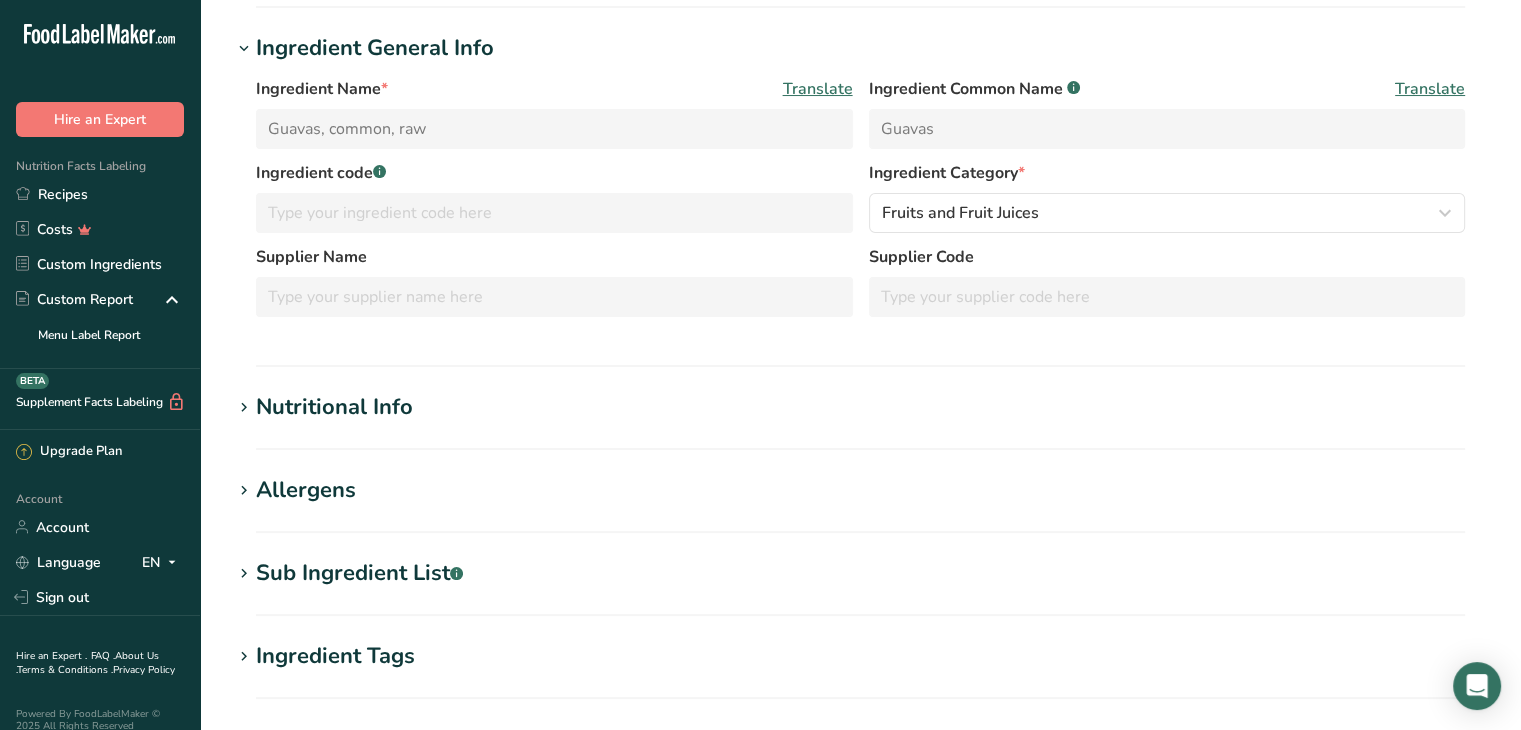 click on "Nutritional Info" at bounding box center [334, 407] 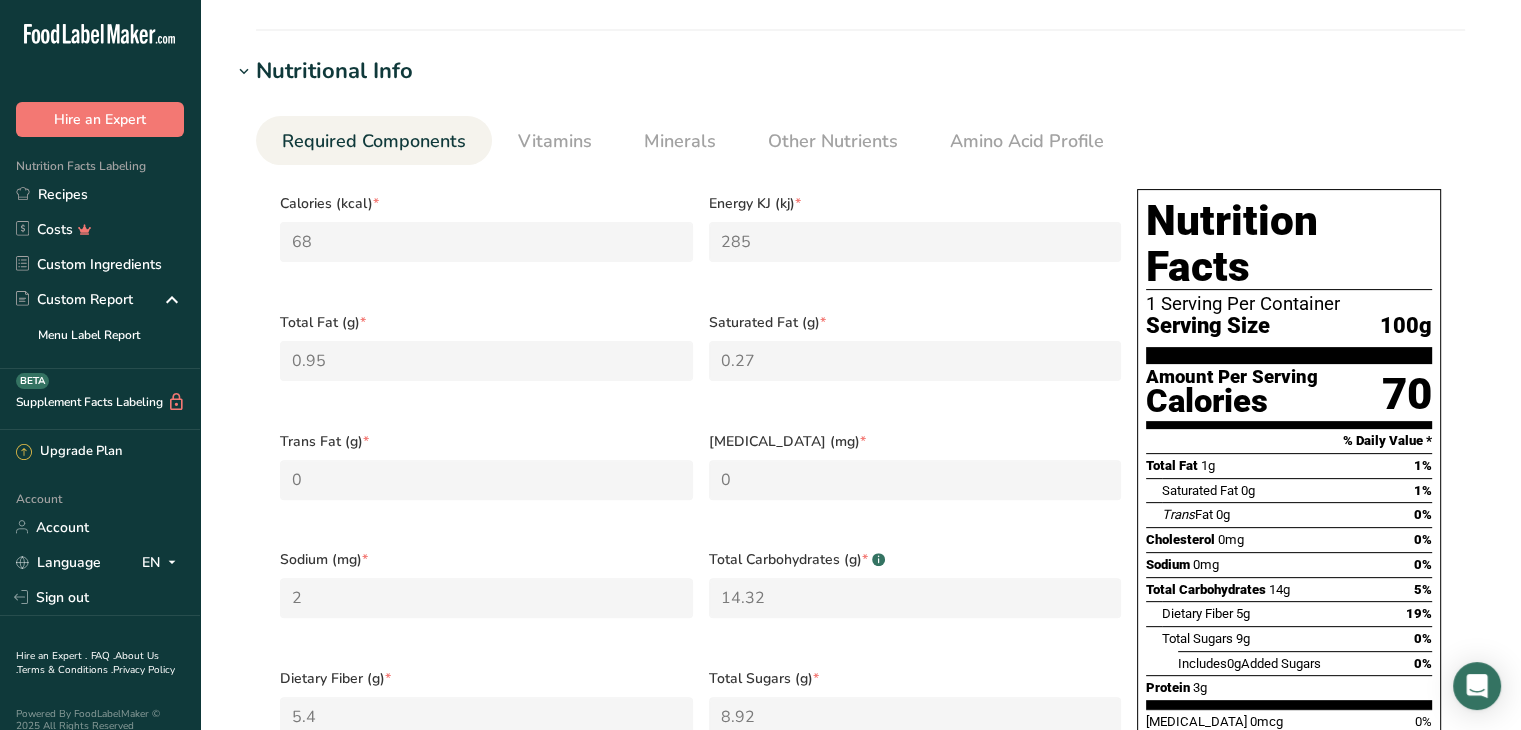 scroll, scrollTop: 500, scrollLeft: 0, axis: vertical 